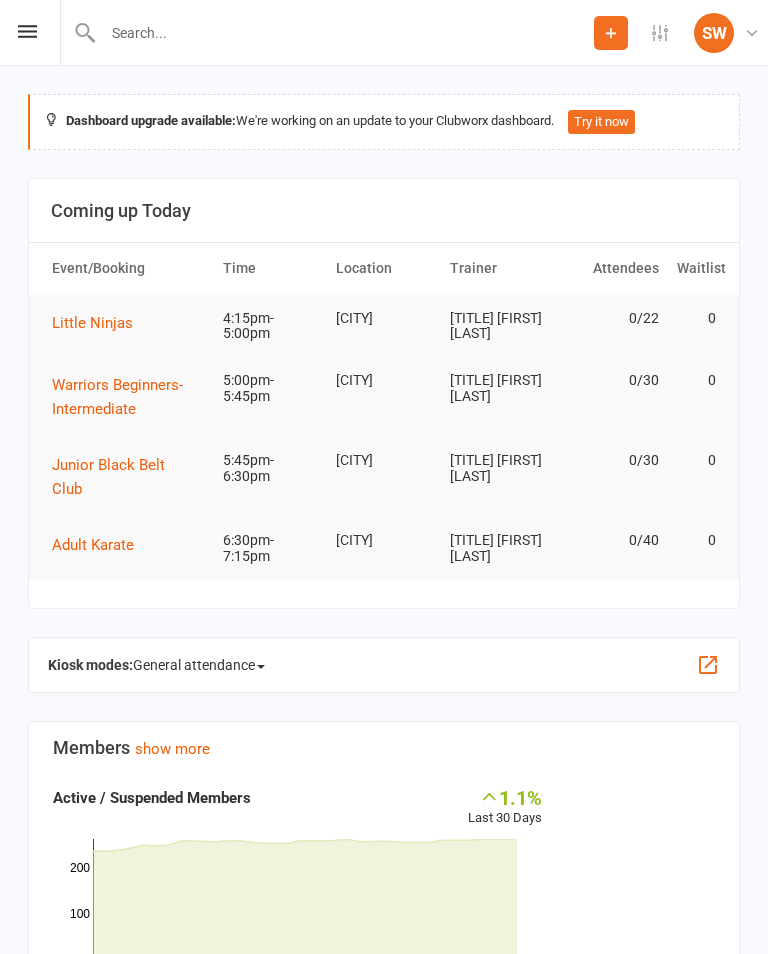 scroll, scrollTop: 0, scrollLeft: 0, axis: both 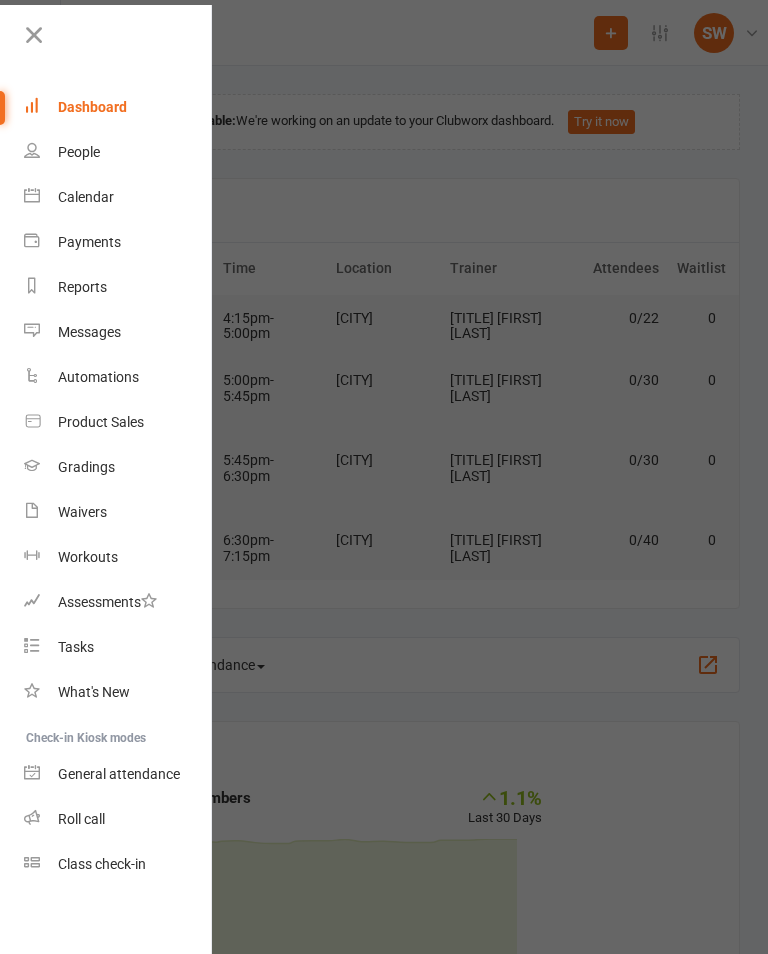 click on "Class check-in" at bounding box center (118, 864) 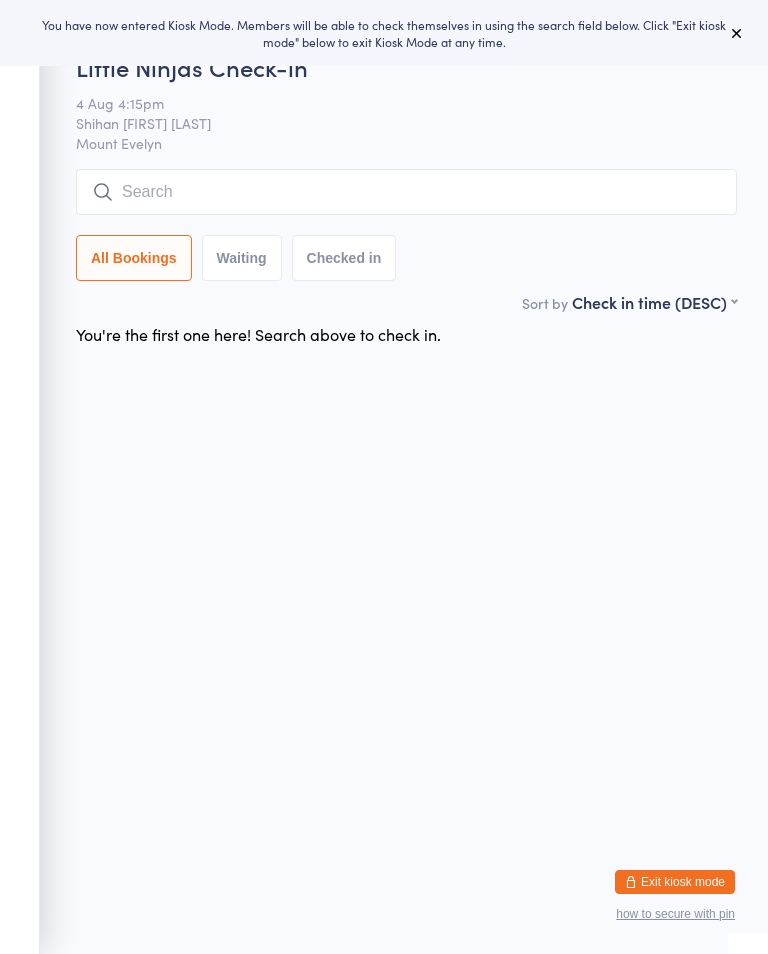 scroll, scrollTop: 0, scrollLeft: 0, axis: both 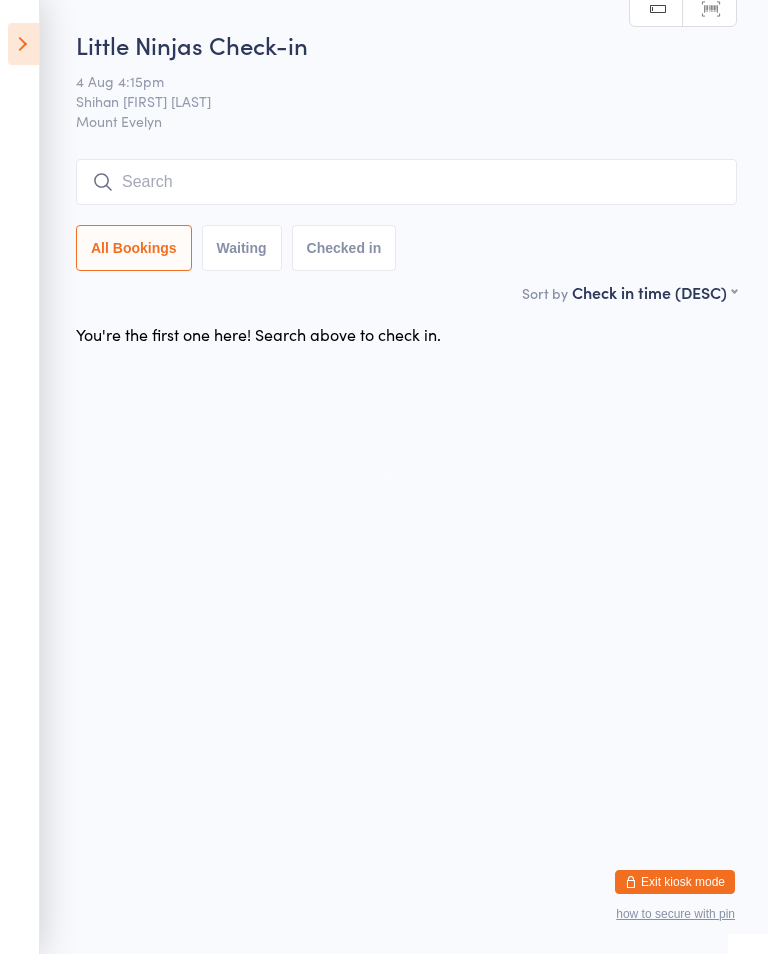 click on "[FIRST] [LAST] [DATE] [TIME] [FIRST] [LOCATION] [GENERAL] [GENERAL] [GENERAL] [GENERAL] [GENERAL] [GENERAL] [GENERAL] [GENERAL] [GENERAL] [GENERAL] [GENERAL] [GENERAL] [GENERAL] [GENERAL] [GENERAL] [GENERAL] [GENERAL] [GENERAL] [GENERAL] [GENERAL] [GENERAL] [GENERAL]" at bounding box center [384, 191] 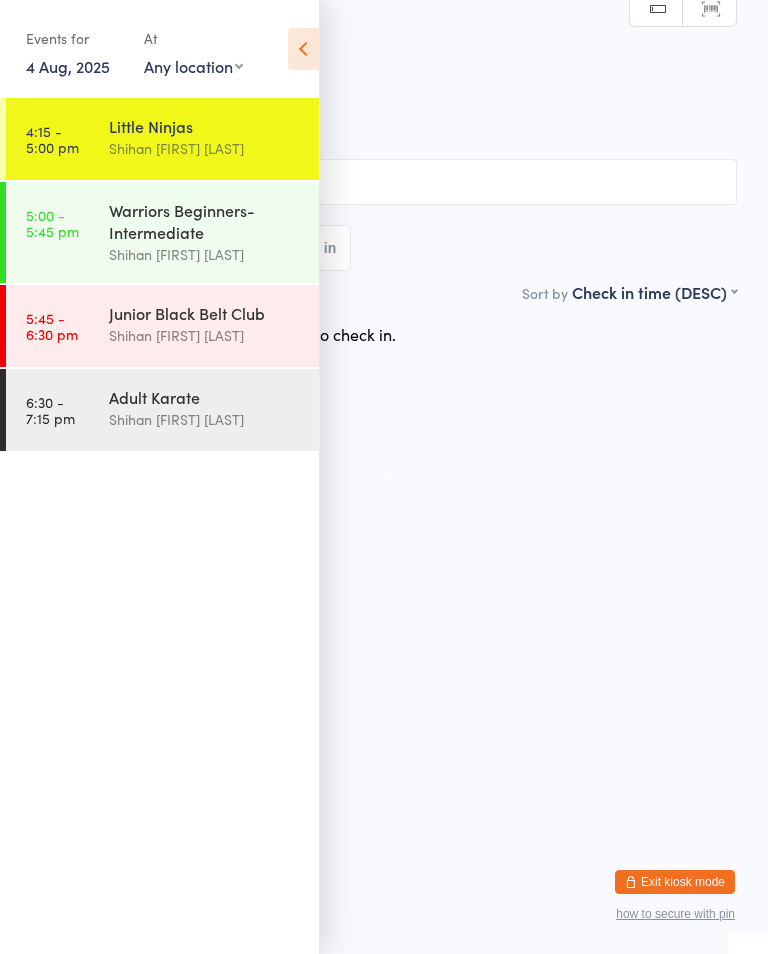 click on "5:00 - 5:45 pm" at bounding box center (52, 223) 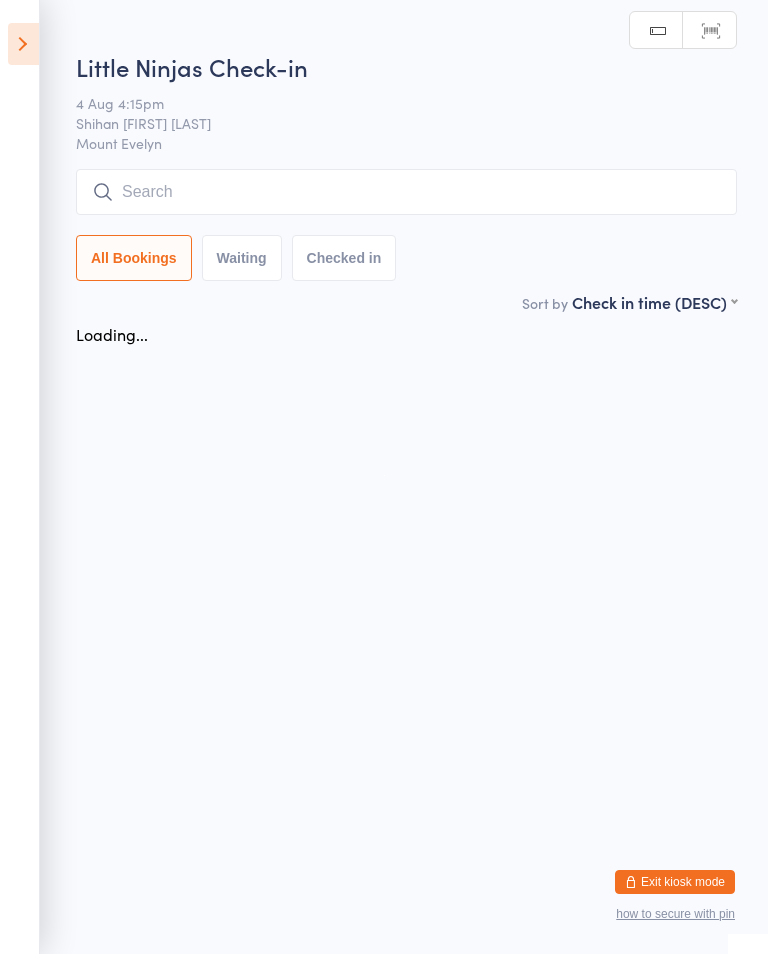 click at bounding box center [406, 192] 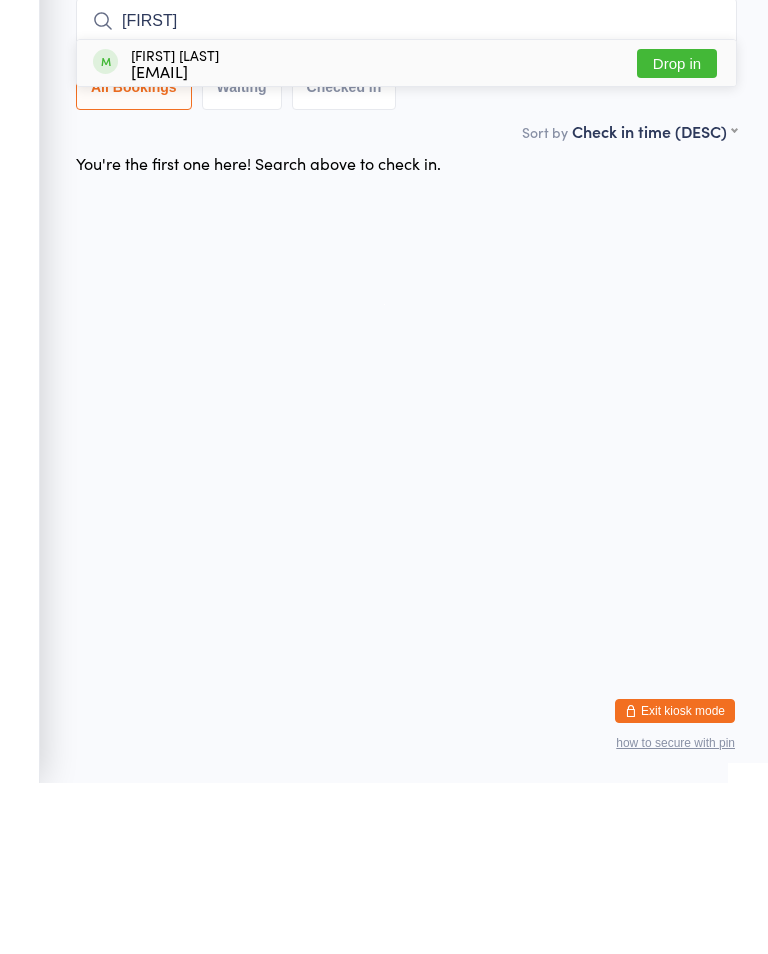 type on "[FIRST]" 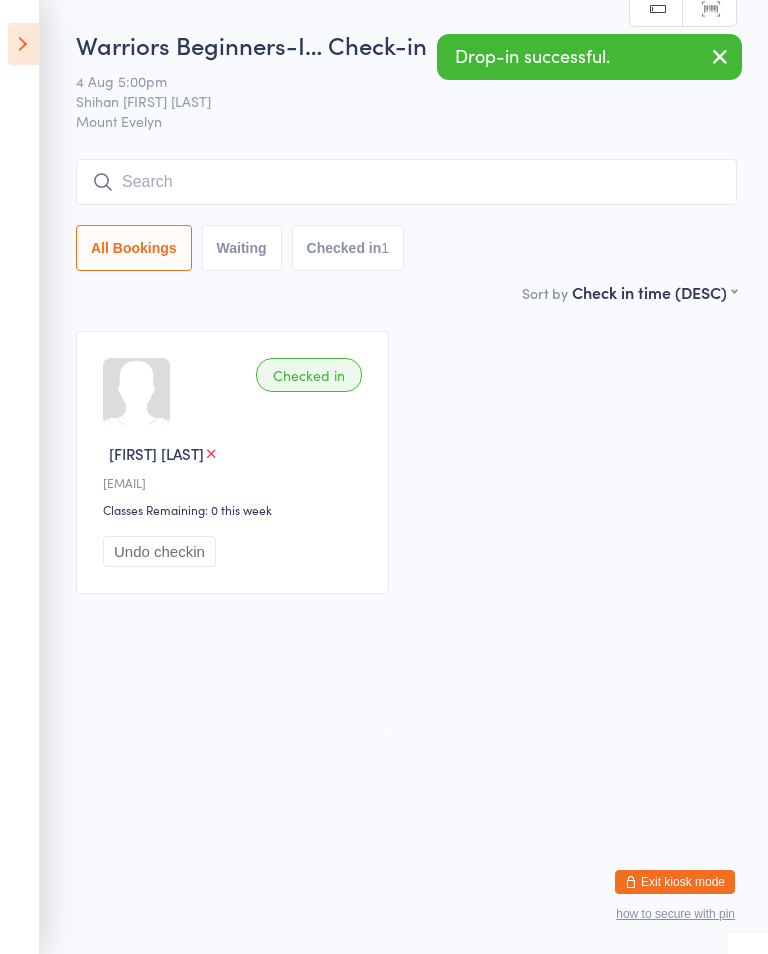 click at bounding box center [23, 44] 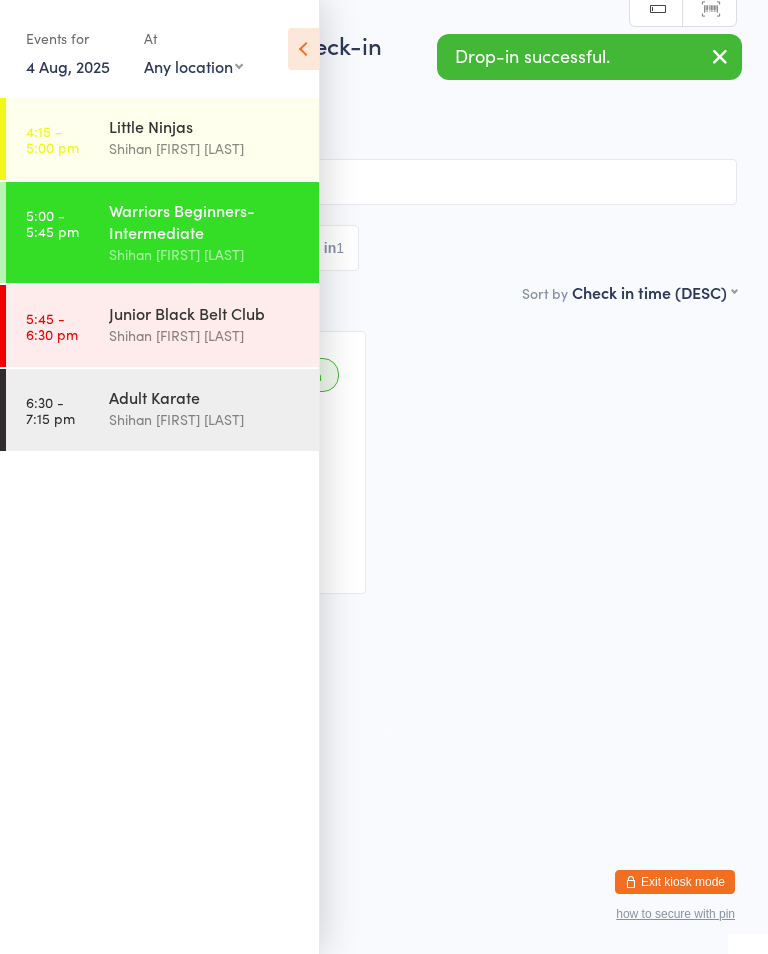 click on "Little Ninjas" at bounding box center (205, 126) 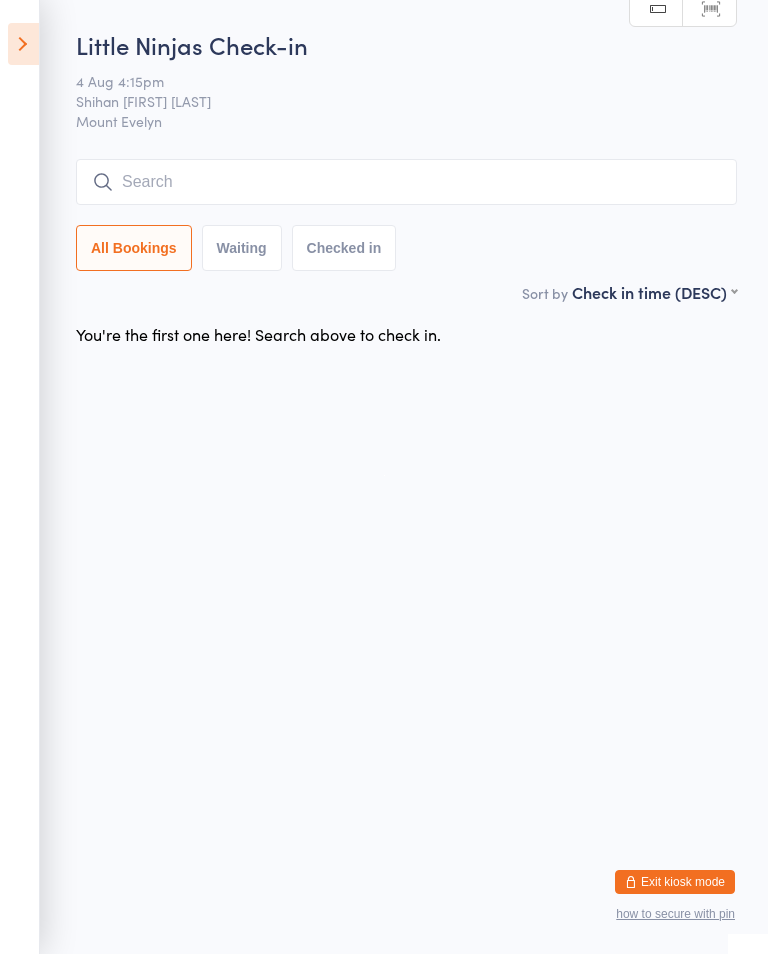 click at bounding box center (406, 182) 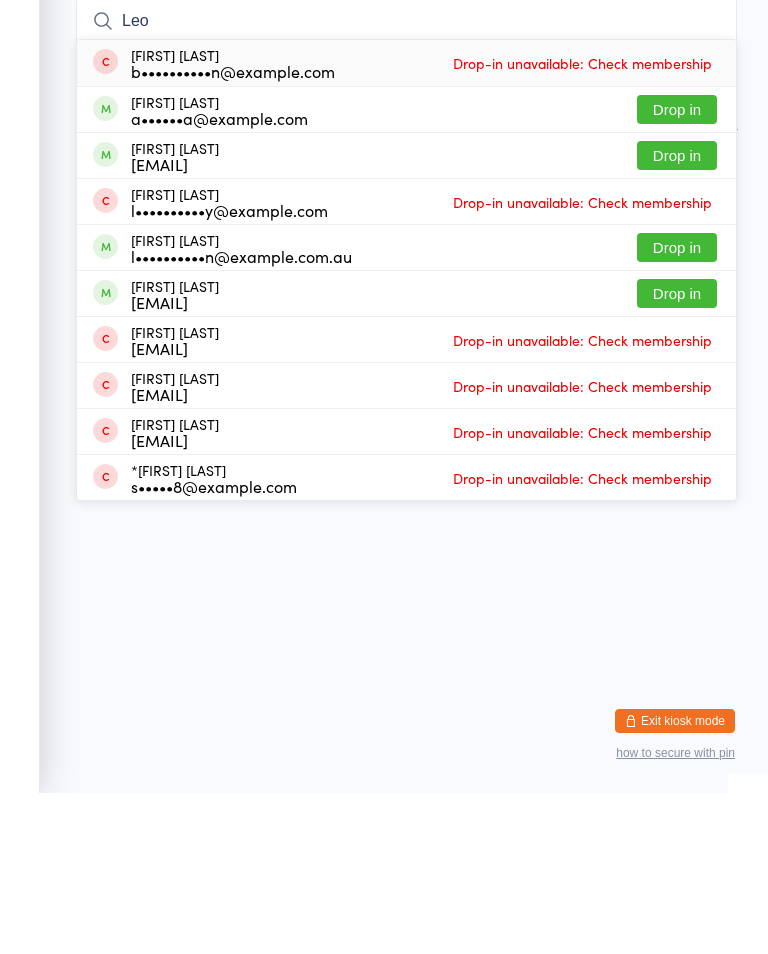 type on "Leo" 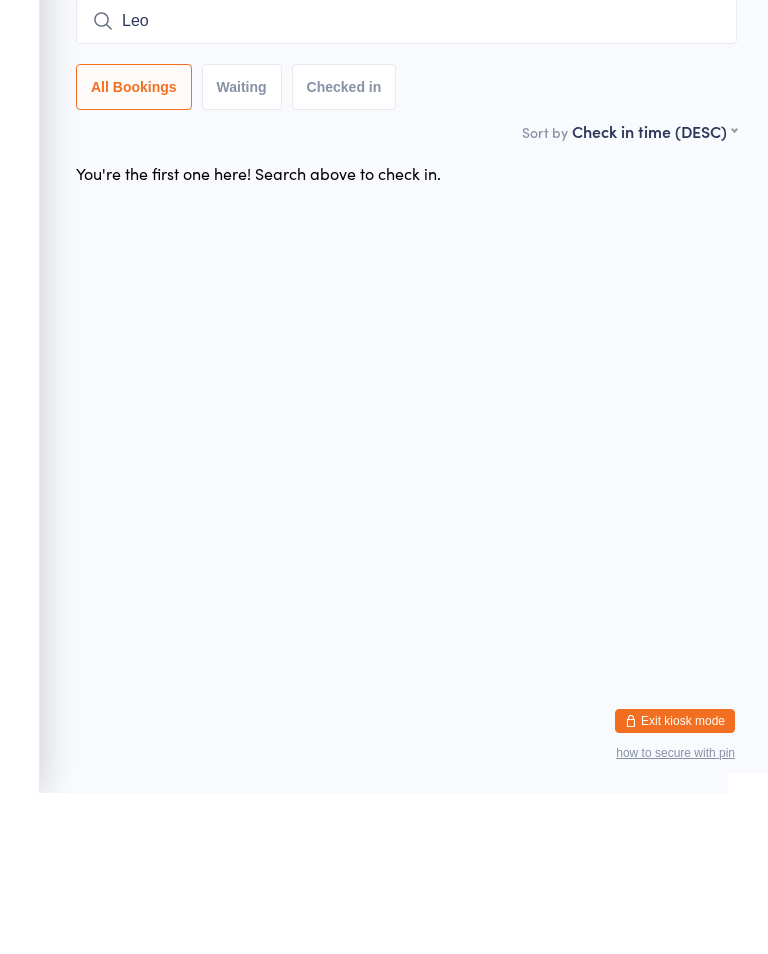 type 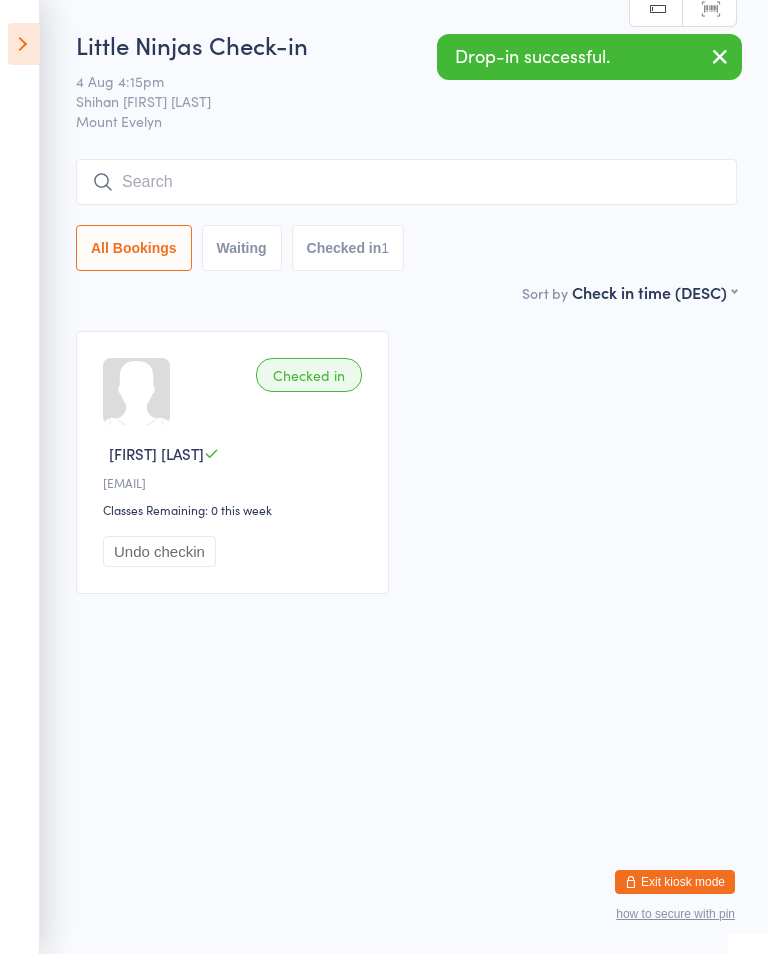 click at bounding box center (23, 44) 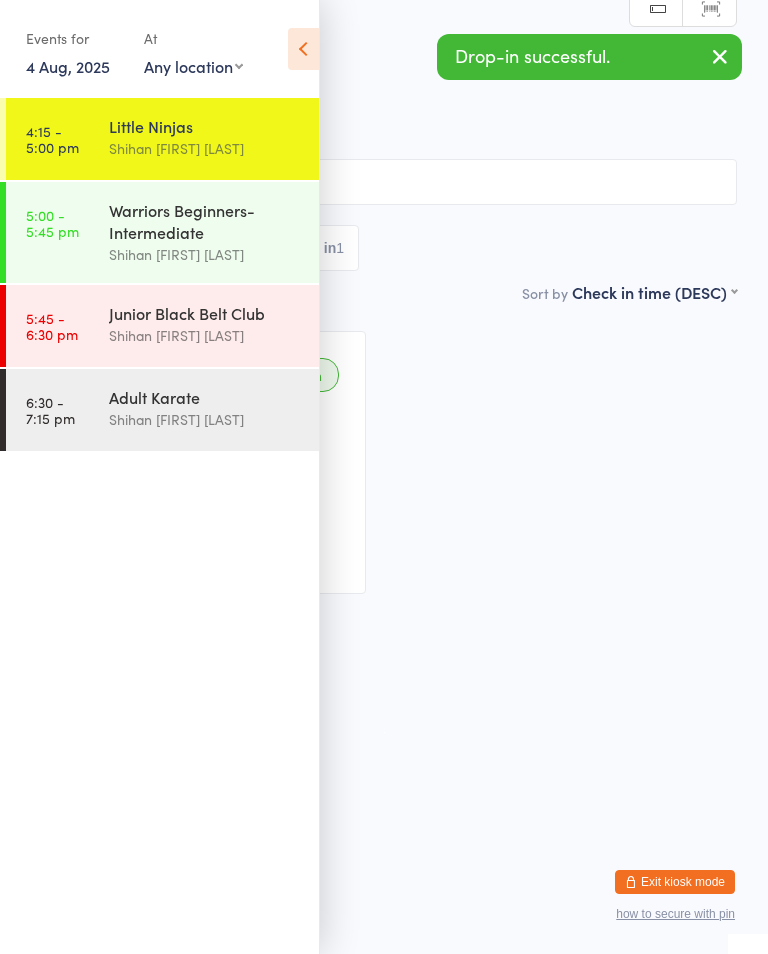click on "Shihan [FIRST] [LAST]" at bounding box center [205, 254] 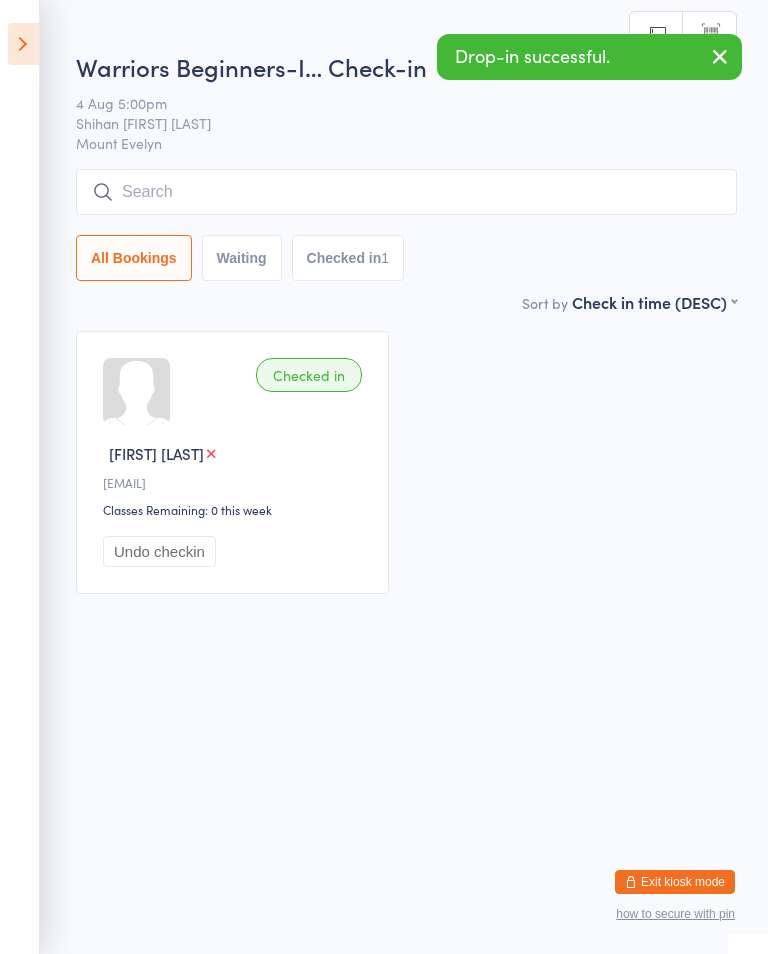 click at bounding box center (406, 192) 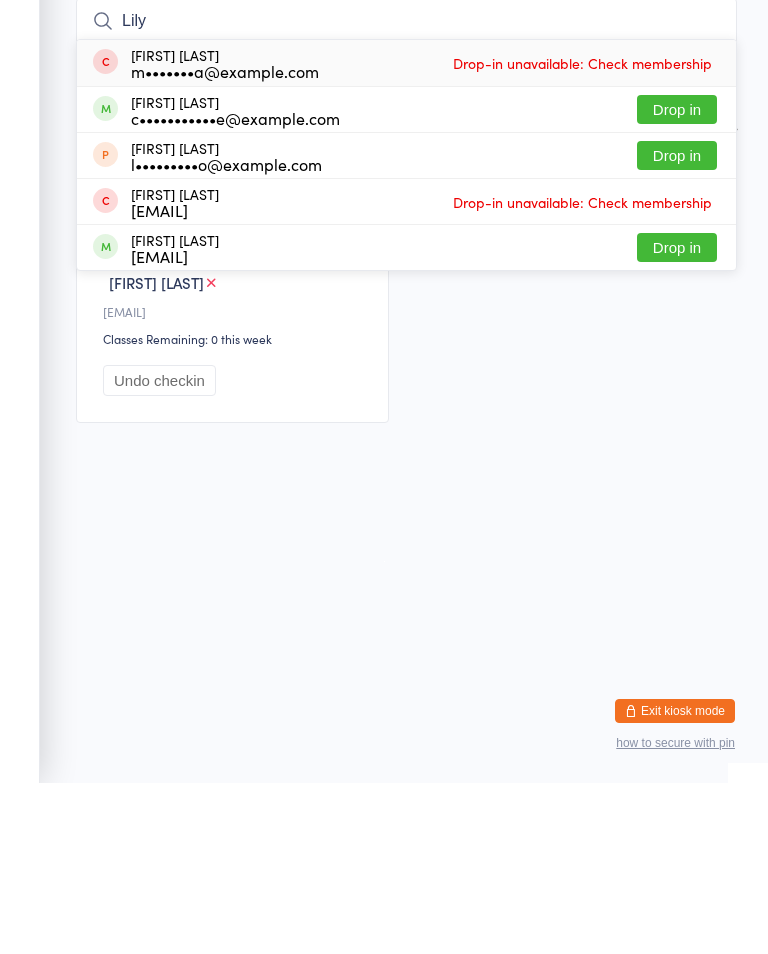 type on "Lily" 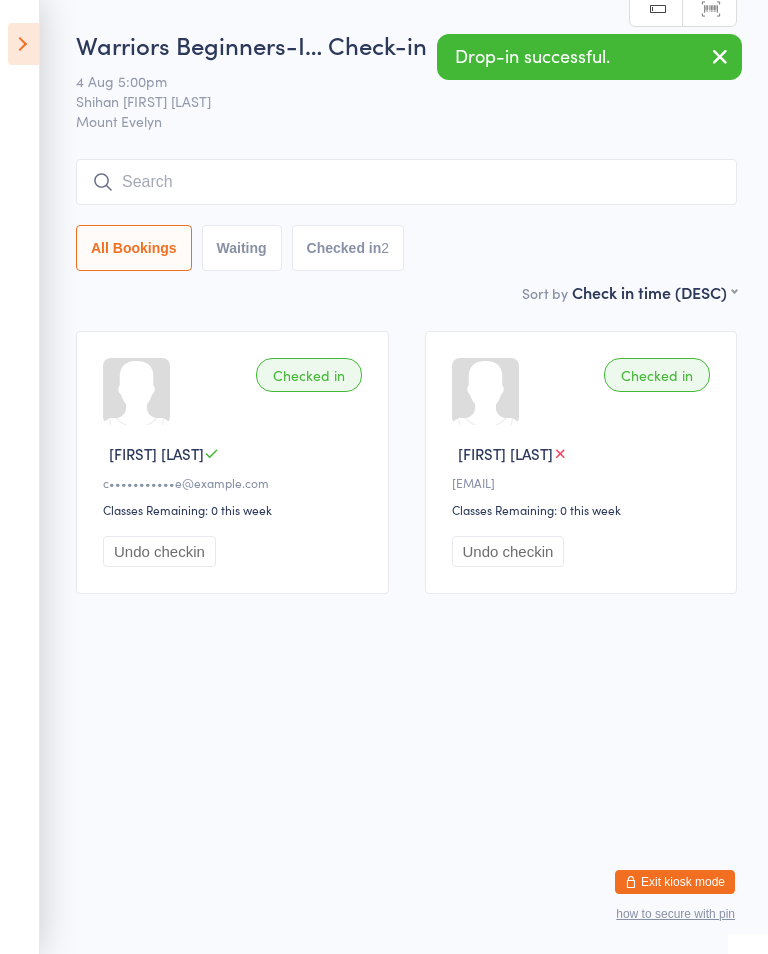 click at bounding box center (23, 44) 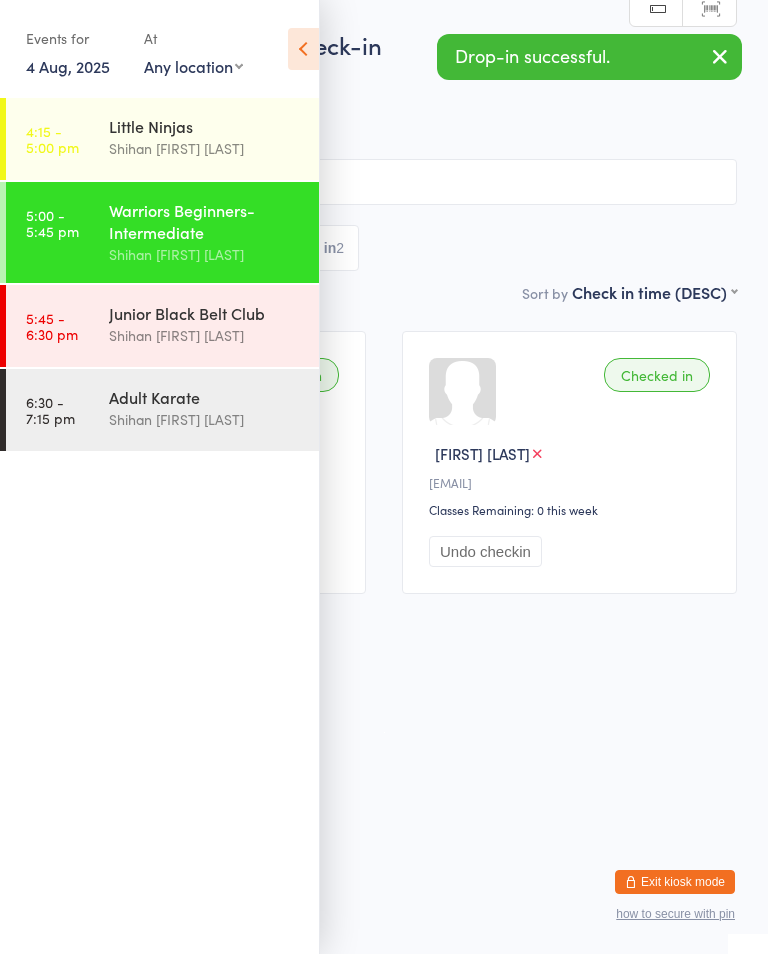 click on "Little Ninjas" at bounding box center [205, 126] 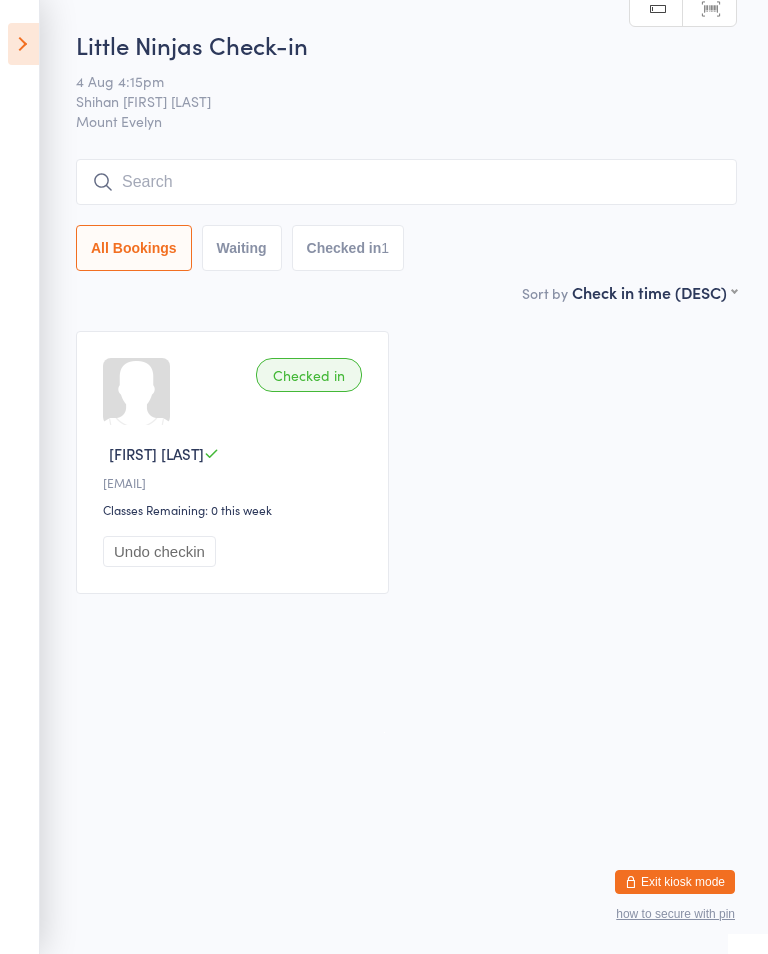 click at bounding box center (406, 182) 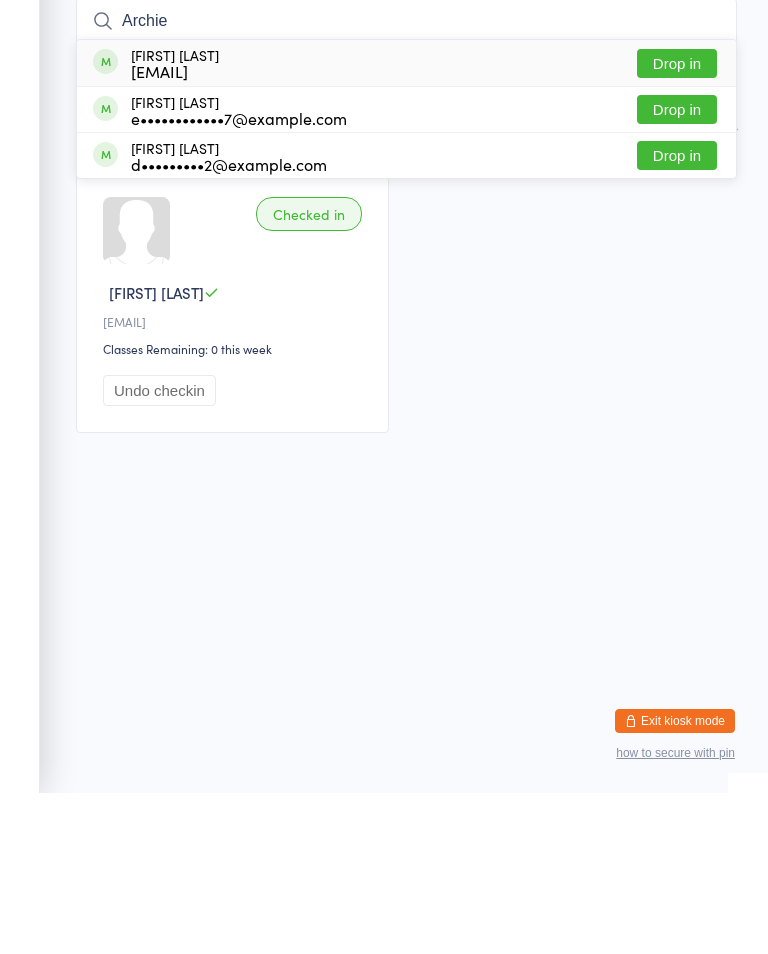 type on "Archie" 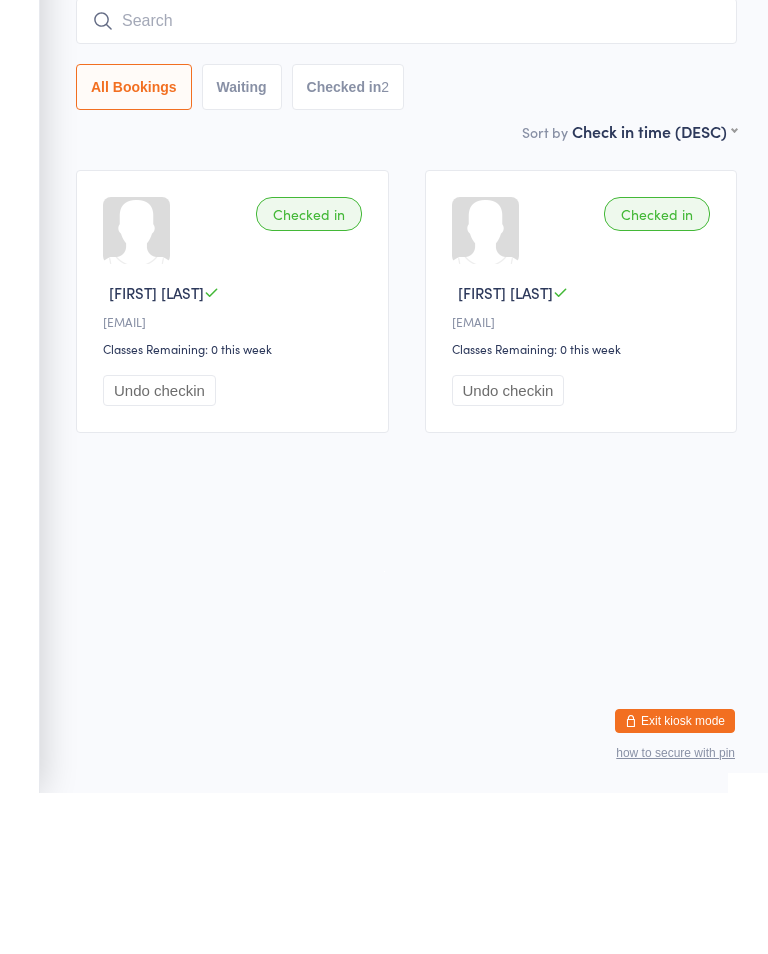 click on "You have now entered Kiosk Mode. Members will be able to check themselves in using the search field below. Click "Exit kiosk mode" below to exit Kiosk Mode at any time. Drop-in successful. Events for 4 Aug, 2025 4 Aug, 2025
August 2025
Sun Mon Tue Wed Thu Fri Sat
31
27
28
29
30
31
01
02
32
03
04
05
06
07
08
09
33
10
11
12
13
14
15
16
34
17
18
19
20
21
22" at bounding box center (384, 477) 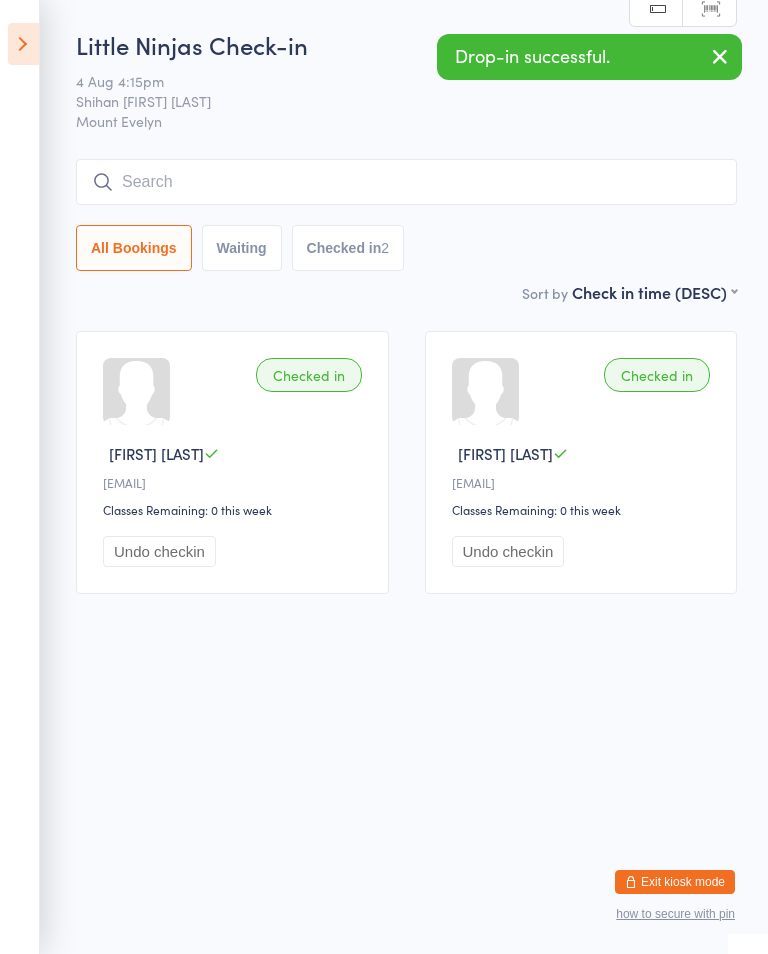click at bounding box center (23, 44) 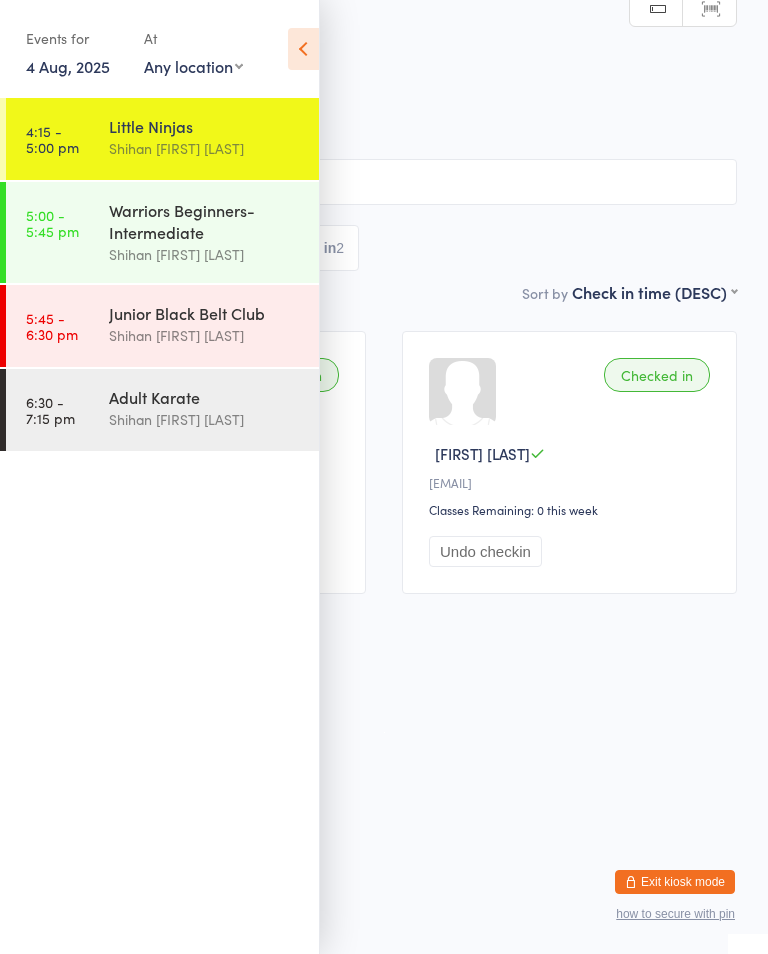 click on "Warriors Beginners-Intermediate" at bounding box center [205, 221] 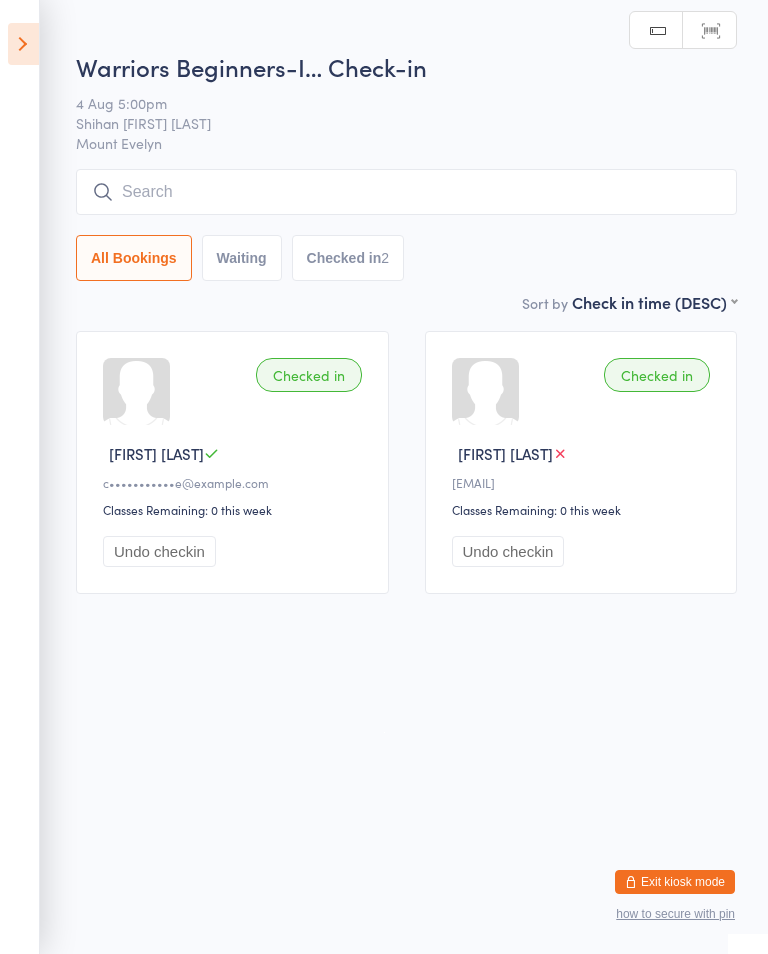 click at bounding box center (406, 192) 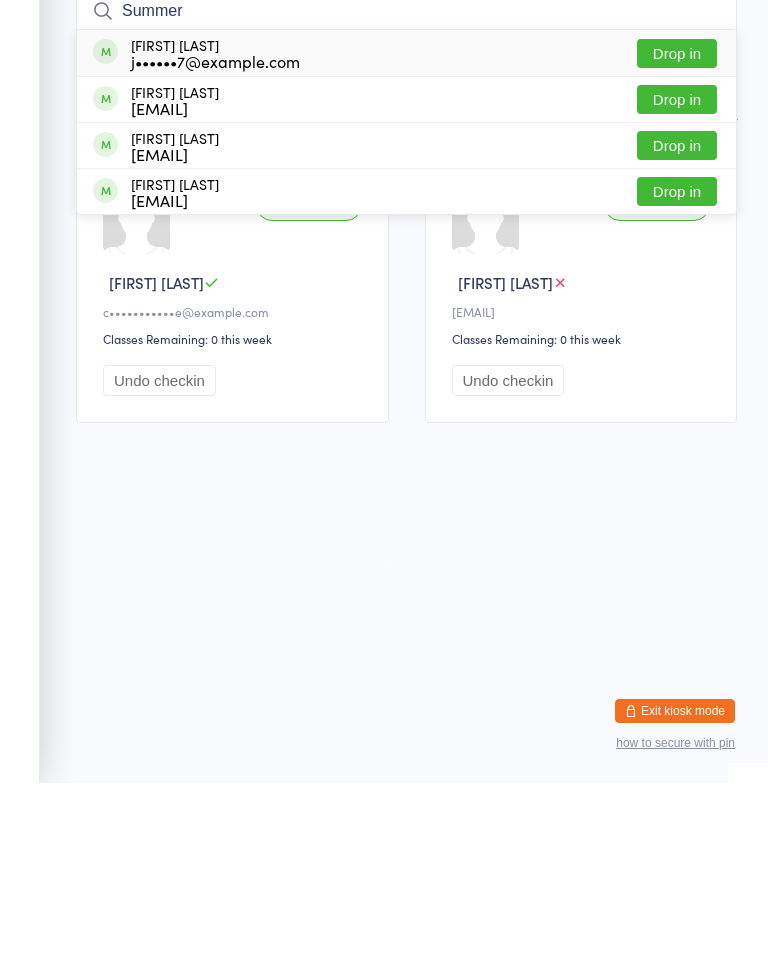 type on "Summer" 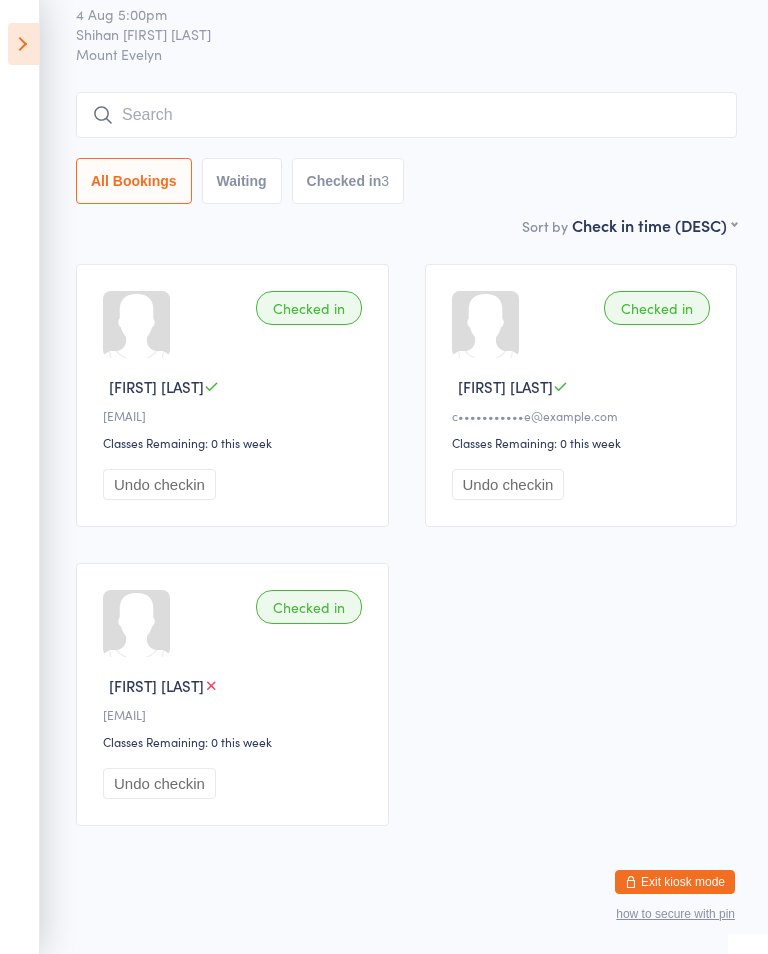 scroll, scrollTop: 0, scrollLeft: 0, axis: both 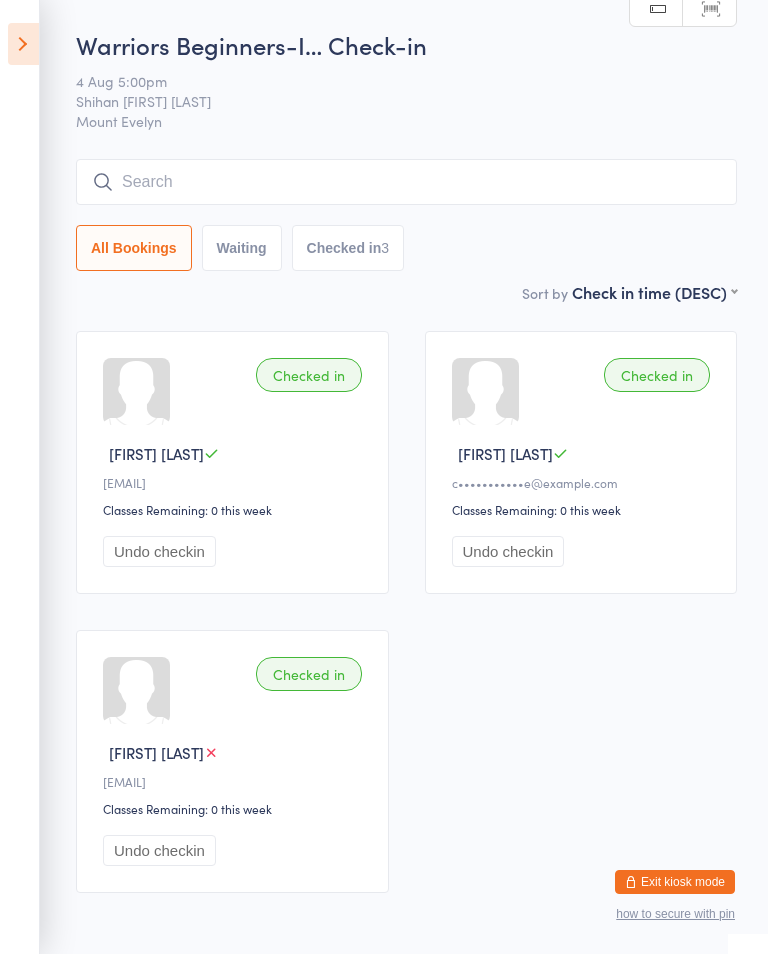 click at bounding box center [23, 44] 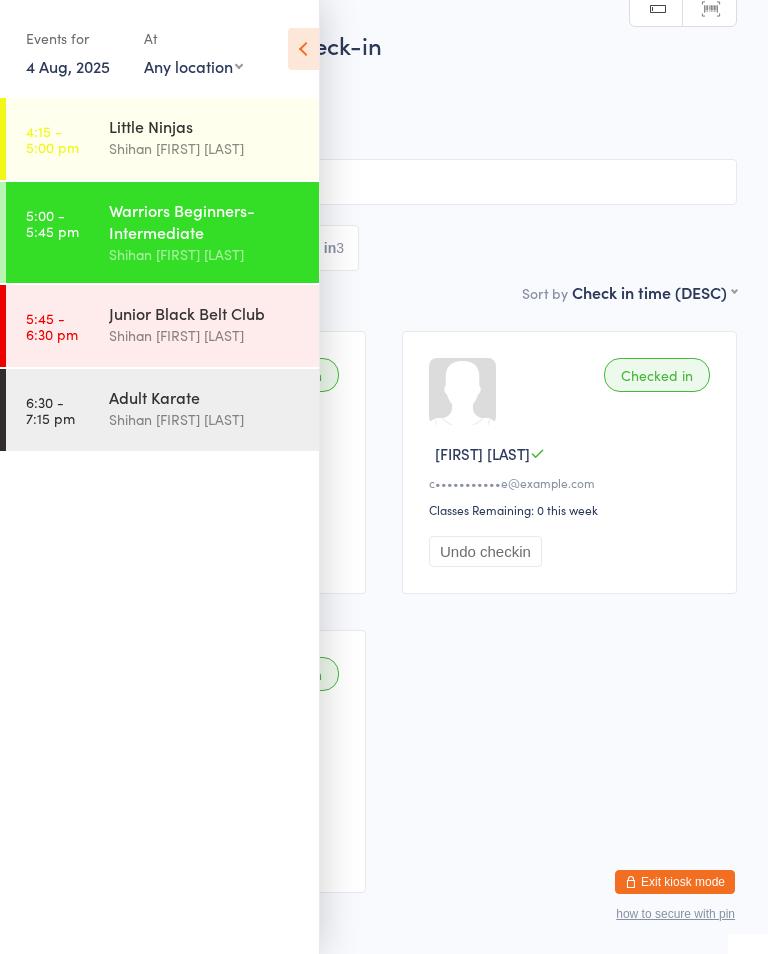 click on "Little Ninjas" at bounding box center [205, 126] 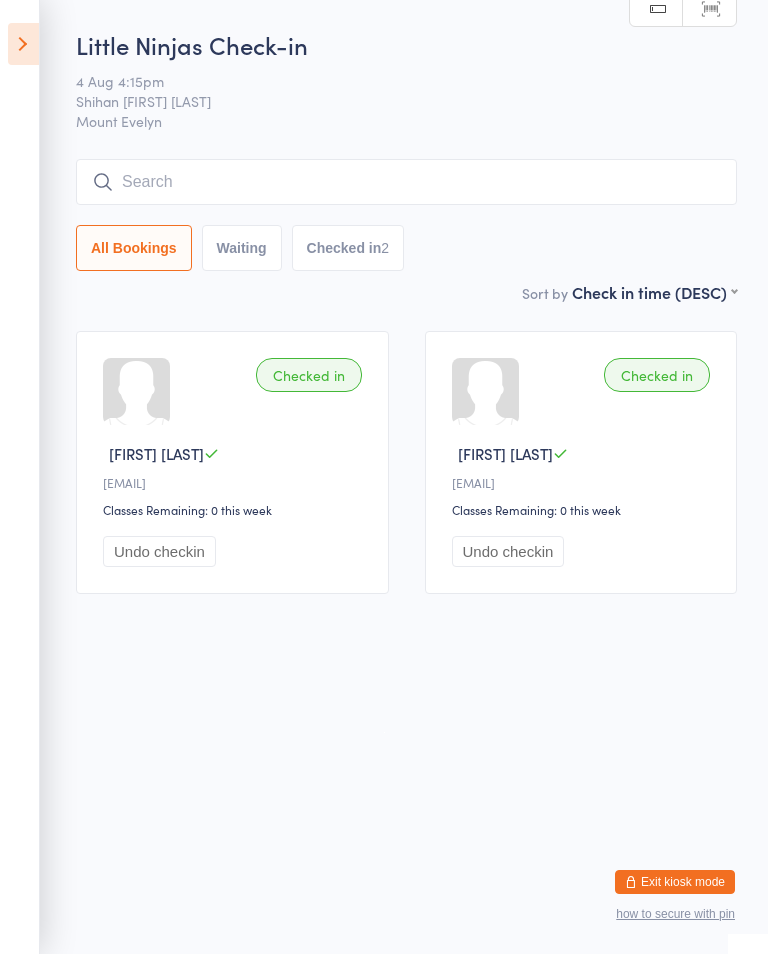 click at bounding box center (406, 182) 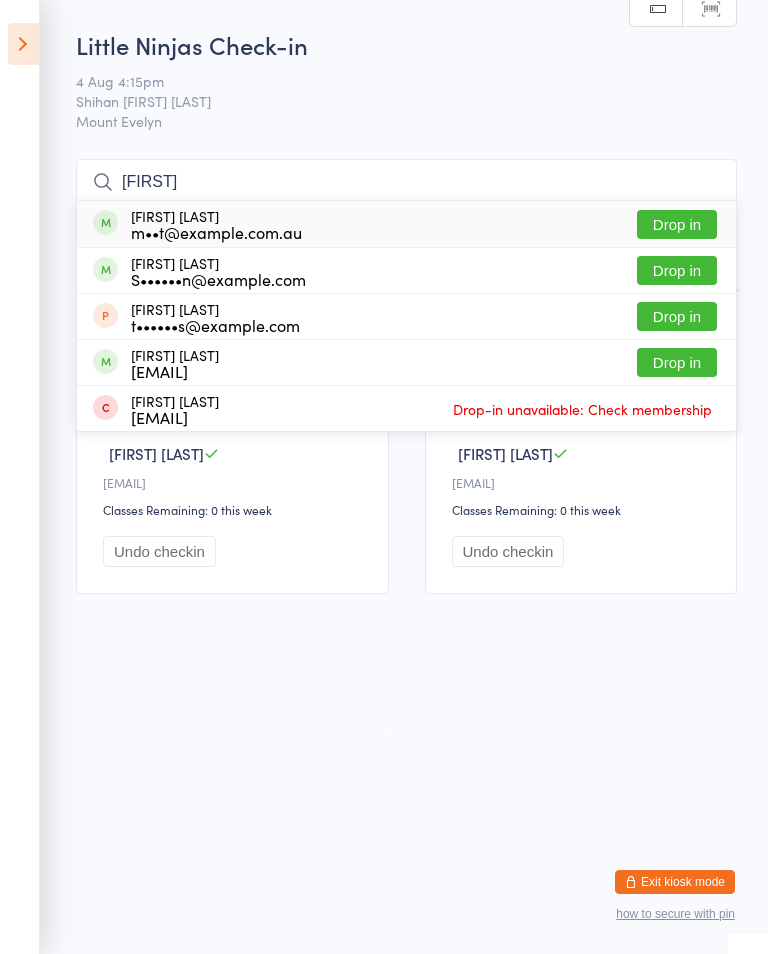 type on "[FIRST]" 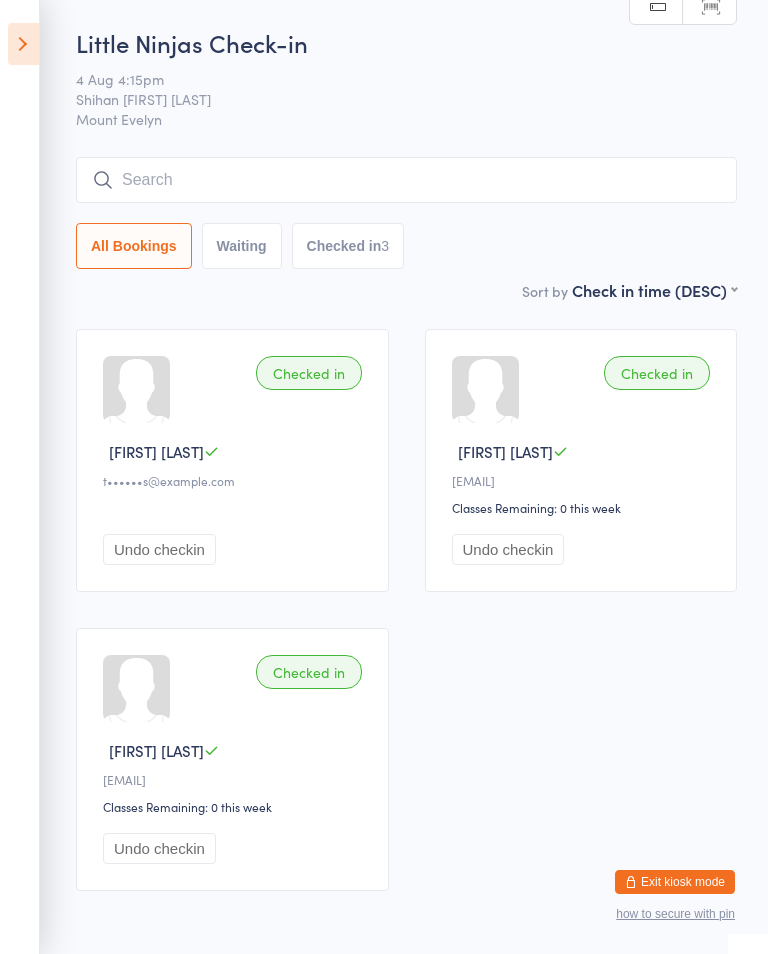scroll, scrollTop: 4, scrollLeft: 0, axis: vertical 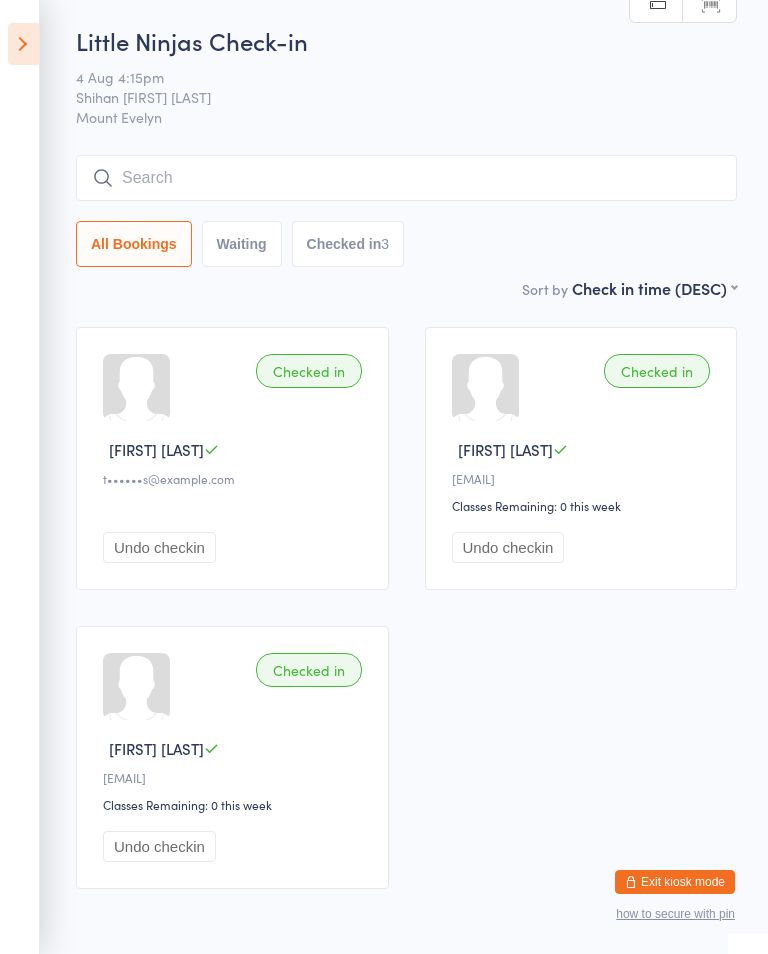 click at bounding box center [406, 178] 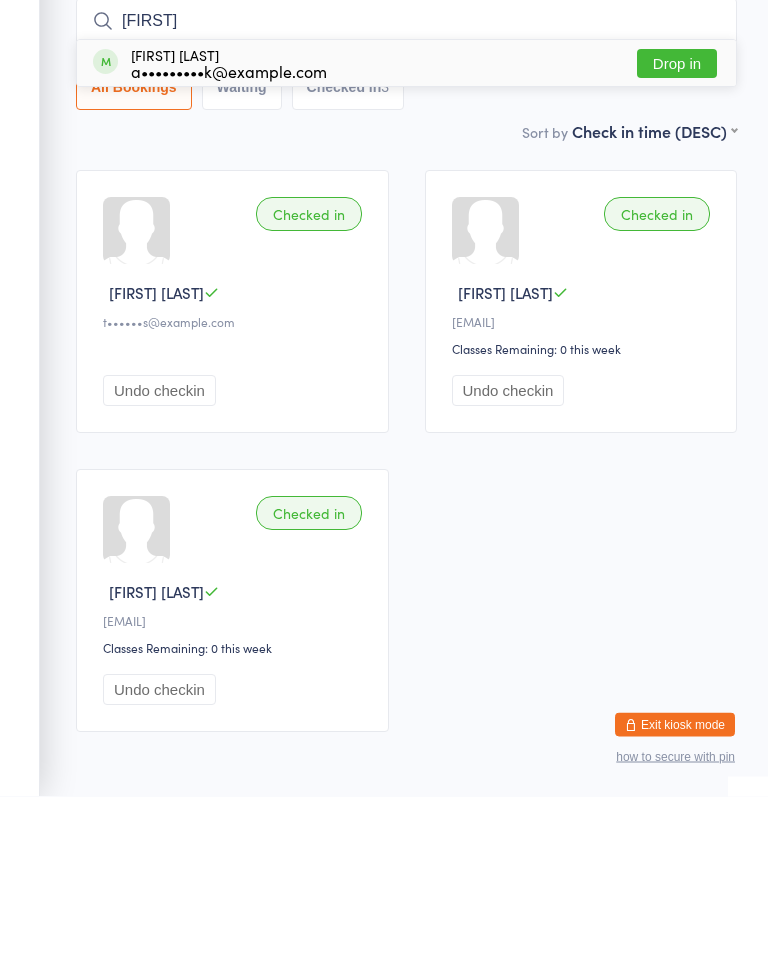 type on "[FIRST]" 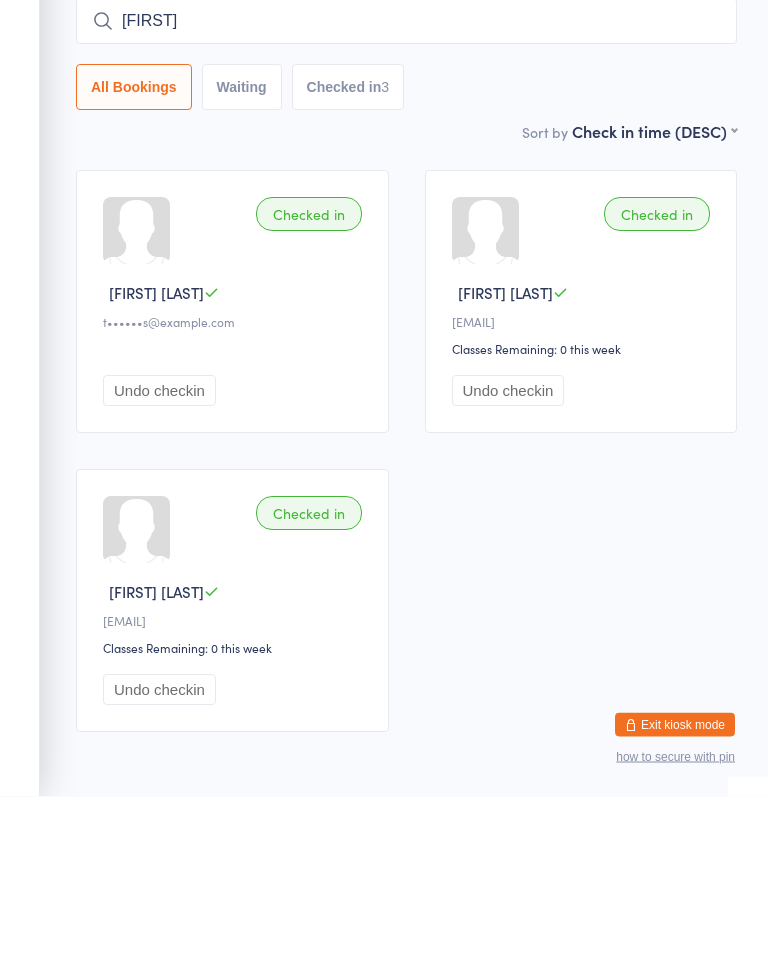 type 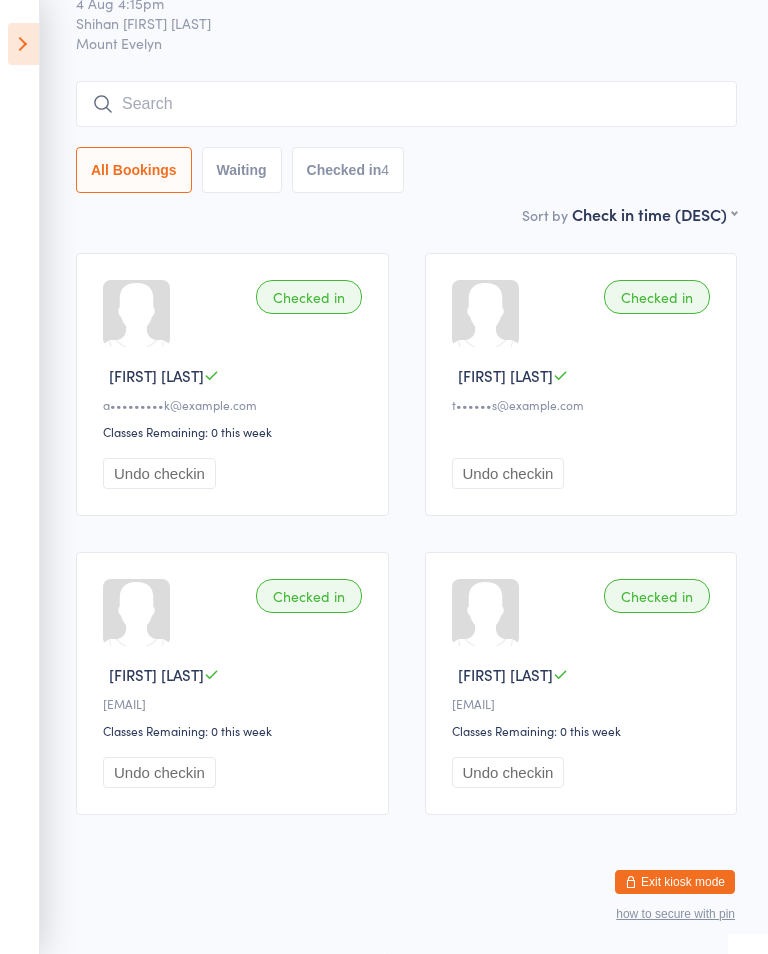 scroll, scrollTop: 0, scrollLeft: 0, axis: both 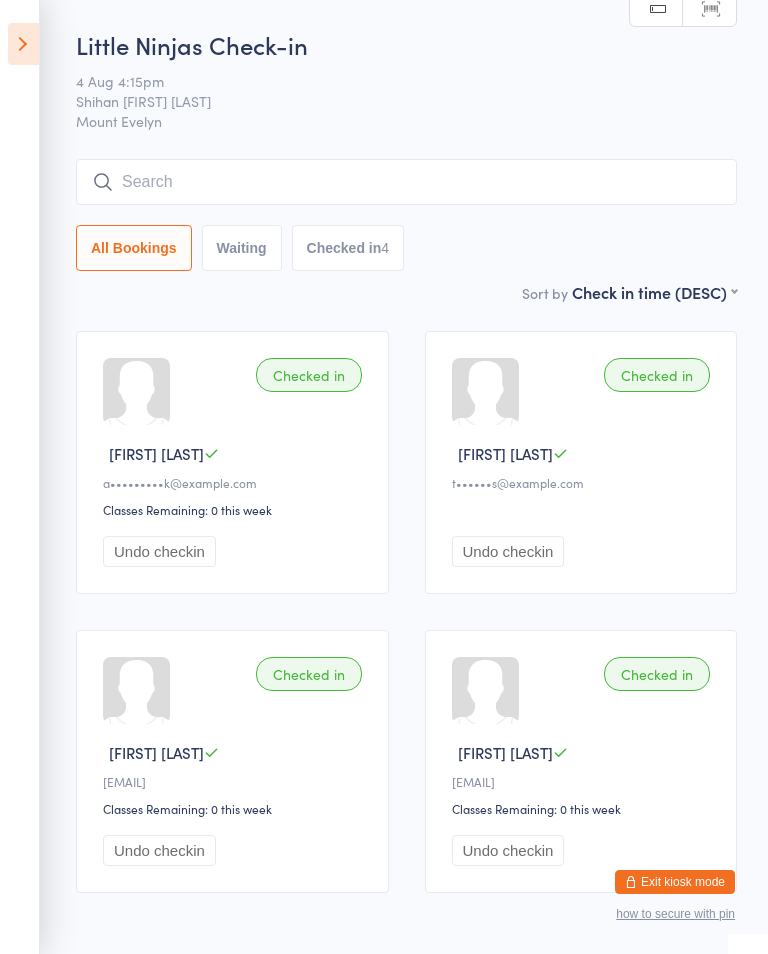 click at bounding box center [23, 44] 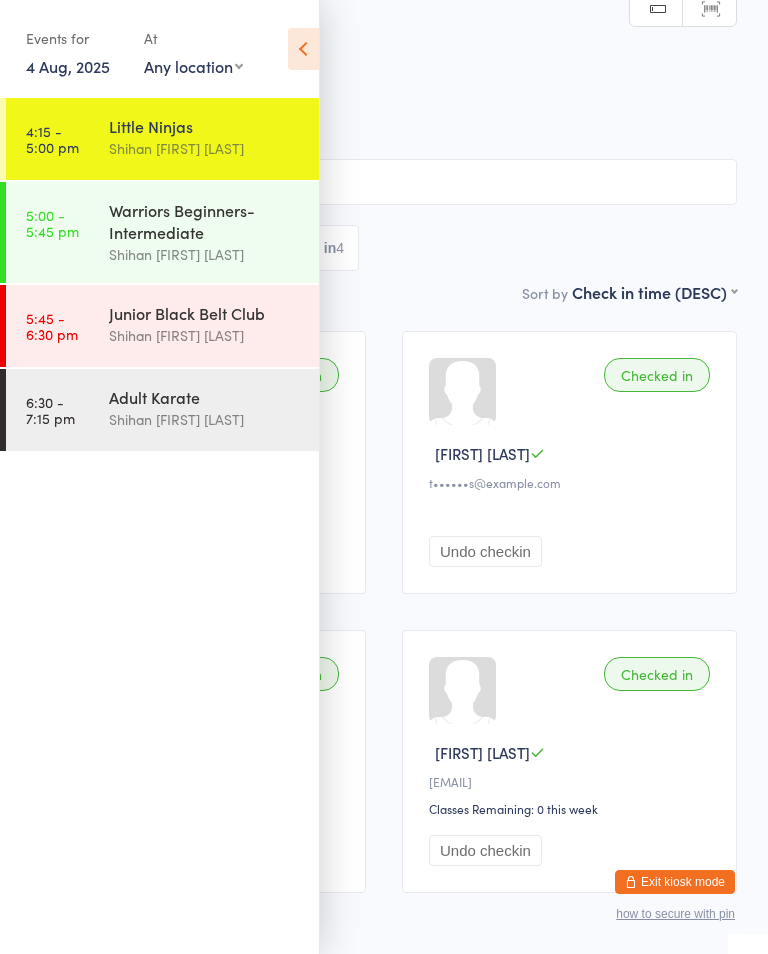 click on "5:00 - 5:45 pm Warriors Beginners-Intermediate Shihan [FIRST] [LAST]" at bounding box center [162, 232] 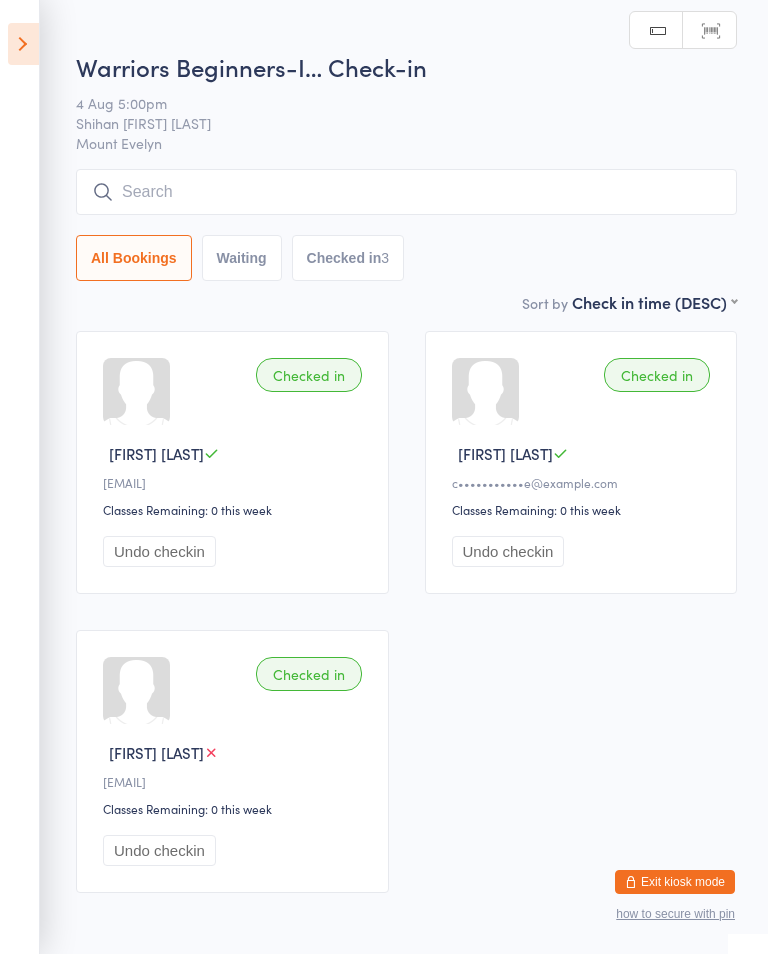 click at bounding box center [406, 192] 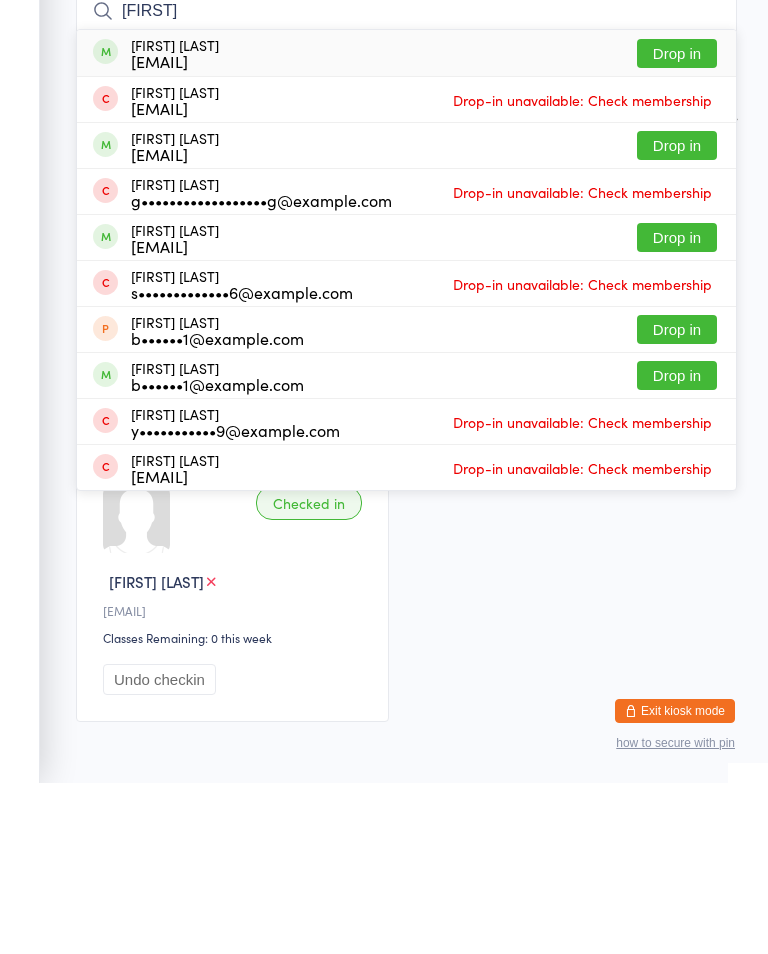 type on "[FIRST]" 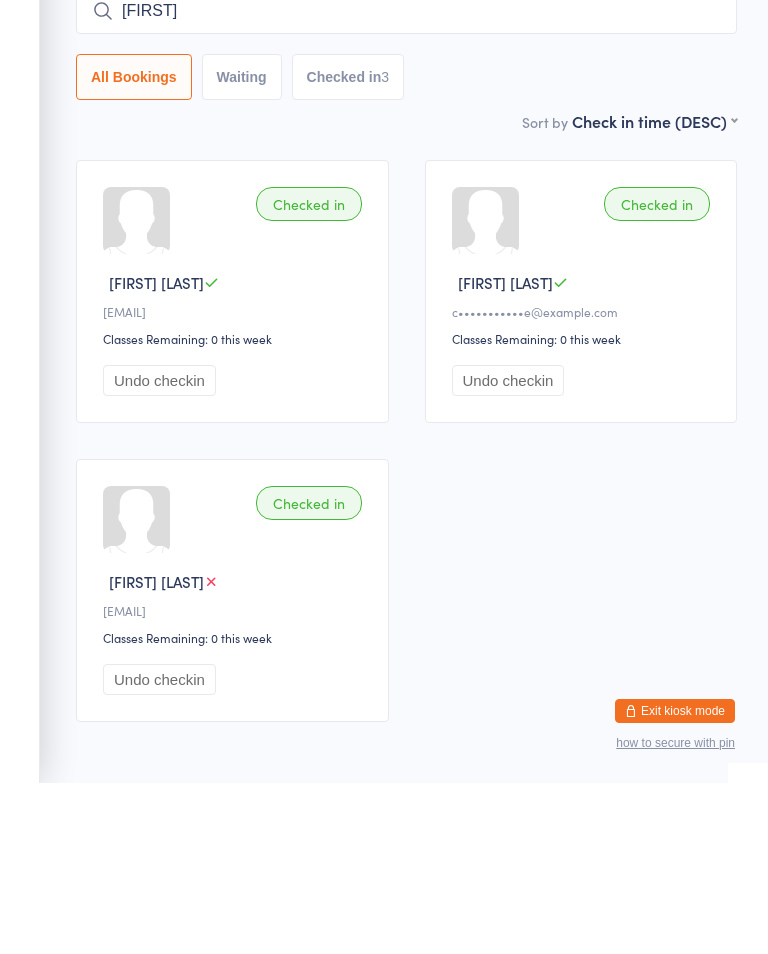 type 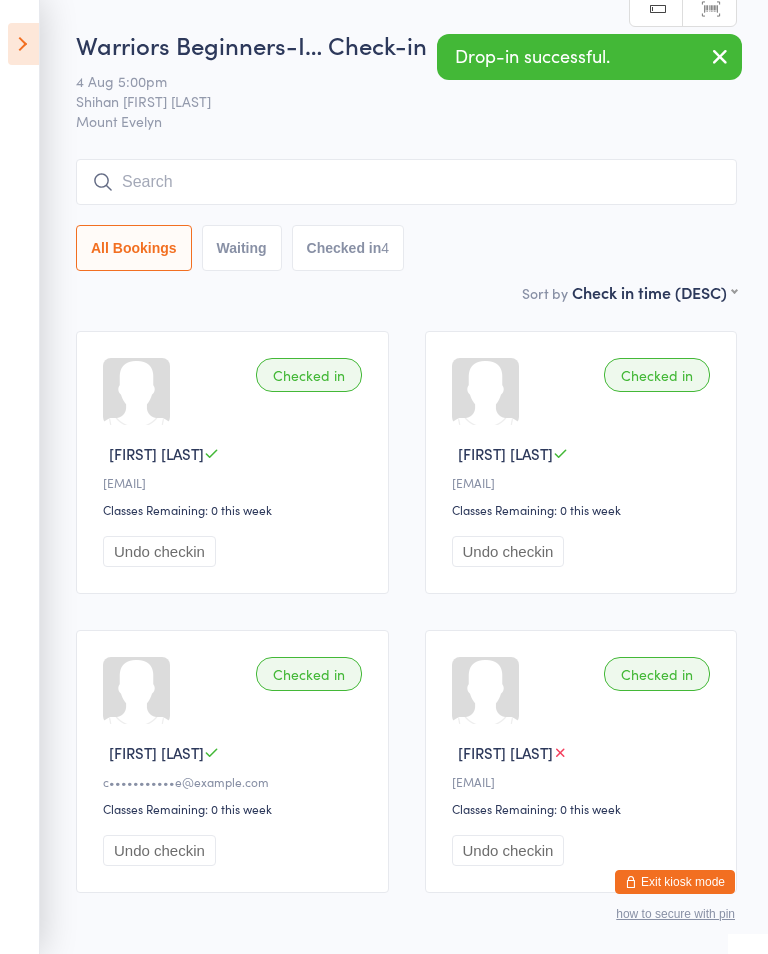 click on "Events for 4 Aug, 2025 4 Aug, 2025
August 2025
Sun Mon Tue Wed Thu Fri Sat
31
27
28
29
30
31
01
02
32
03
04
05
06
07
08
09
33
10
11
12
13
14
15
16
34
17
18
19
20
21
22
23
35
24
25
26
27
28
29
30" at bounding box center [20, 477] 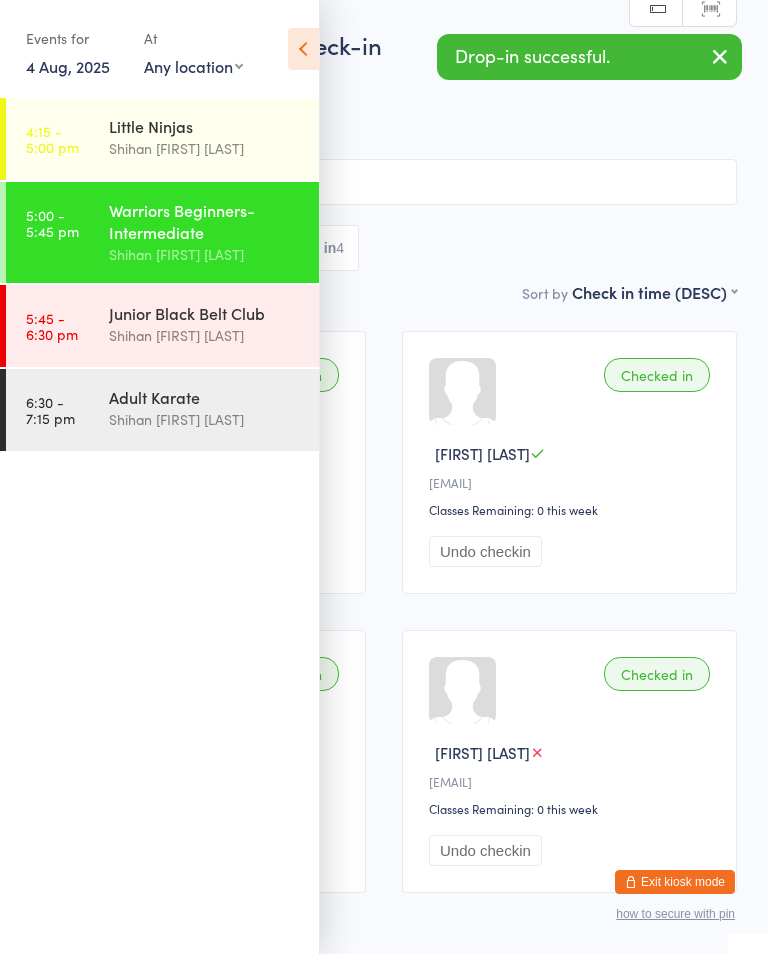 click on "4:15 - 5:00 pm" at bounding box center (52, 139) 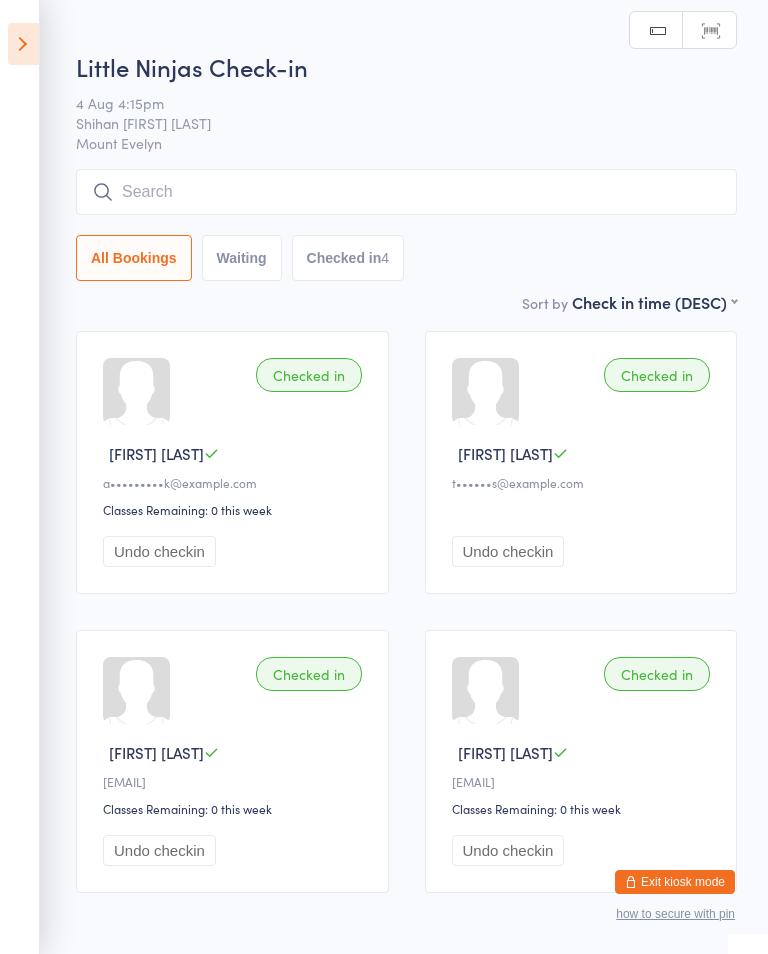 click at bounding box center (406, 192) 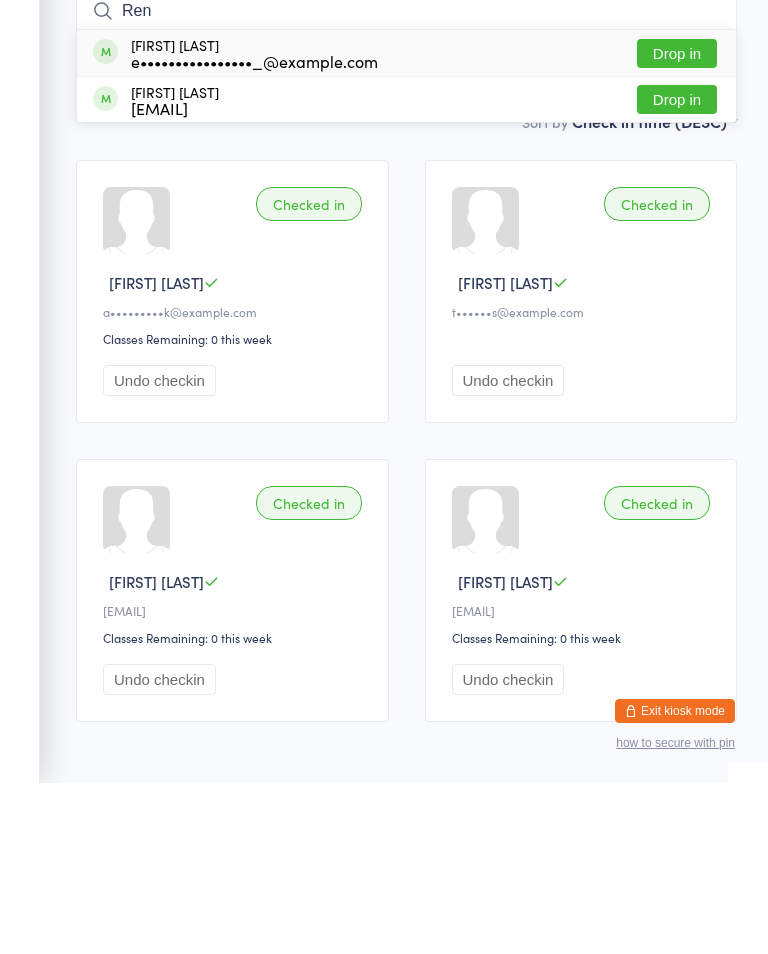 type on "Ren" 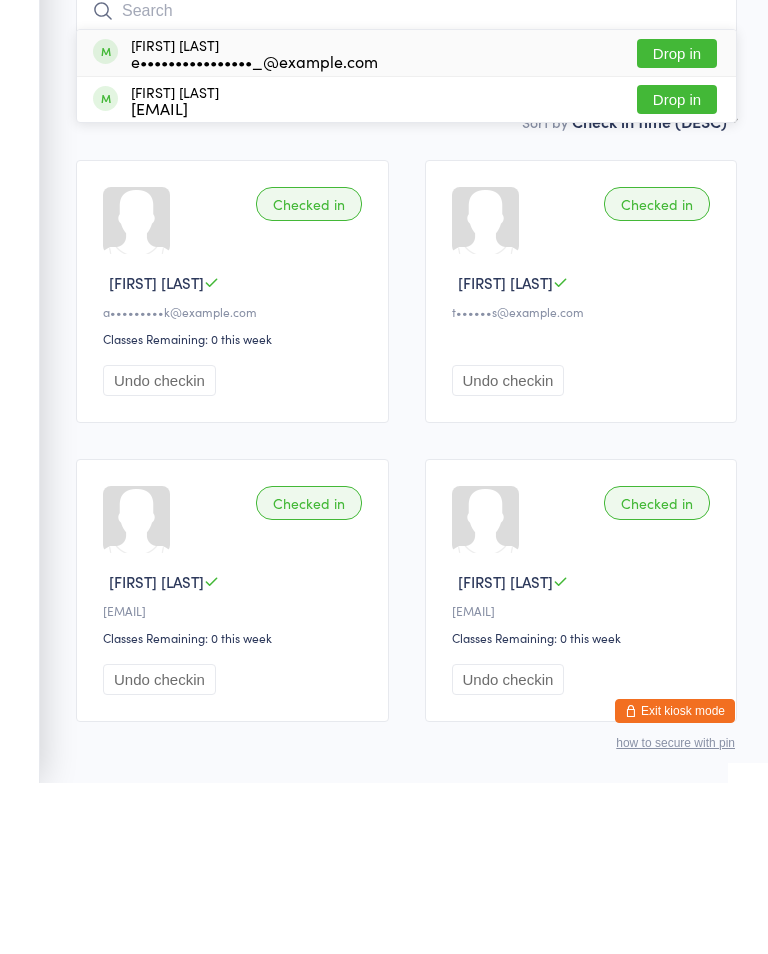scroll, scrollTop: 104, scrollLeft: 0, axis: vertical 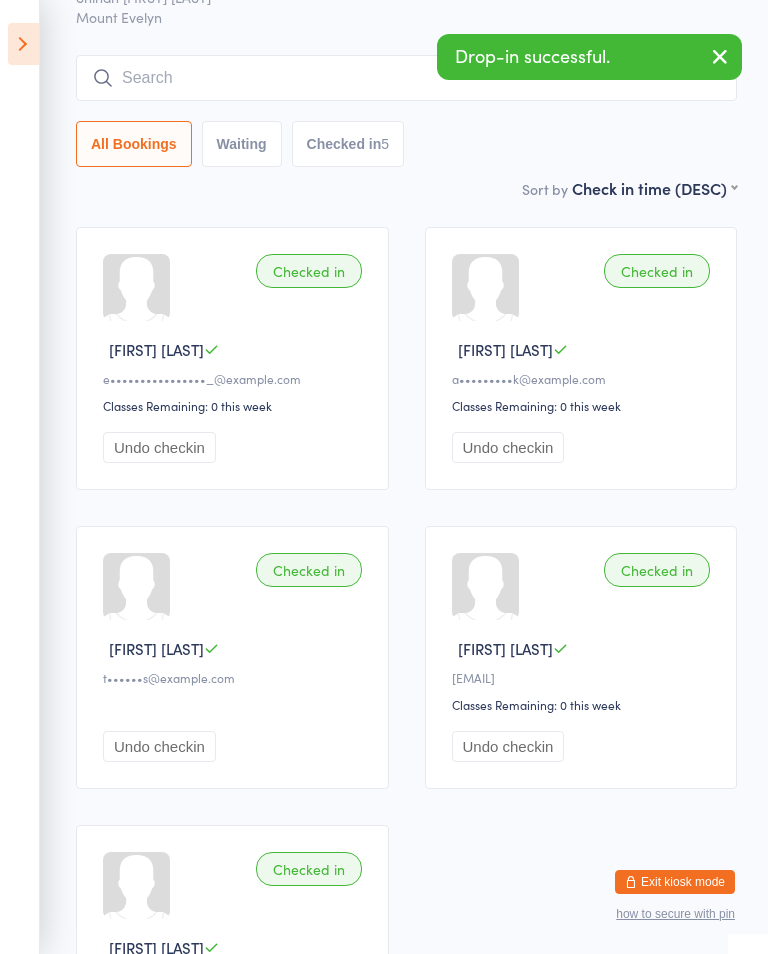 click at bounding box center [406, 78] 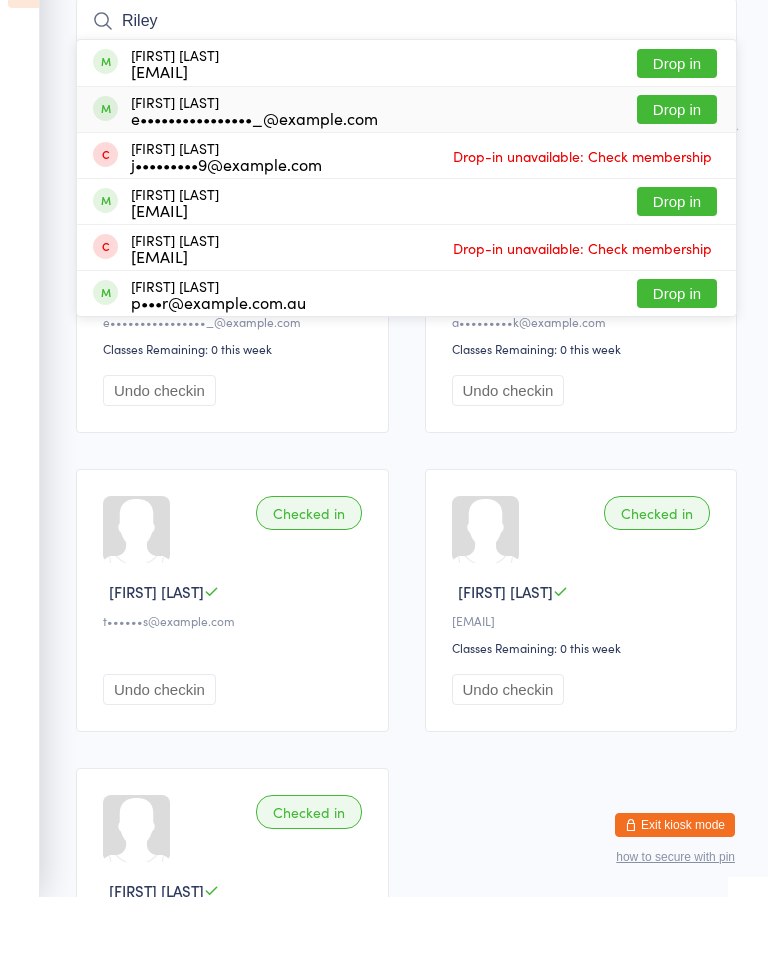 type on "Riley" 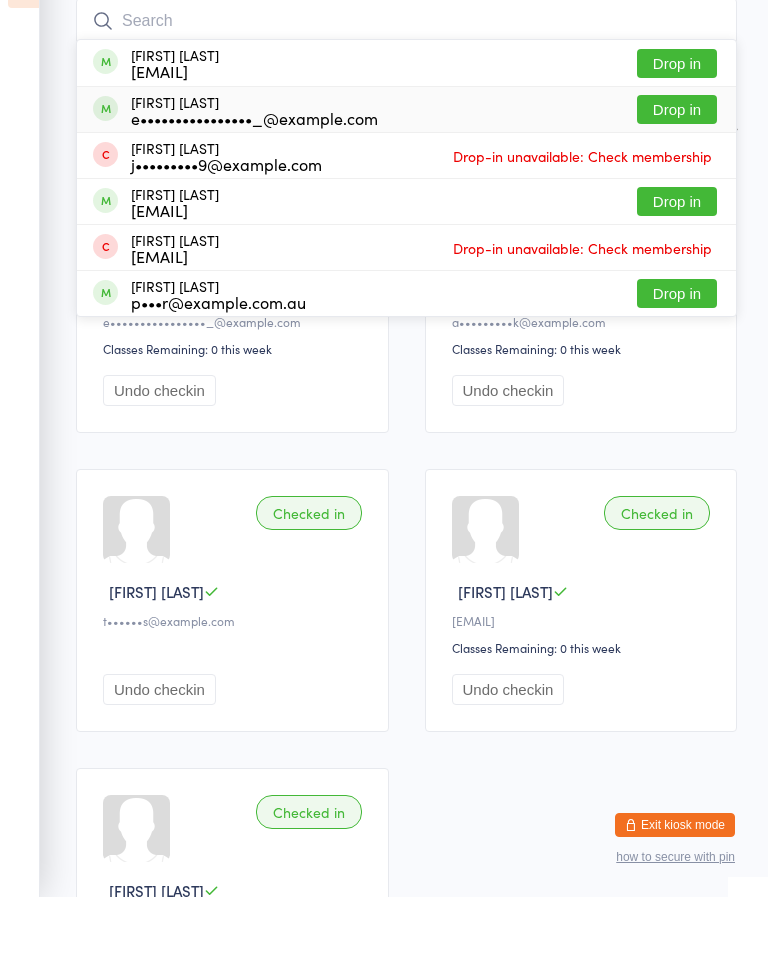 scroll, scrollTop: 161, scrollLeft: 0, axis: vertical 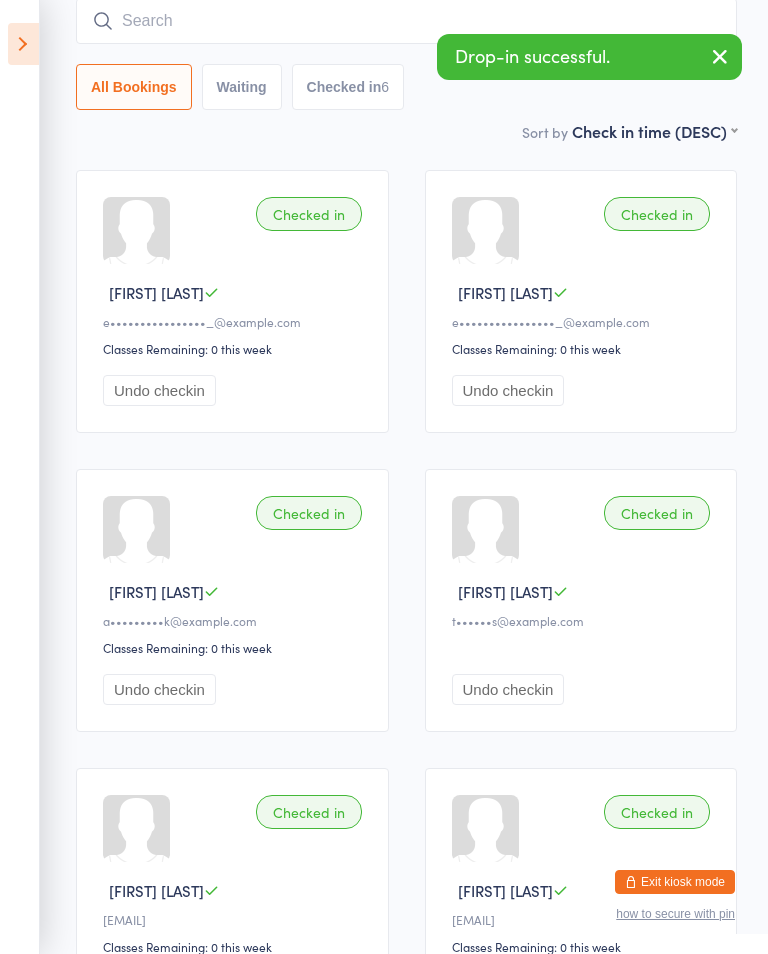 click at bounding box center (23, 44) 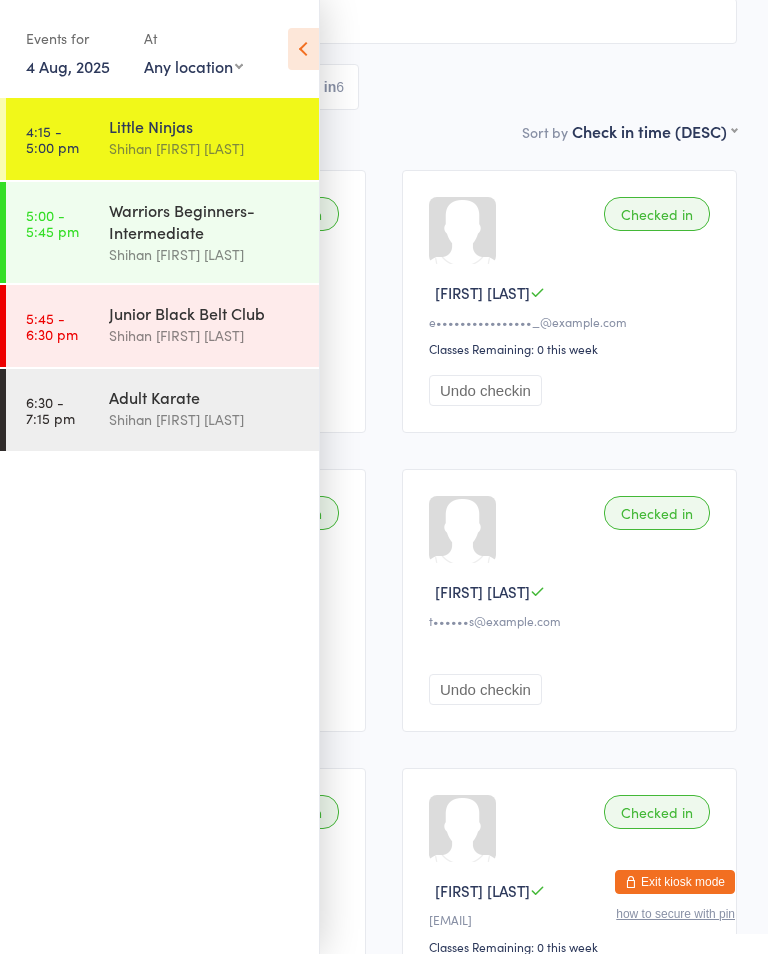 click at bounding box center [303, 49] 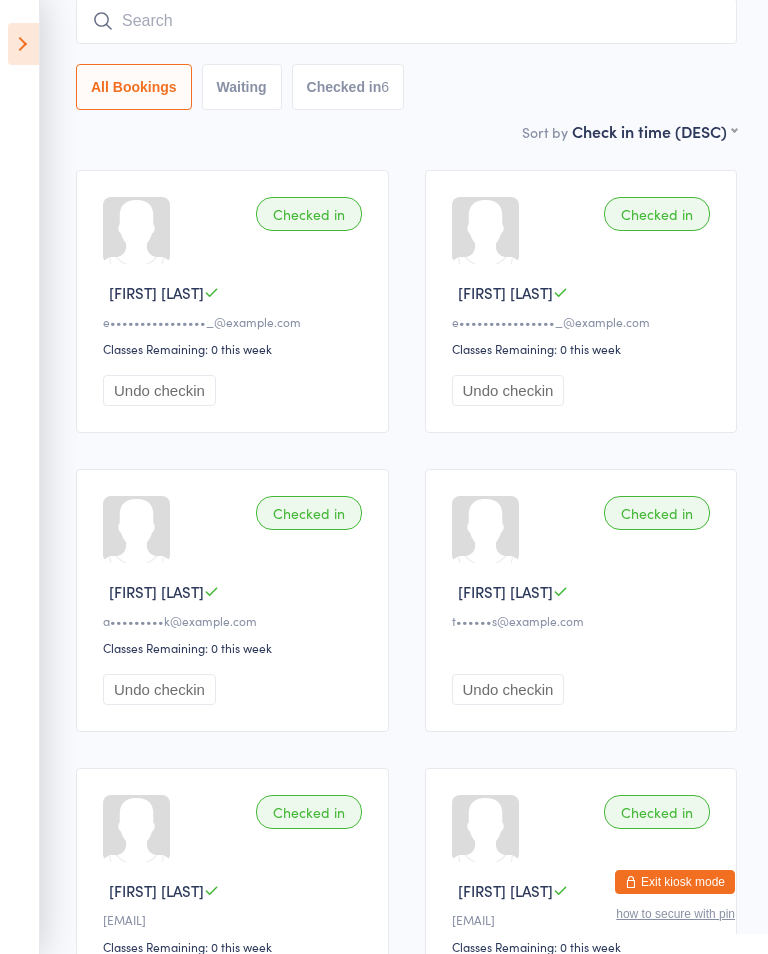 click at bounding box center [406, 21] 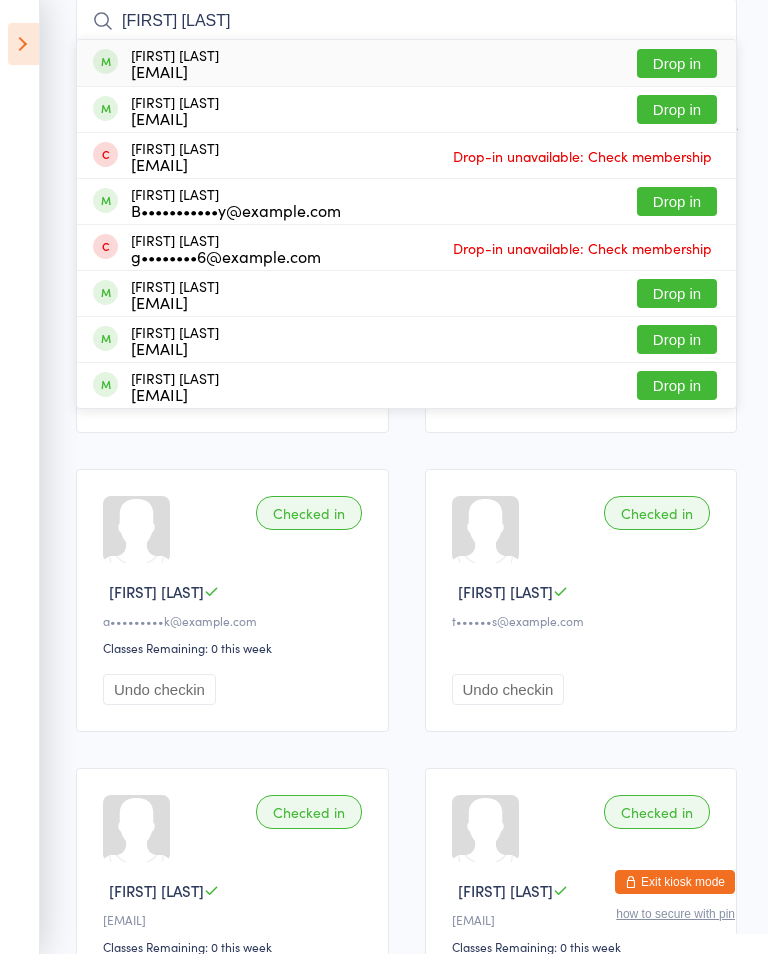 type on "[FIRST] [LAST]" 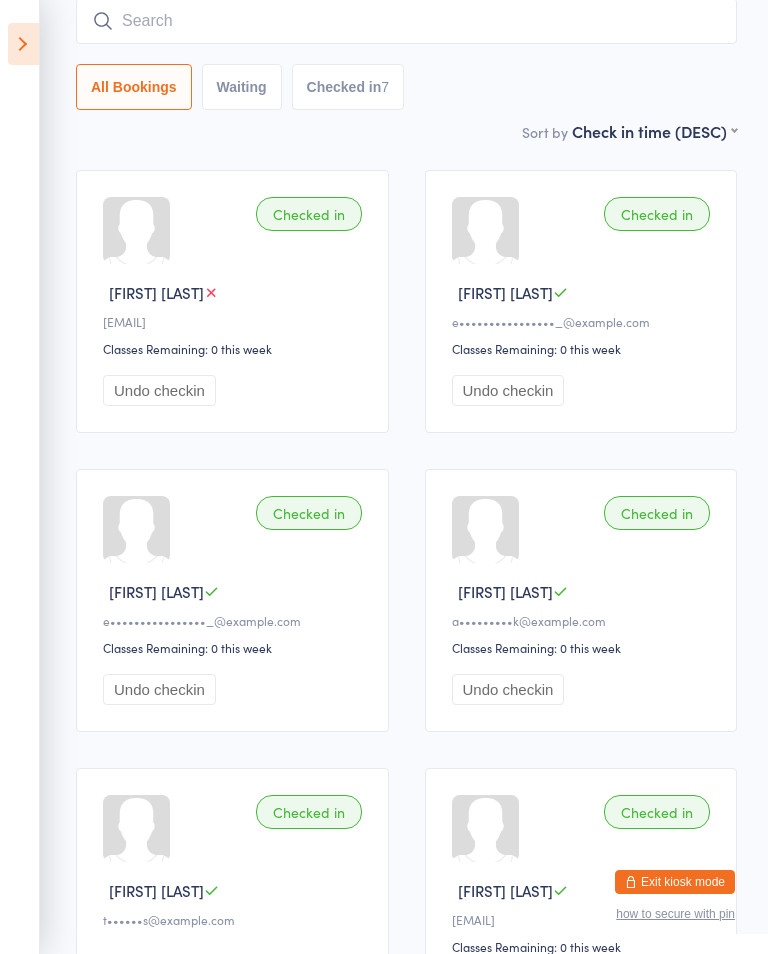 click at bounding box center [406, 21] 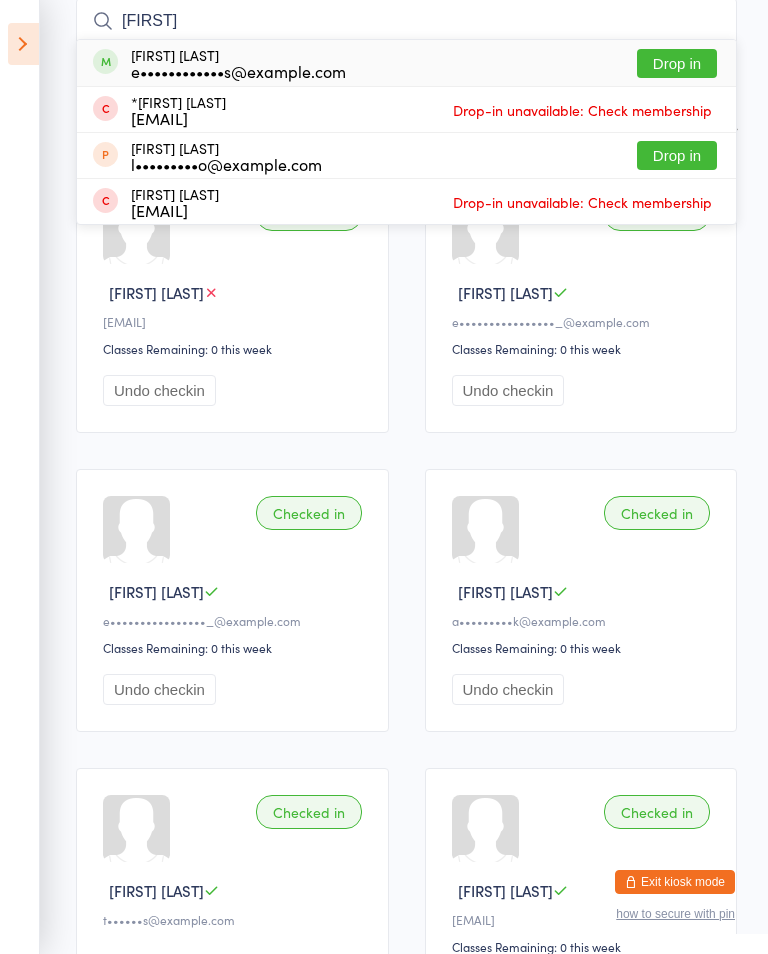 type on "[FIRST]" 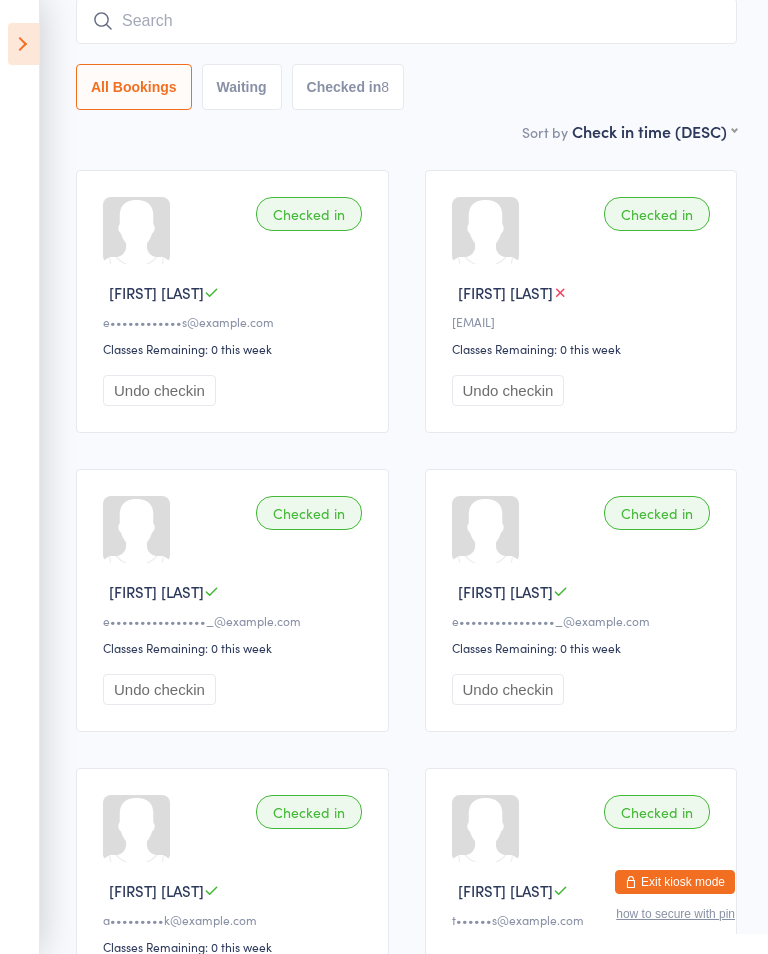 click at bounding box center [406, 21] 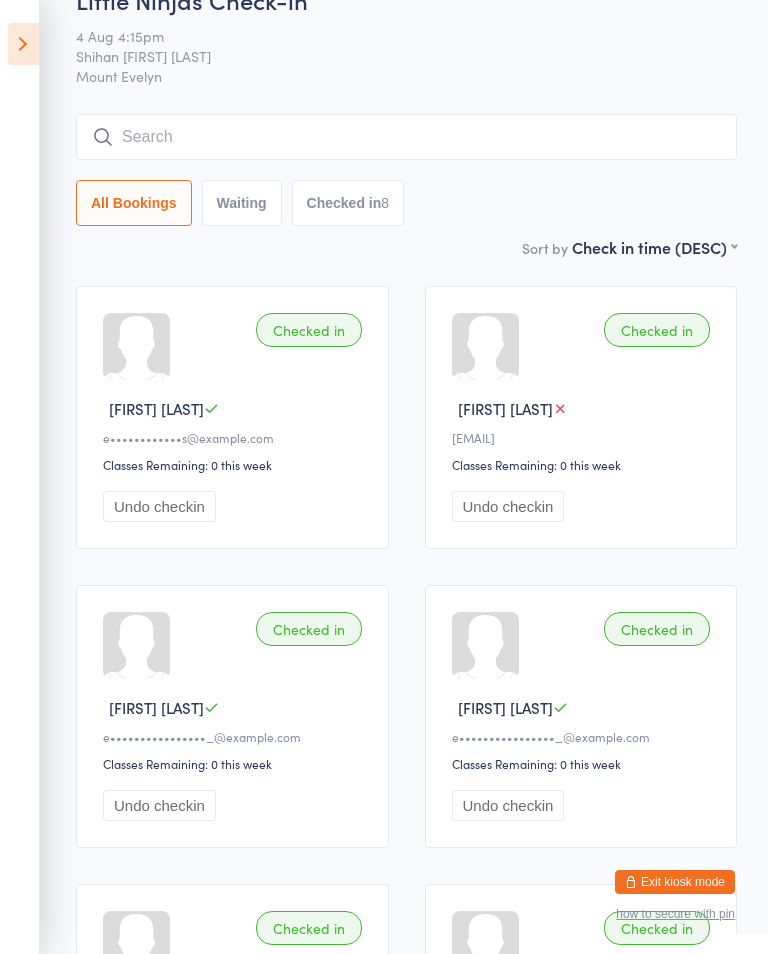 scroll, scrollTop: 0, scrollLeft: 0, axis: both 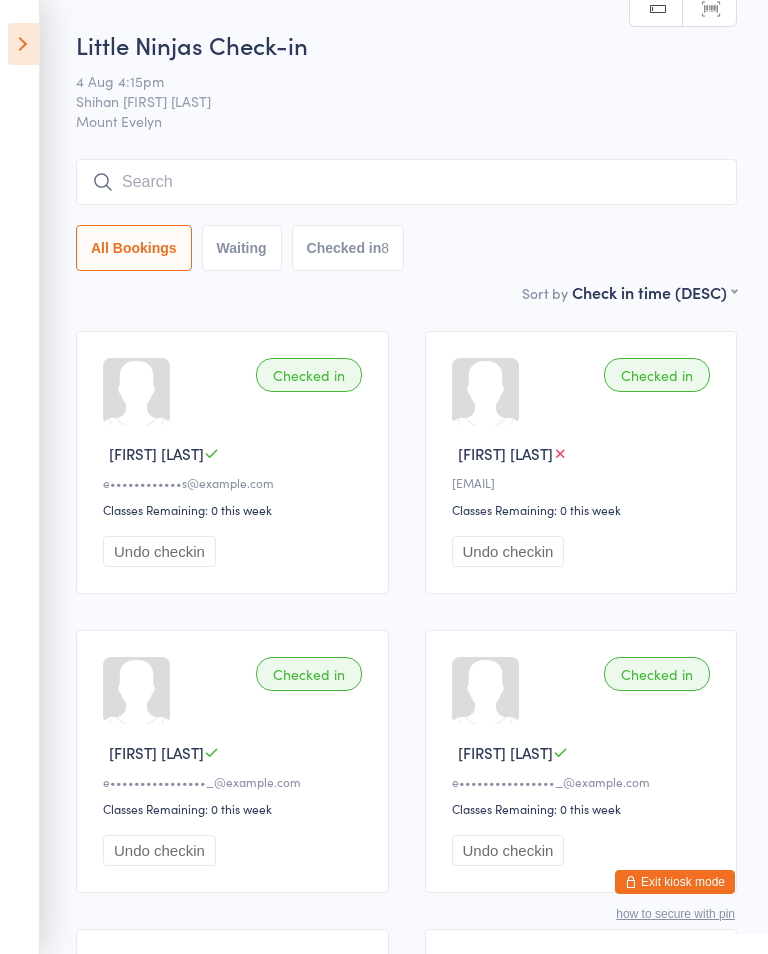 click at bounding box center (406, 182) 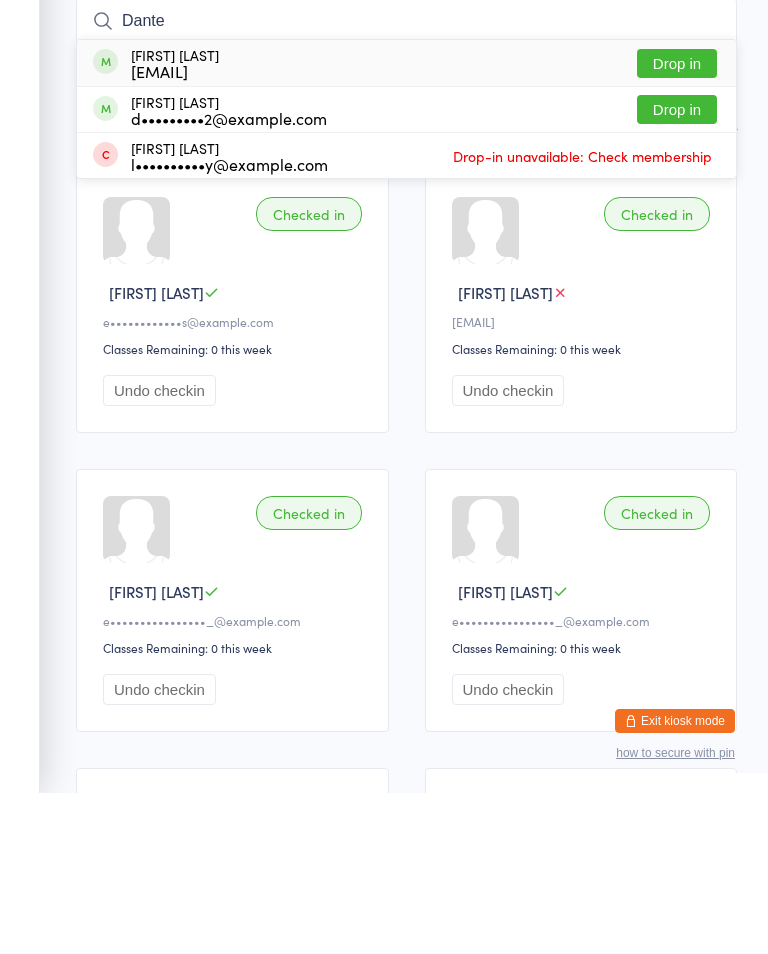 type on "Dante" 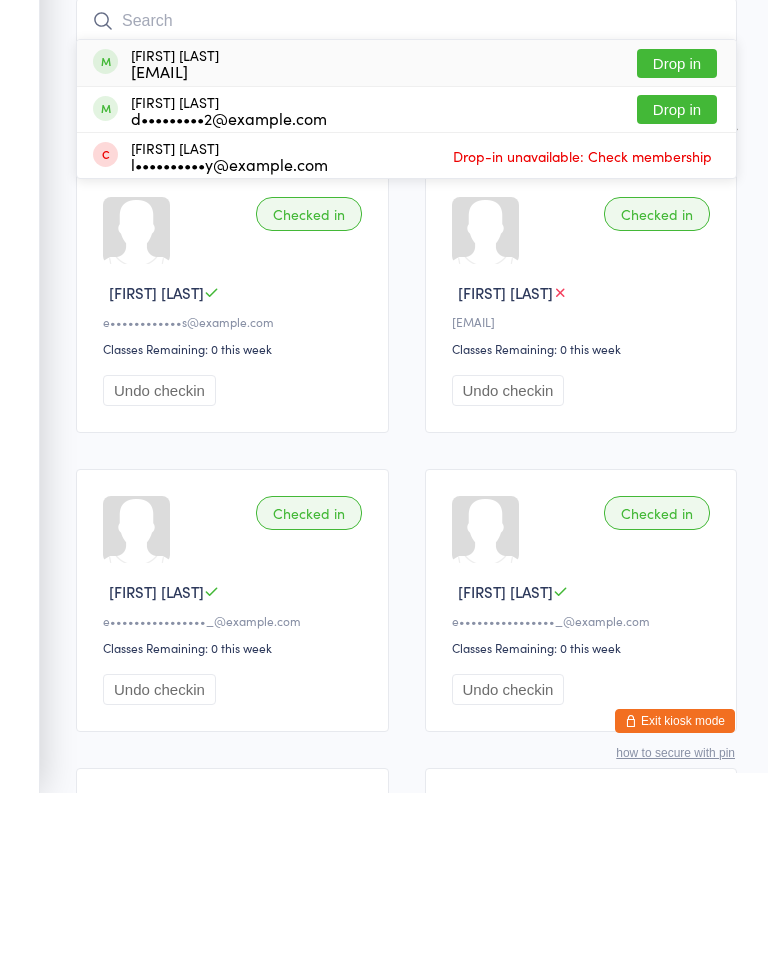 scroll, scrollTop: 161, scrollLeft: 0, axis: vertical 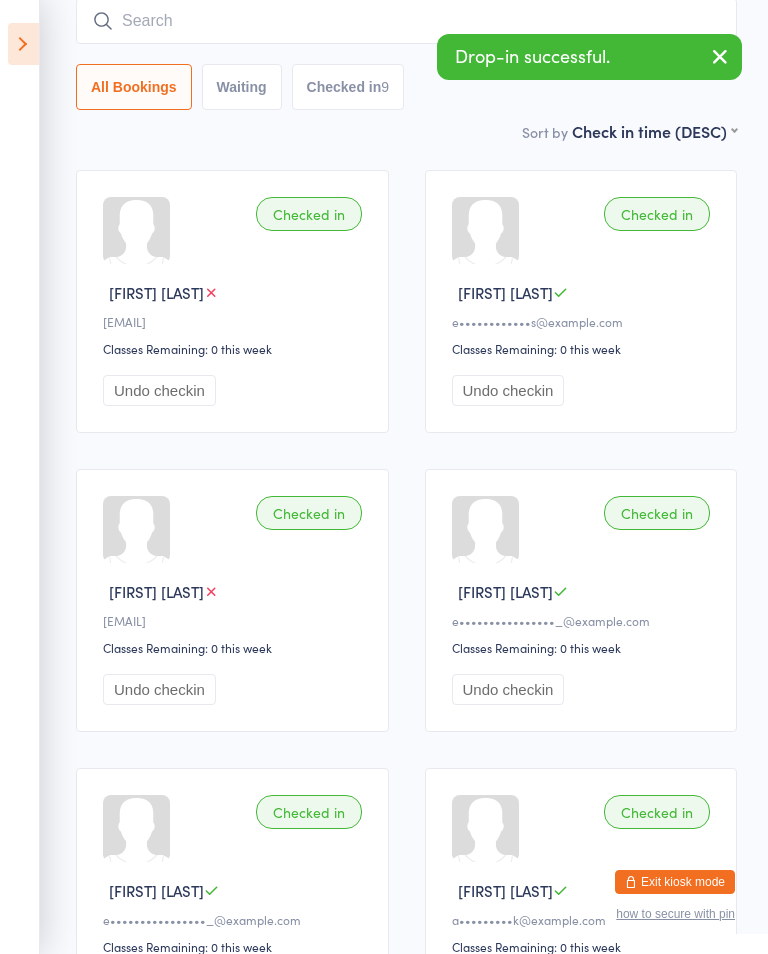 click at bounding box center [23, 44] 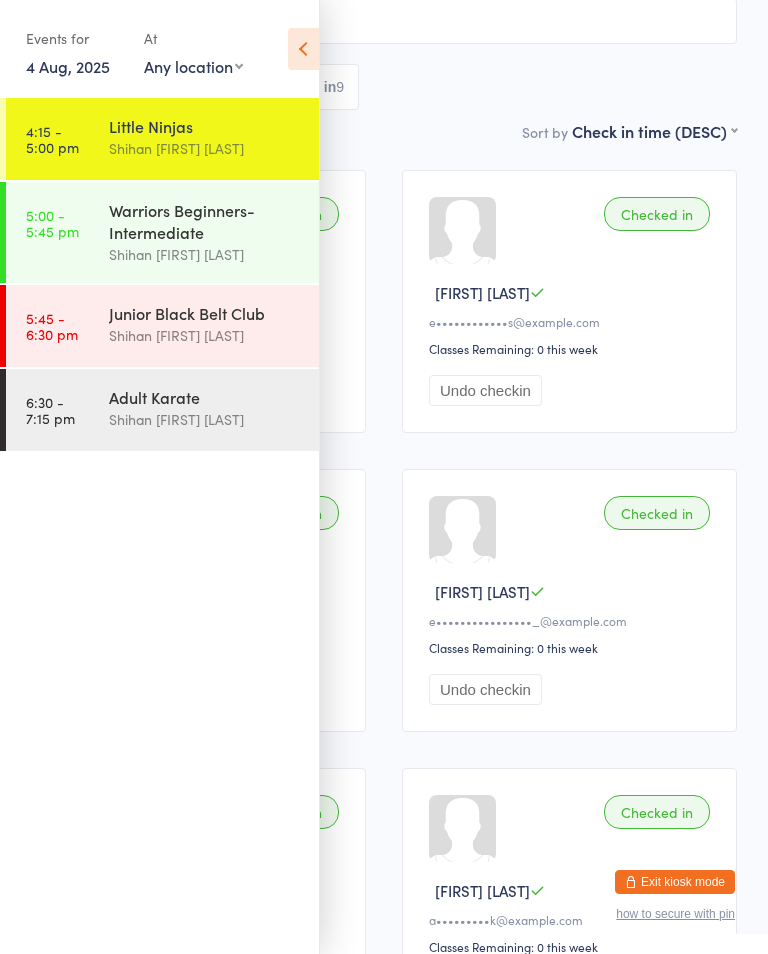 click on "Warriors Beginners-Intermediate" at bounding box center [205, 221] 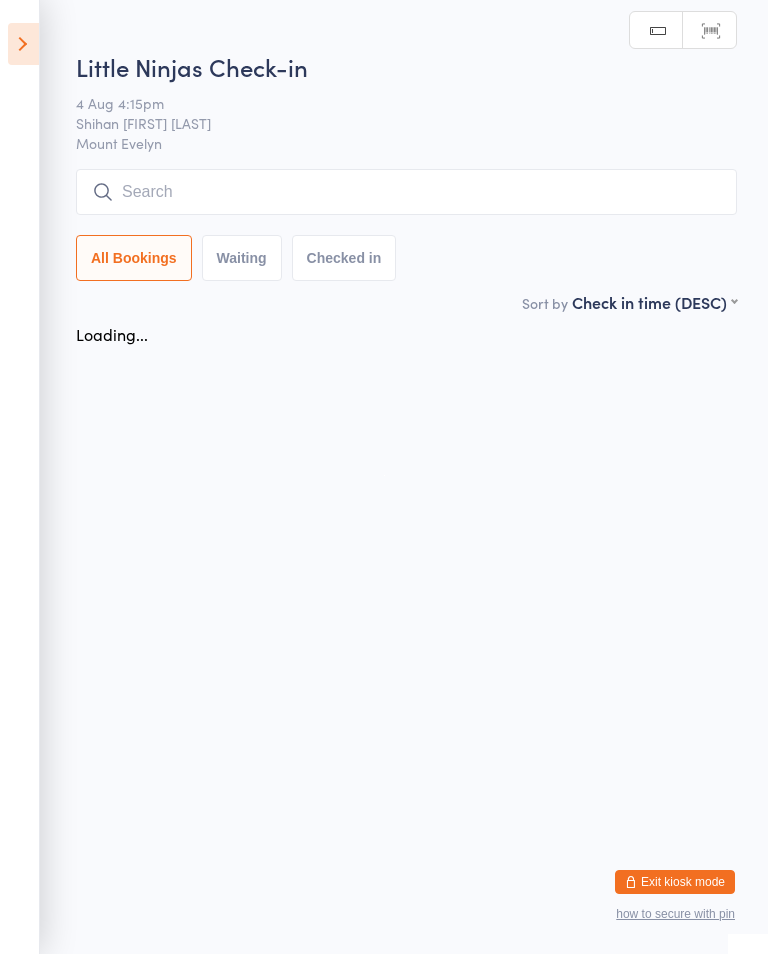 scroll, scrollTop: 0, scrollLeft: 0, axis: both 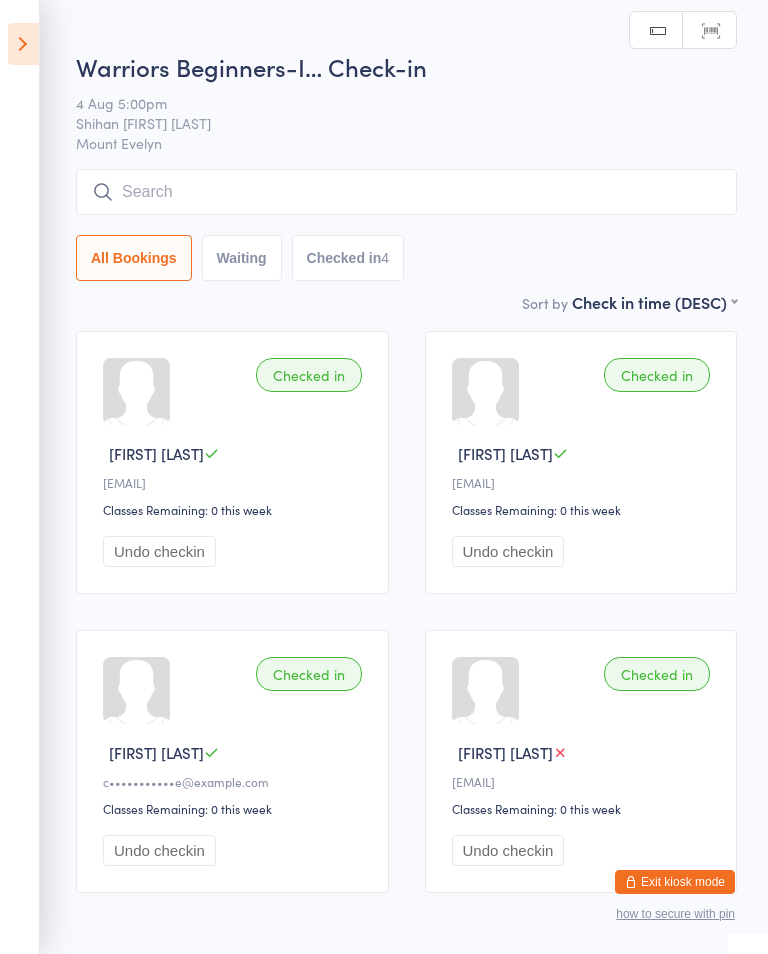 click at bounding box center (406, 192) 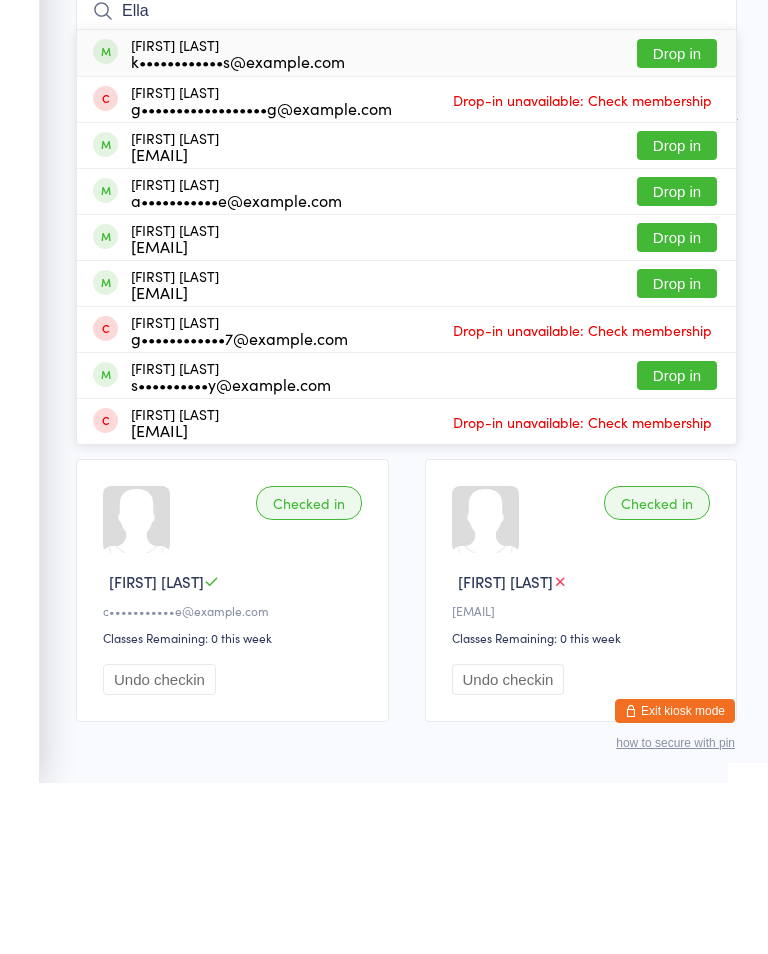 type on "Ella" 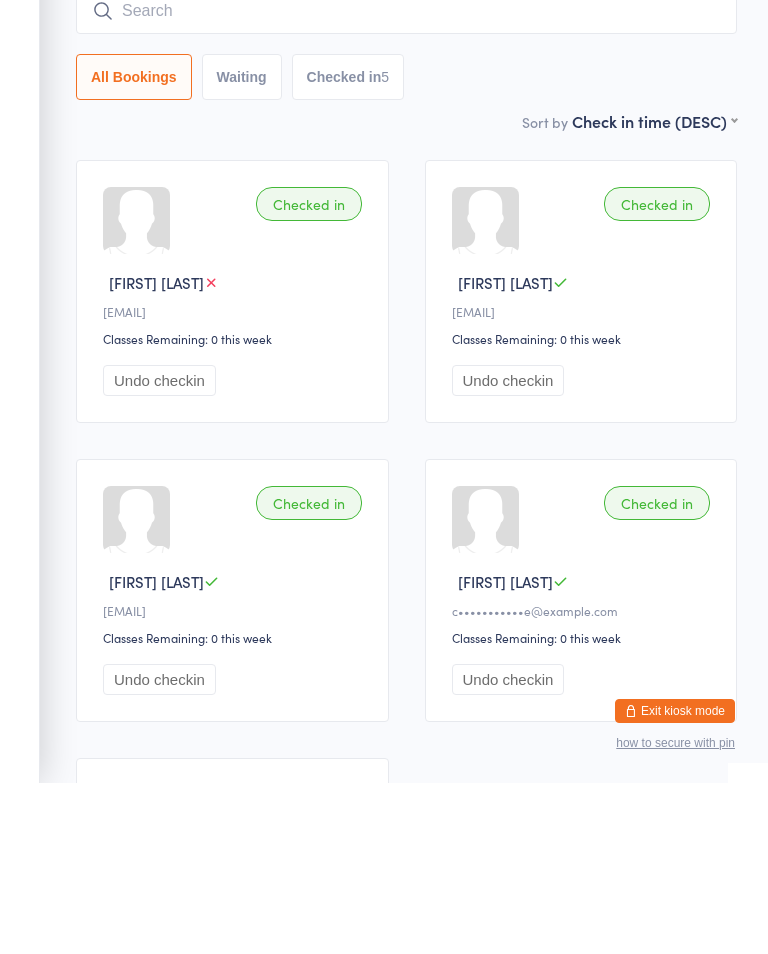click on "Warriors Beginners-I… Check-in 4 Aug 5:00pm Shihan [LAST] [LAST] Mount Evelyn Manual search Scanner input All Bookings Waiting Checked in 5 Sort by Check in time (DESC) First name (ASC) First name (DESC) Last name (ASC) Last name (DESC) Check in time (ASC) Check in time (DESC) Rank (ASC) Rank (DESC) Checked in Ella L b••••••••••••••i@example.com Classes Remaining: 0 this week Undo checkin Checked in Norah C s•••••••••6@example.com Classes Remaining: 0 this week Undo checkin Checked in Summer D t•••••••••o@example.com Classes Remaining: 0 this week Undo checkin Checked in Lily M c•••••••••••e@example.com Classes Remaining: 0 this week Undo checkin Checked in Alysia T t•••••••••1@example.com Classes Remaining: 0 this week Undo checkin" at bounding box center (384, 619) 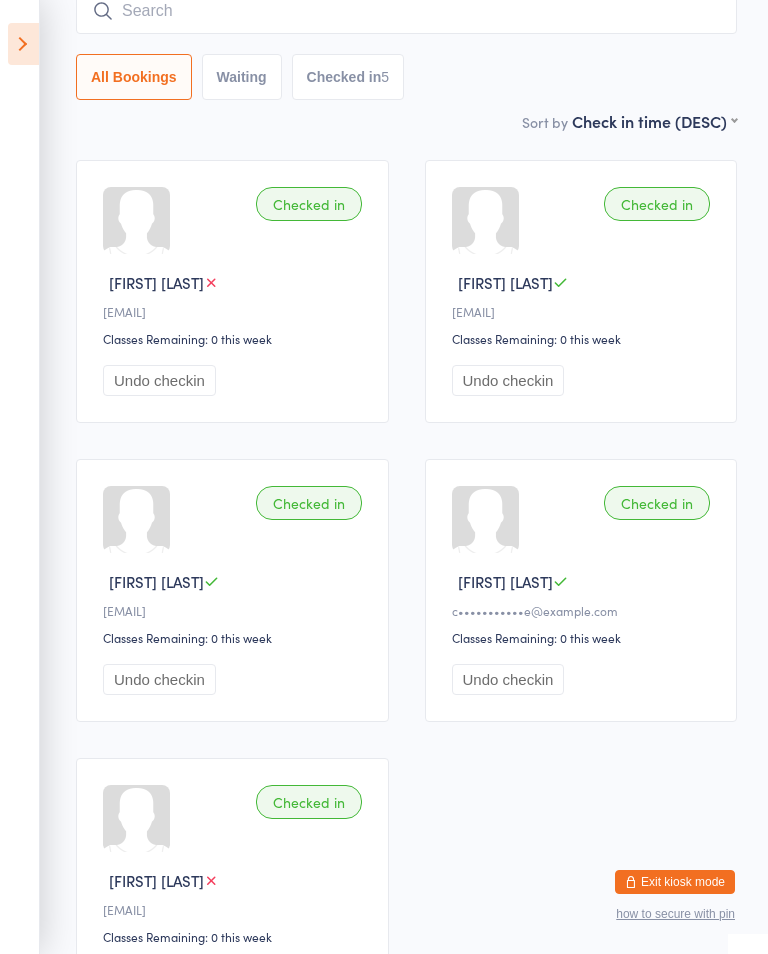 click at bounding box center (23, 44) 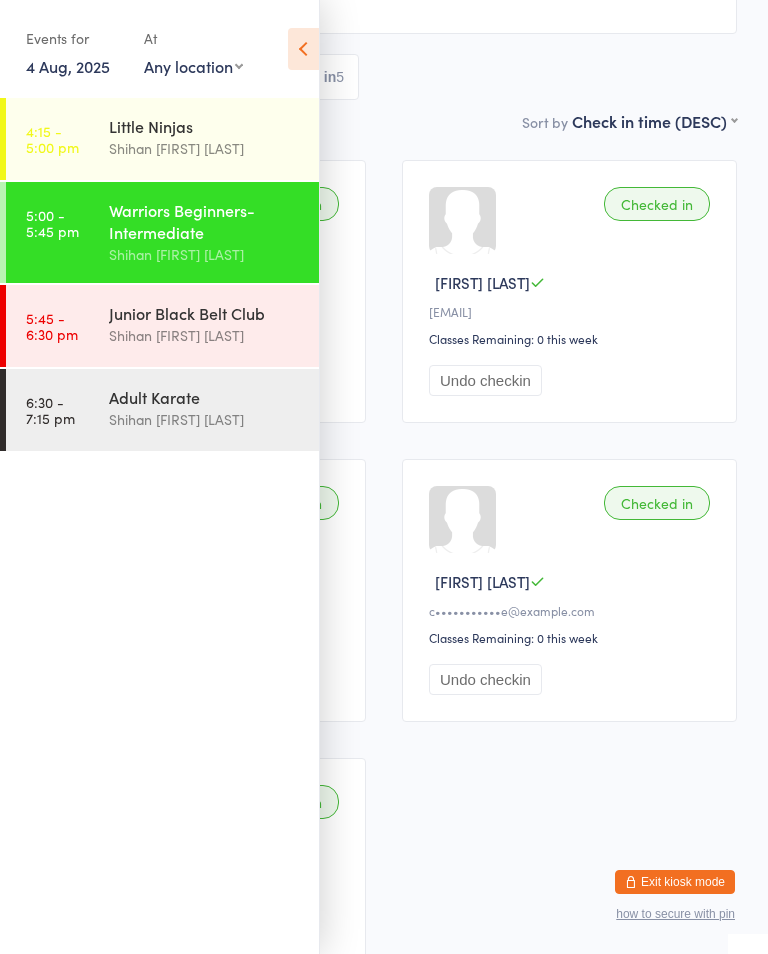 click on "Little Ninjas" at bounding box center (205, 126) 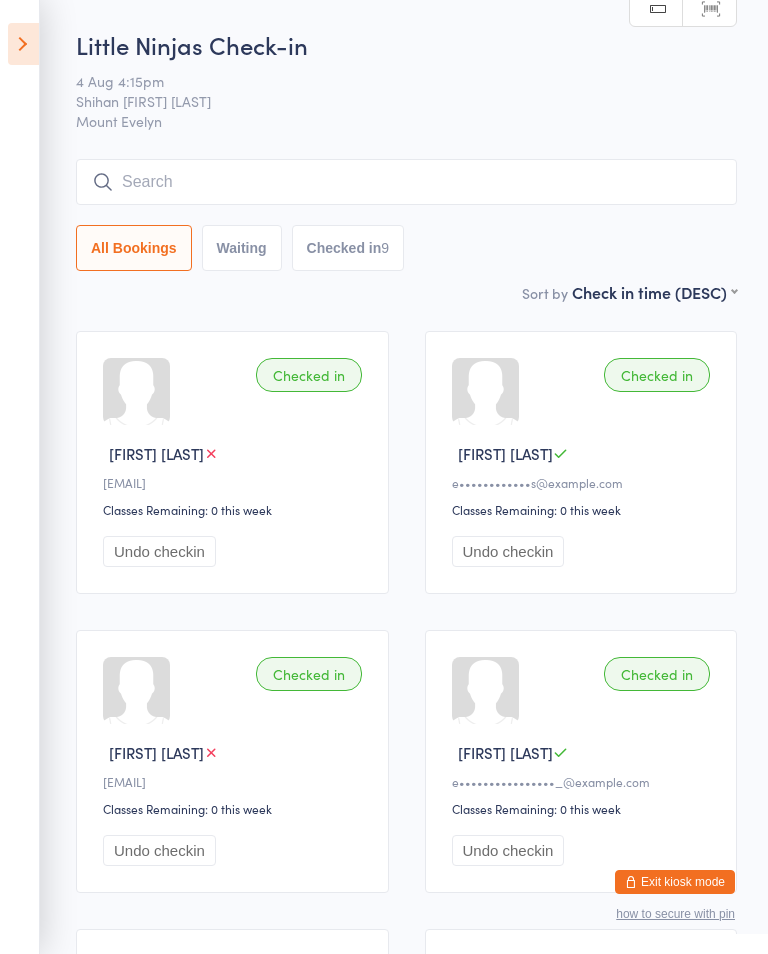 click at bounding box center [23, 44] 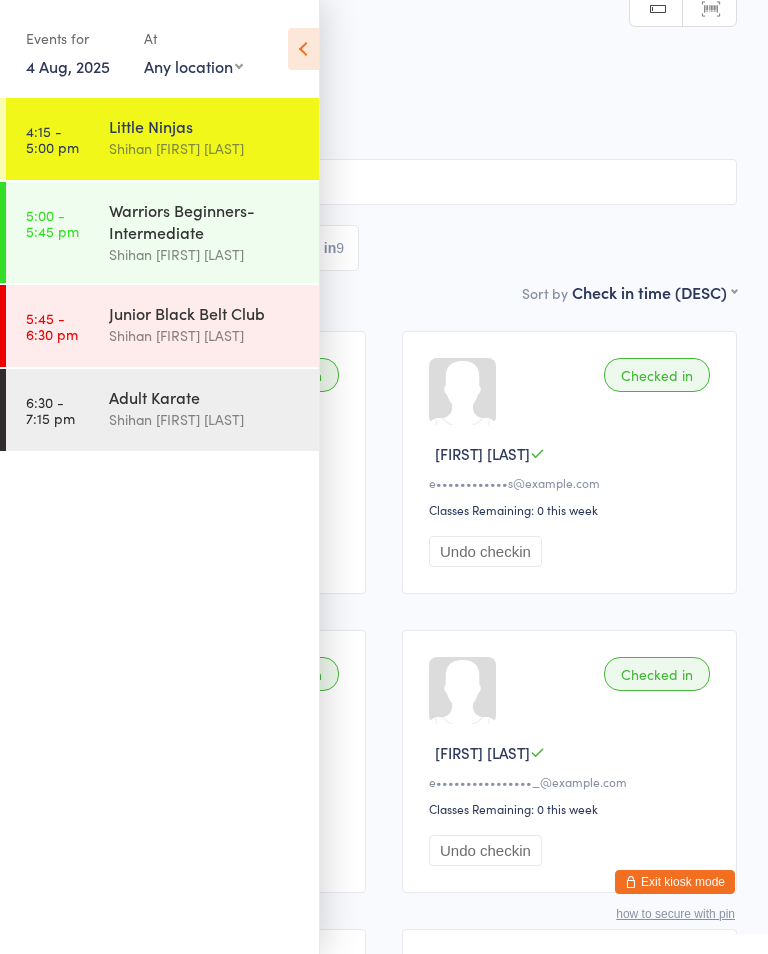 click on "5:00 - 5:45 pm" at bounding box center [52, 223] 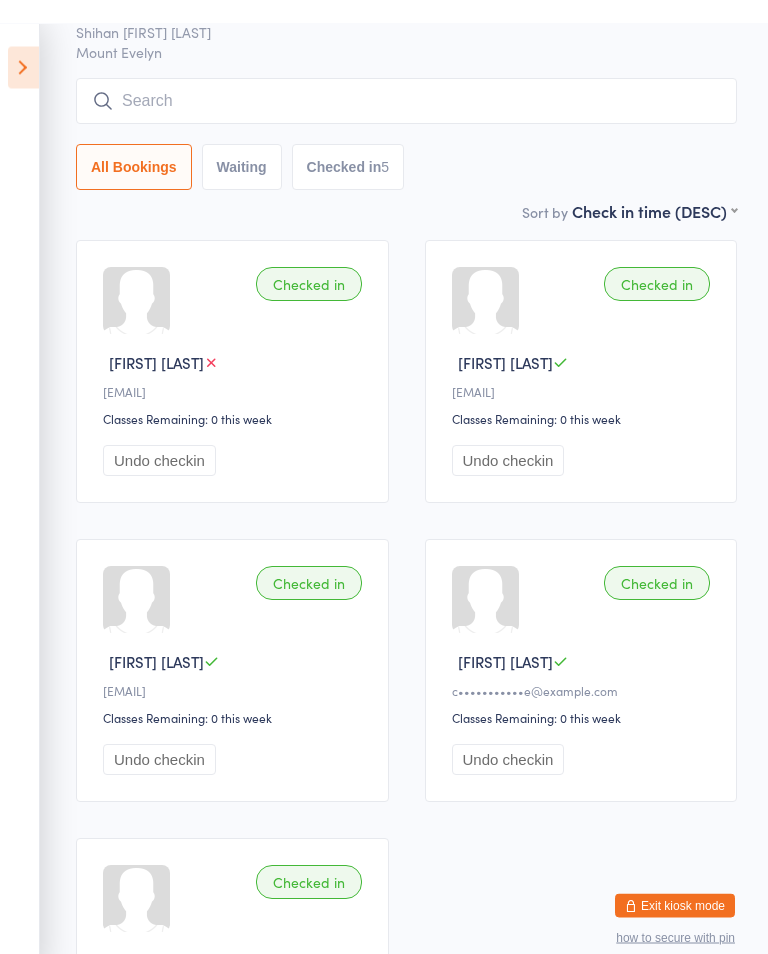 scroll, scrollTop: 57, scrollLeft: 0, axis: vertical 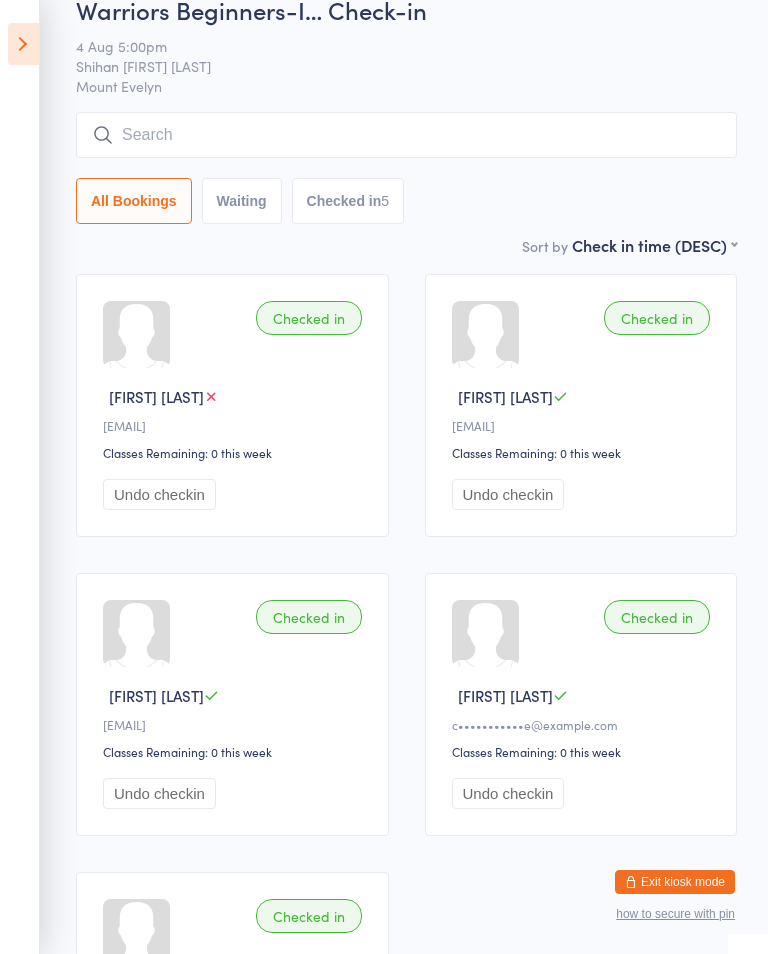 click at bounding box center (23, 44) 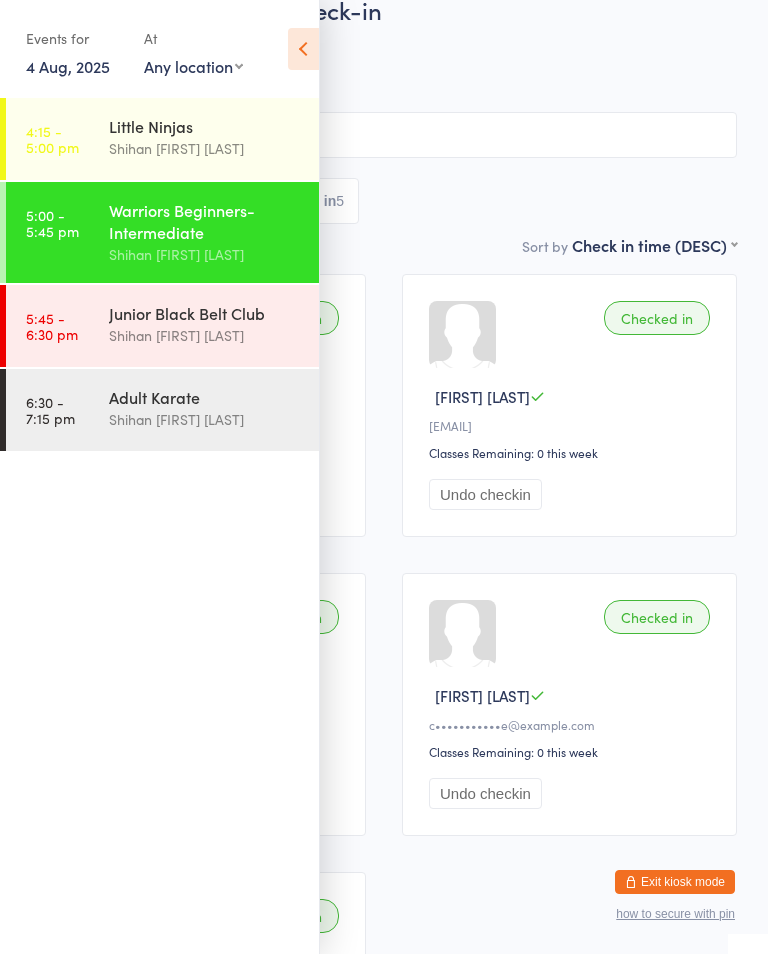 click on "5:45 - 6:30 pm" at bounding box center [52, 326] 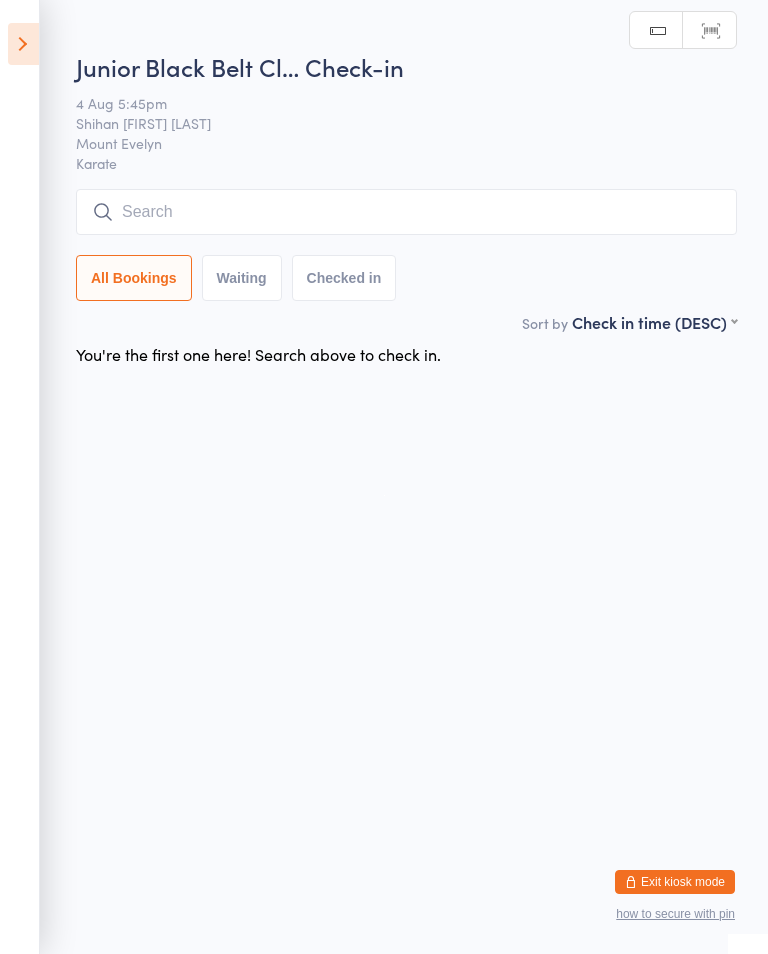 click at bounding box center (23, 44) 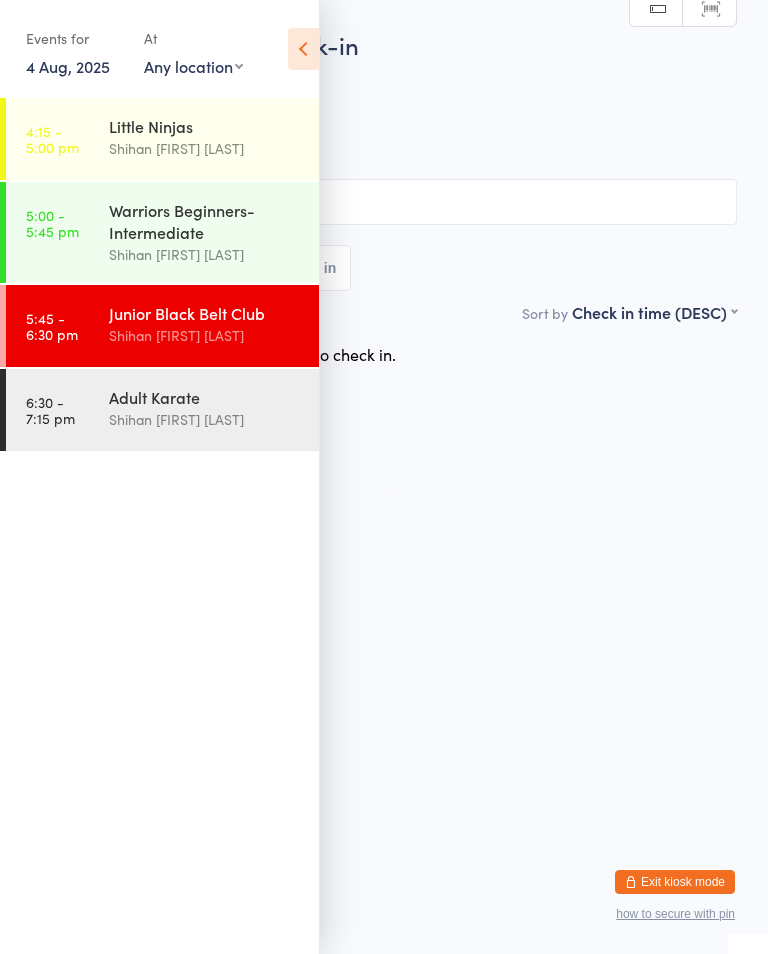 click on "Mount Evelyn" at bounding box center (368, 121) 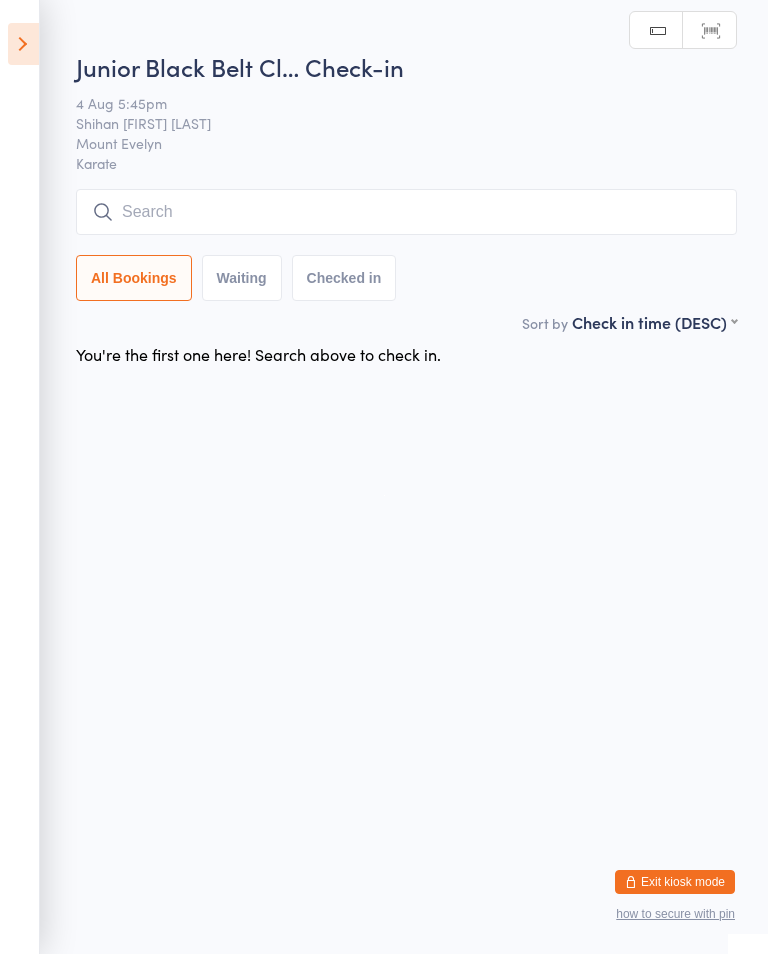 click at bounding box center (406, 212) 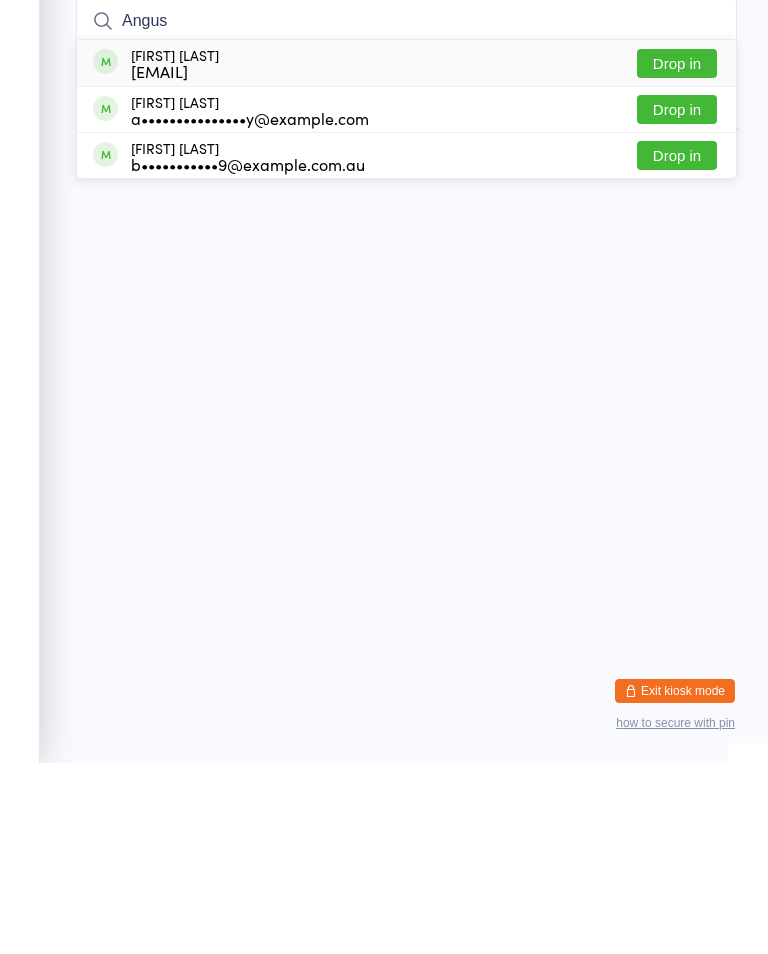 type on "Angus" 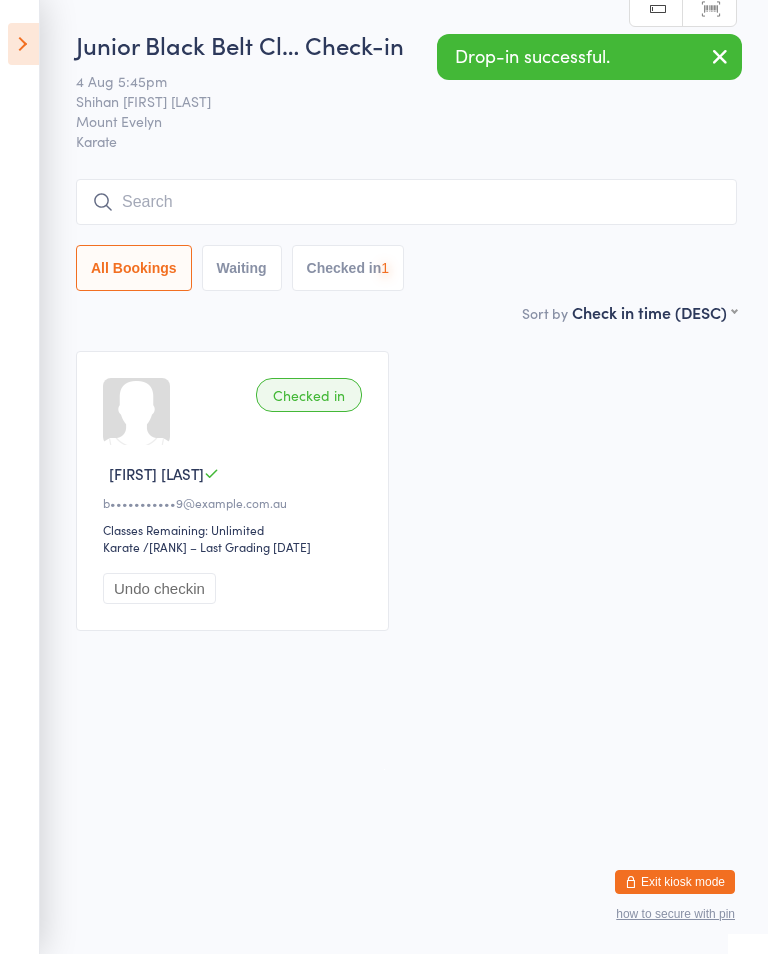 click at bounding box center [406, 202] 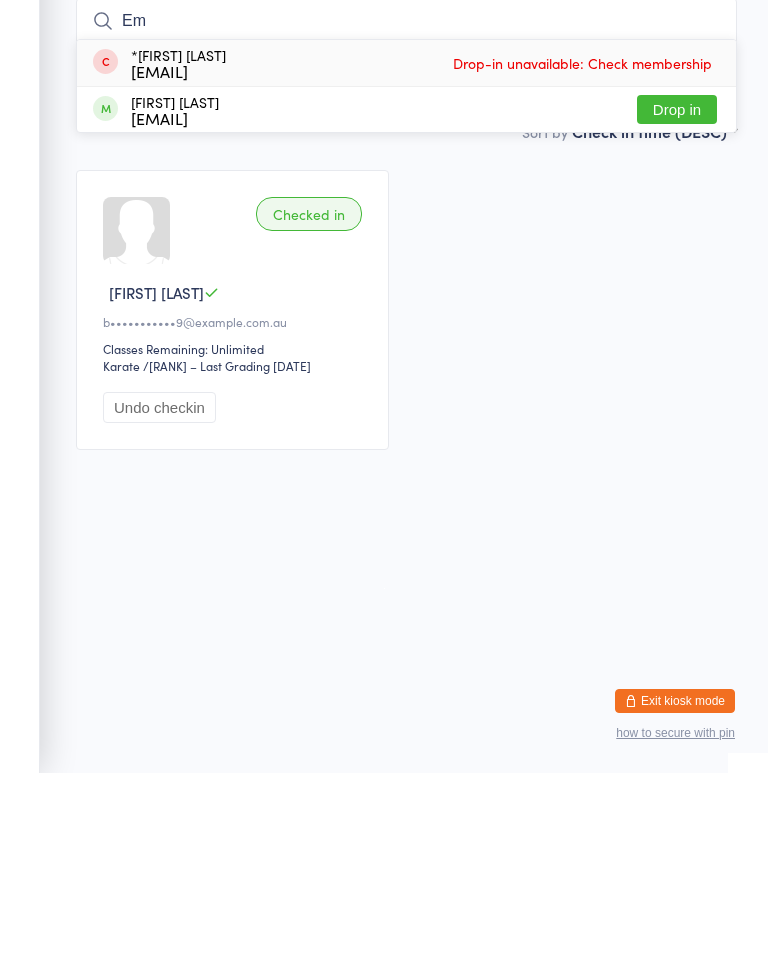 click on "Sort by   Check in time (DESC) First name (ASC) First name (DESC) Last name (ASC) Last name (DESC) Check in time (ASC) Check in time (DESC) Rank (ASC) Rank (DESC)" at bounding box center [406, 312] 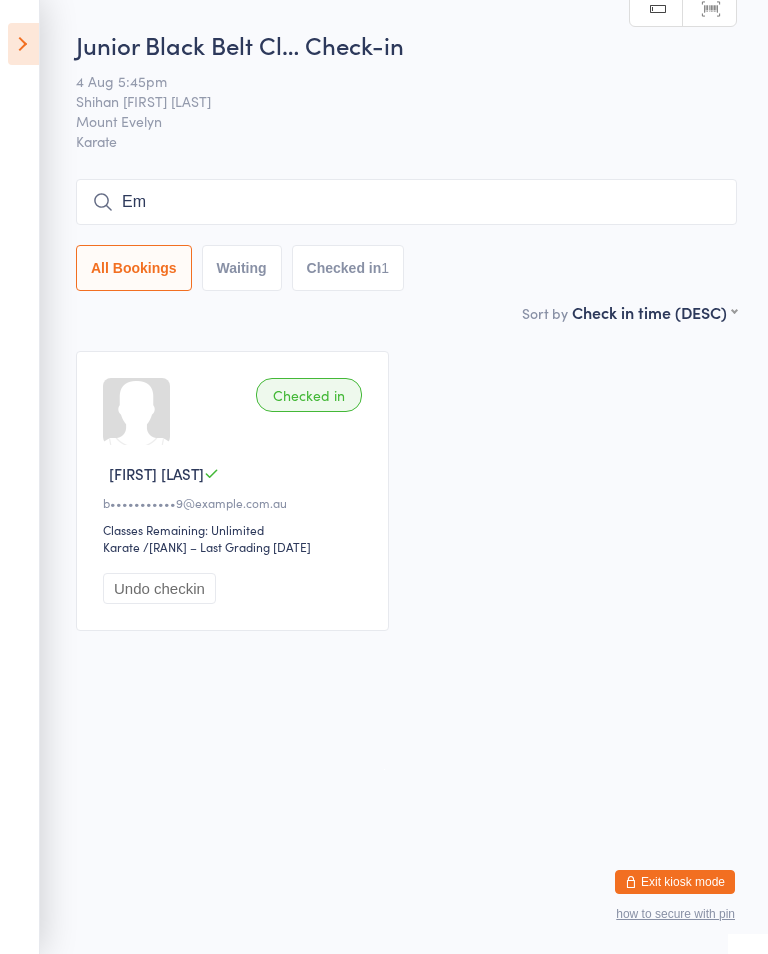 click on "Em" at bounding box center (406, 202) 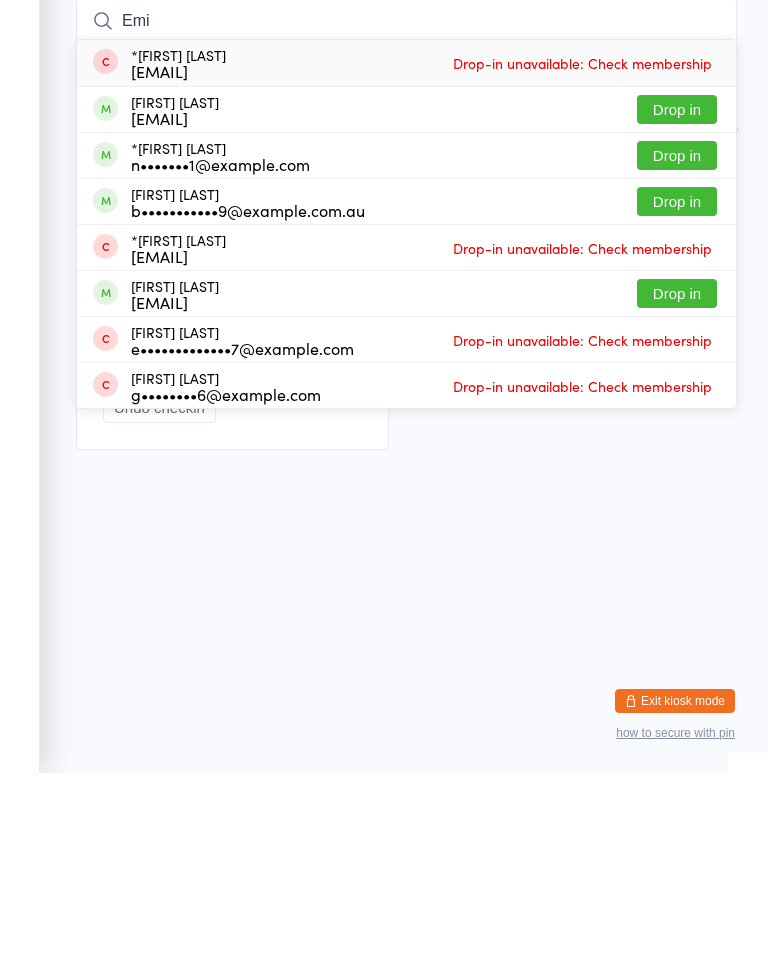 type on "Emi" 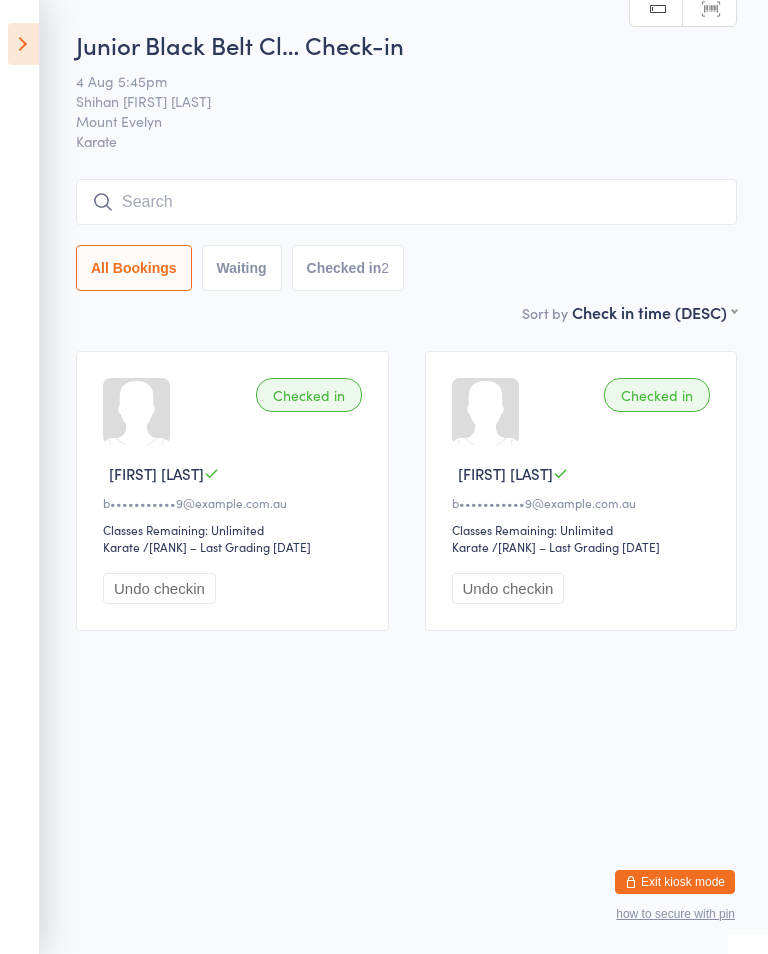 click on "All Bookings Waiting  Checked in  2" at bounding box center (406, 268) 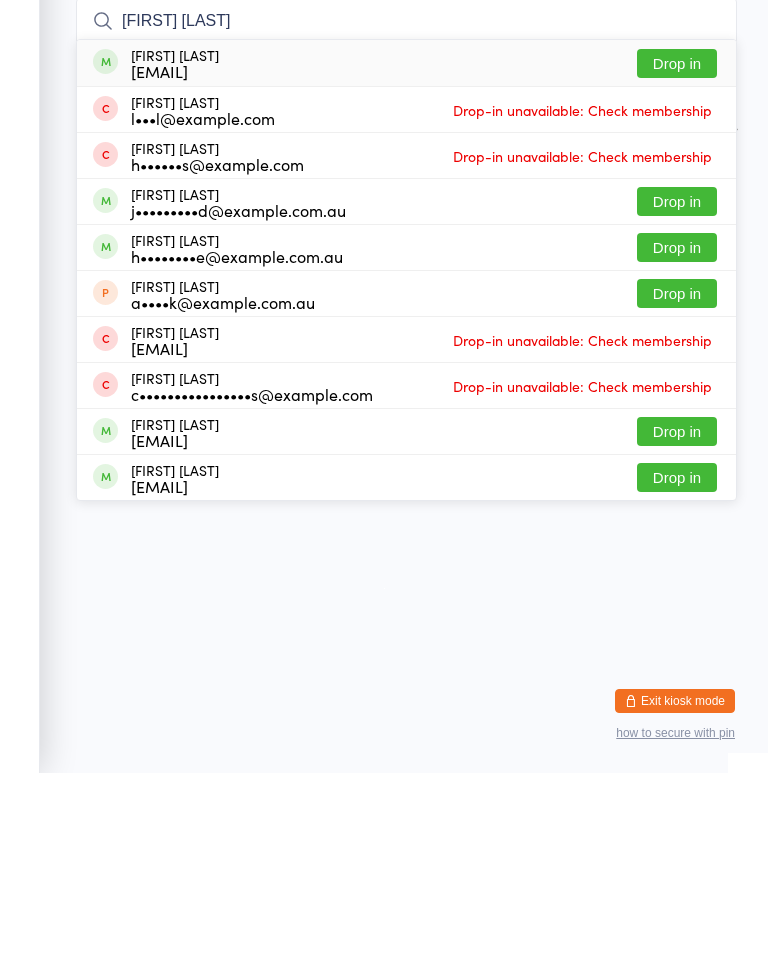 type on "[FIRST] [LAST]" 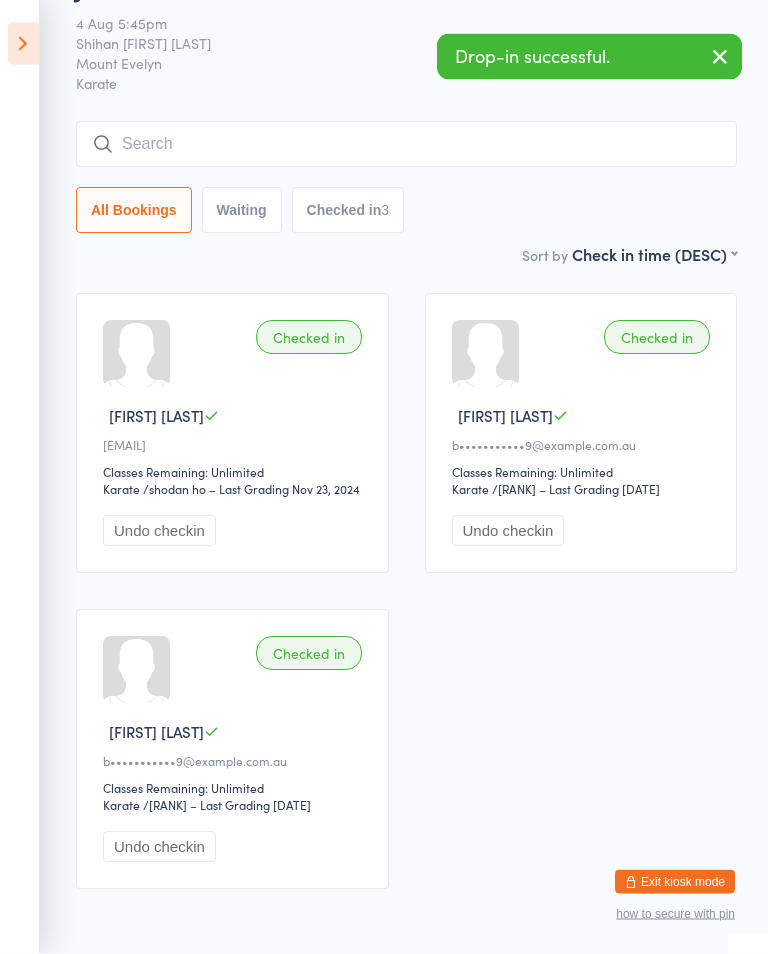 click at bounding box center (23, 44) 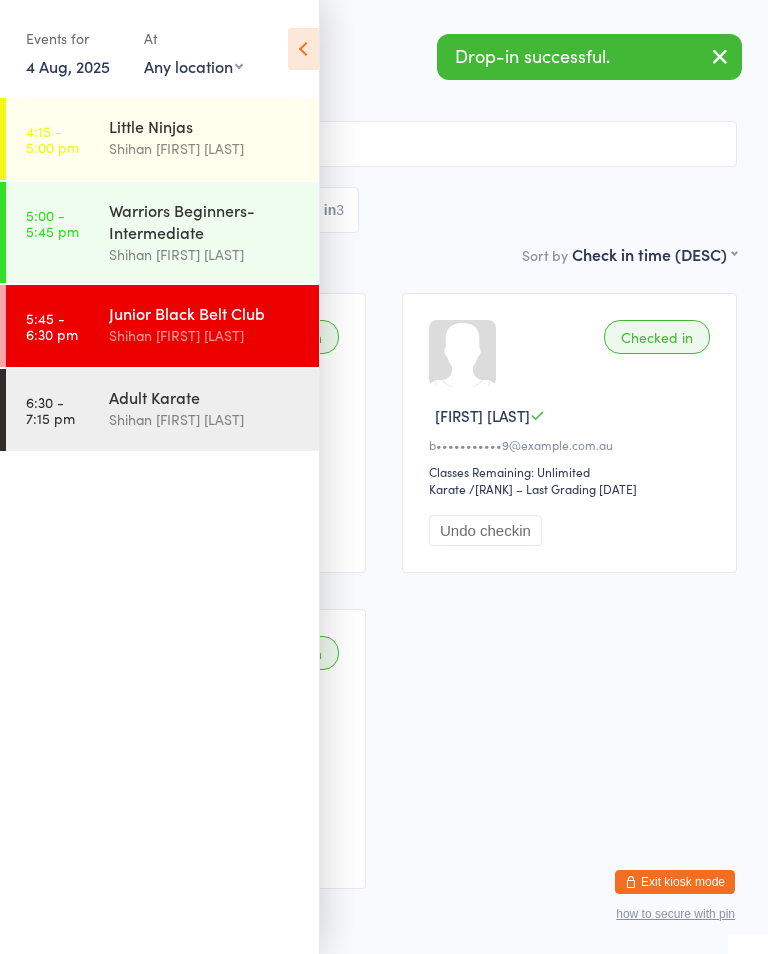 click on "Warriors Beginners-Intermediate" at bounding box center [205, 221] 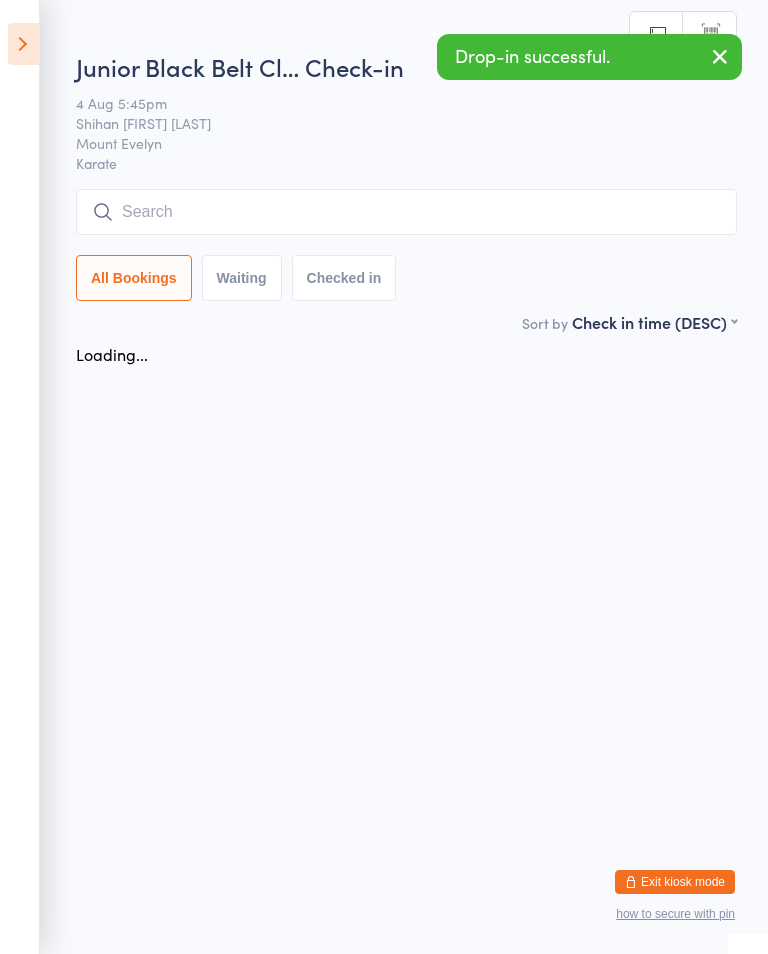 scroll, scrollTop: 0, scrollLeft: 0, axis: both 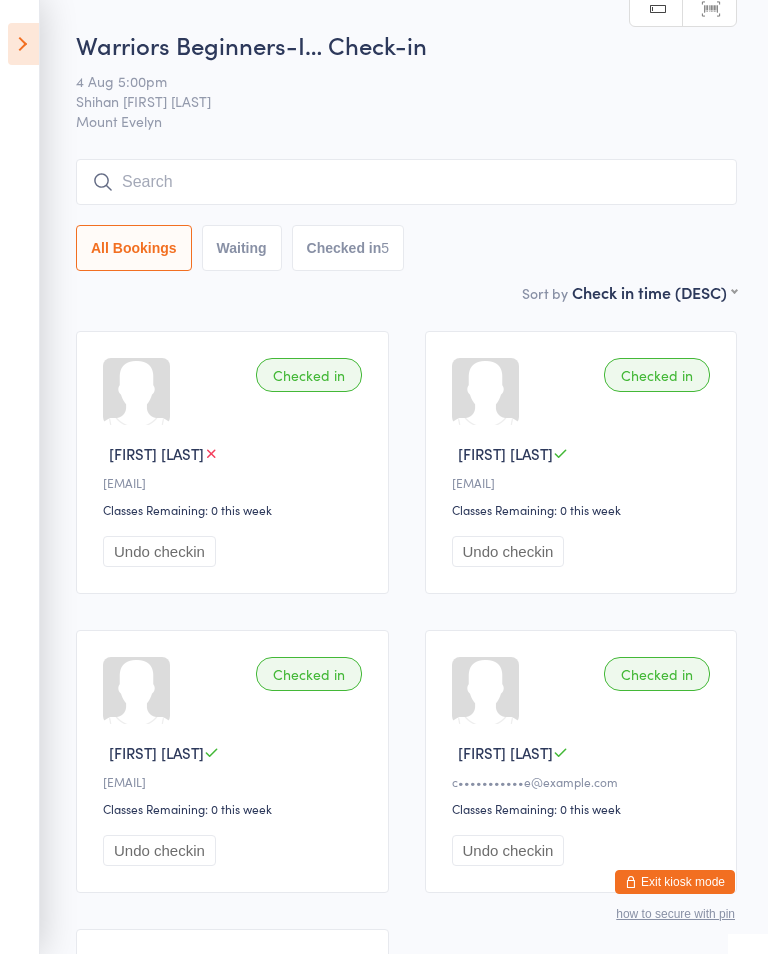 click at bounding box center (23, 44) 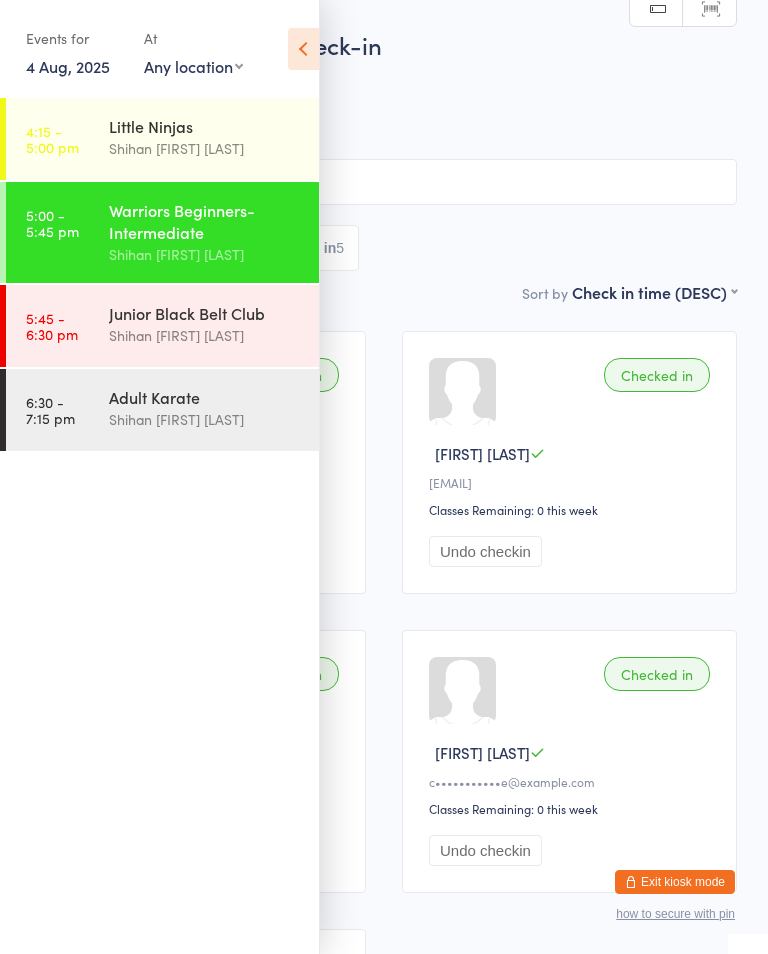 click on "5:45 - 6:30 pm" at bounding box center [52, 326] 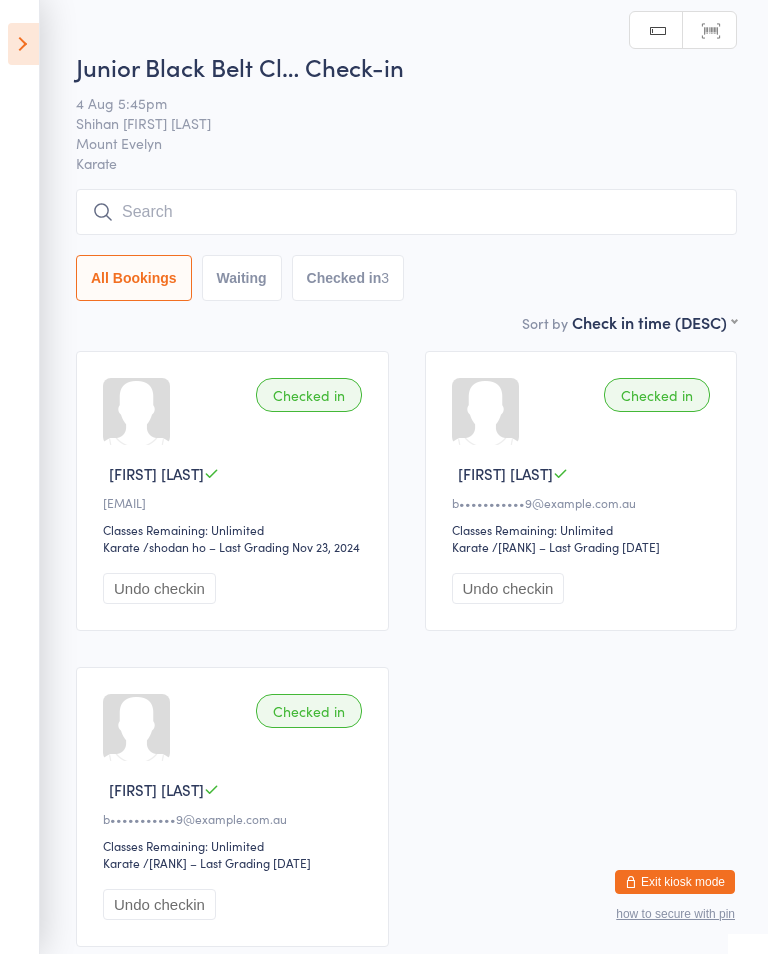 click at bounding box center [406, 212] 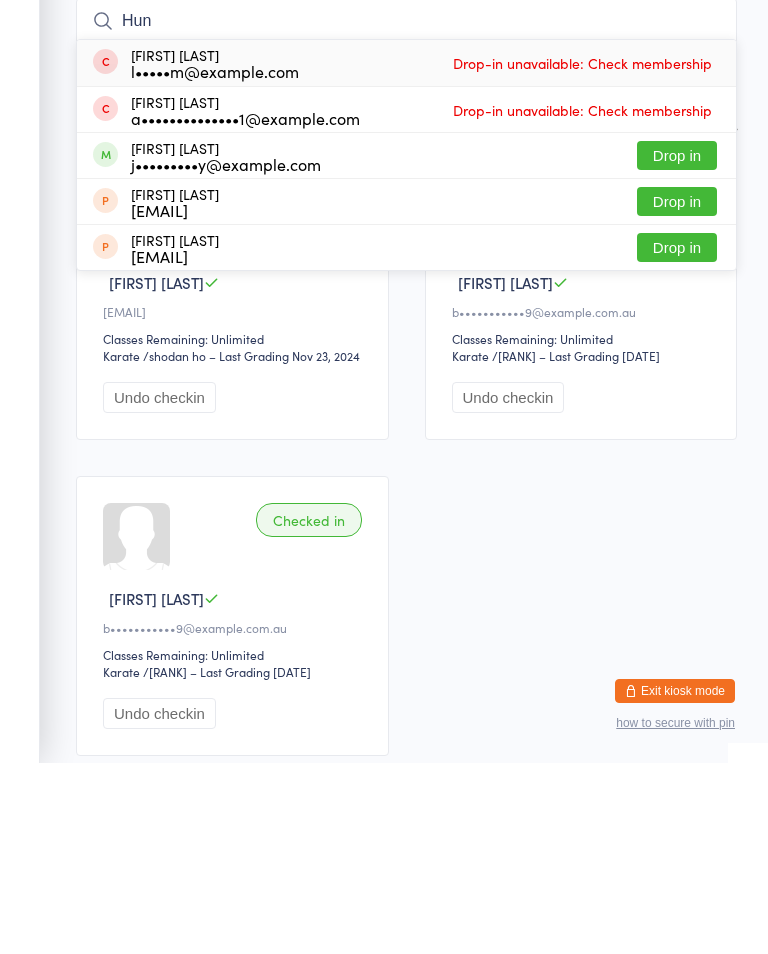 type on "Hun" 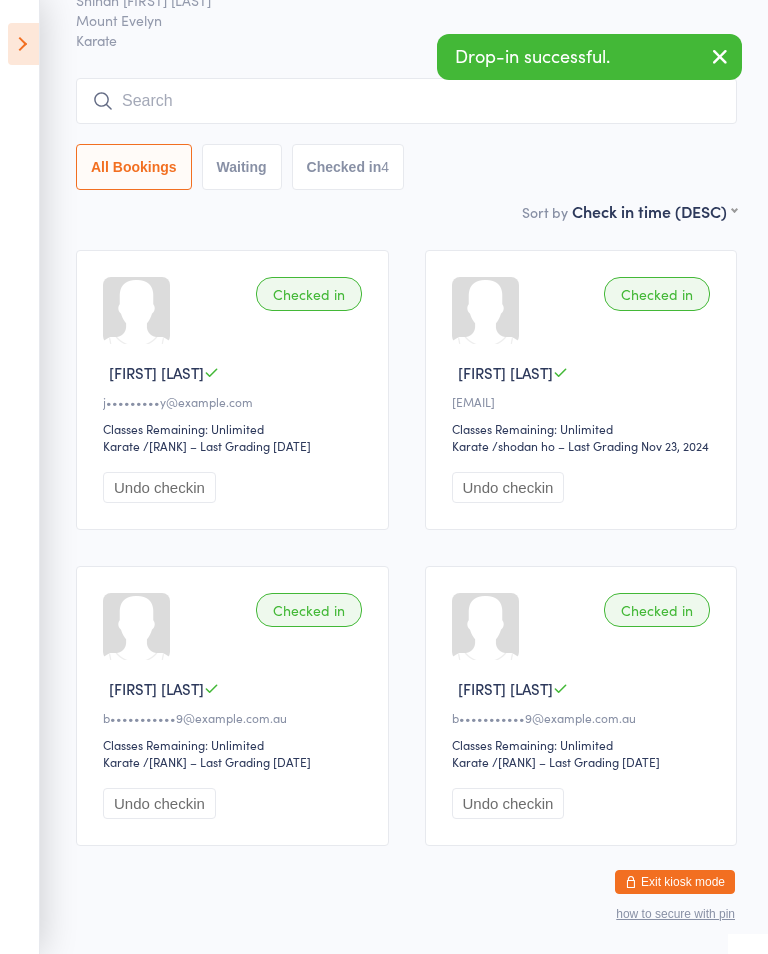scroll, scrollTop: 0, scrollLeft: 0, axis: both 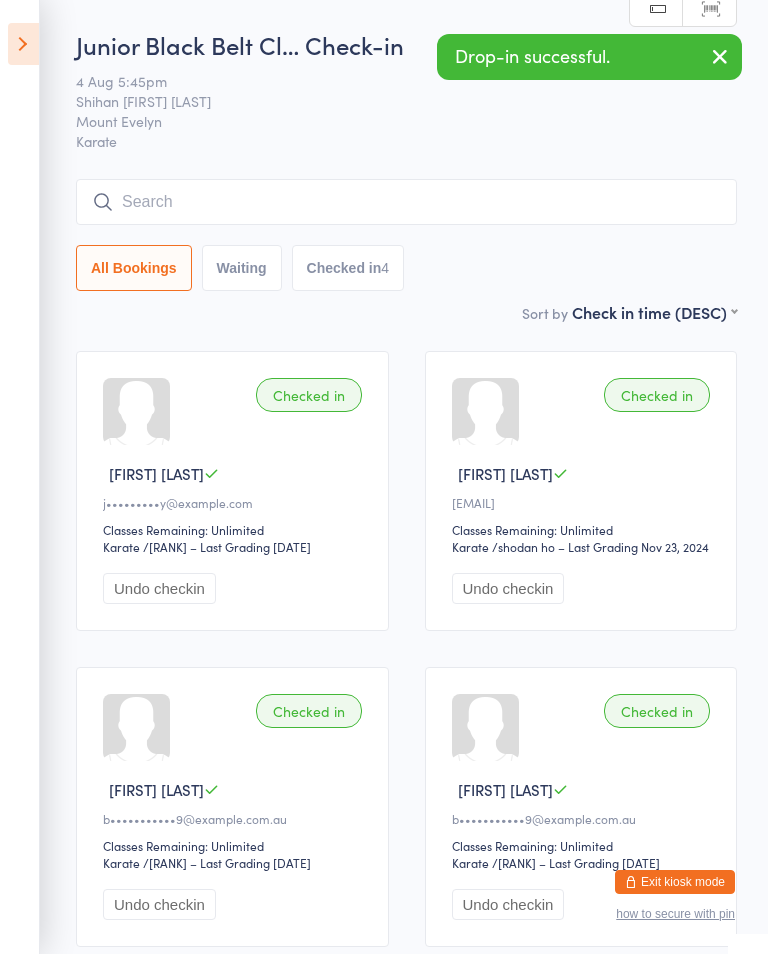 click at bounding box center [23, 44] 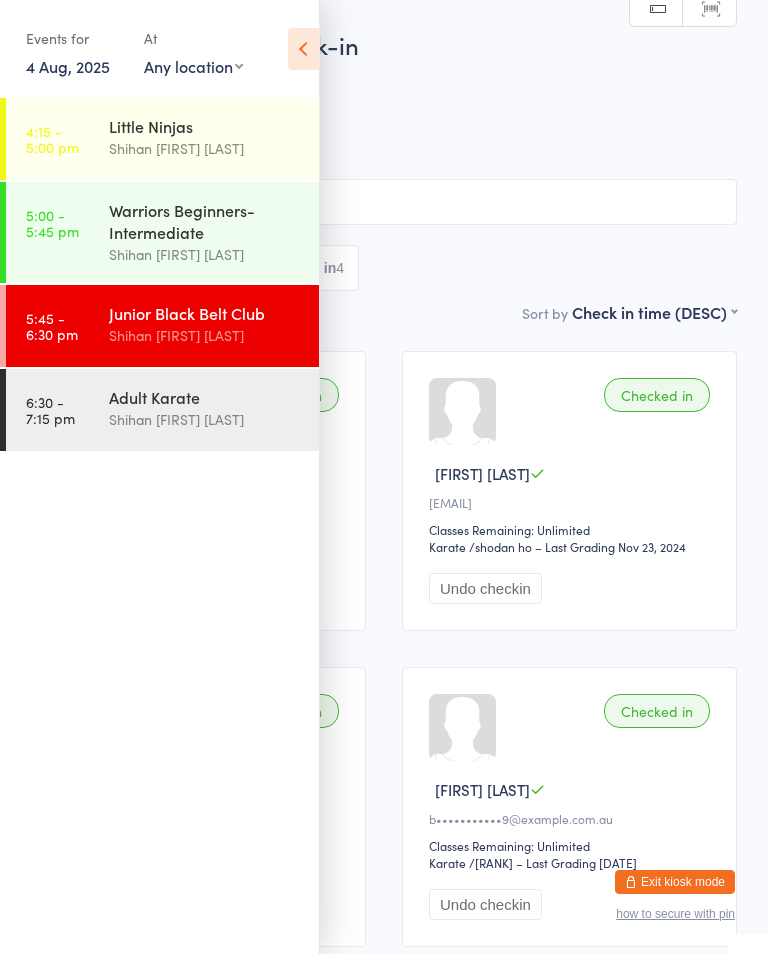 click on "Warriors Beginners-Intermediate" at bounding box center [205, 221] 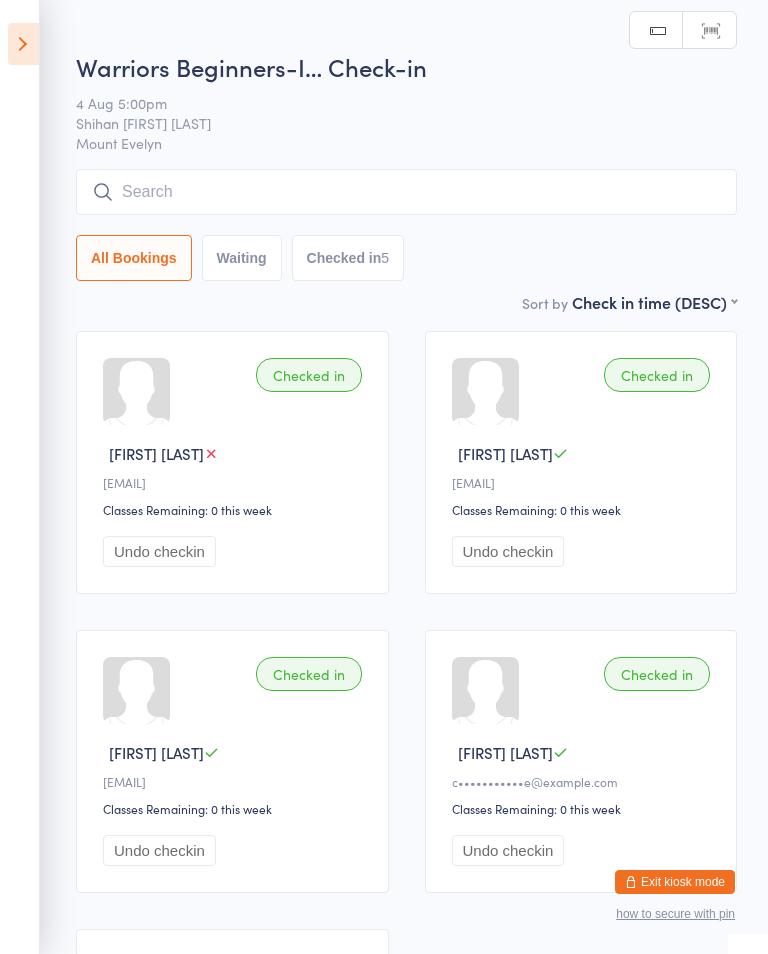 click at bounding box center (406, 192) 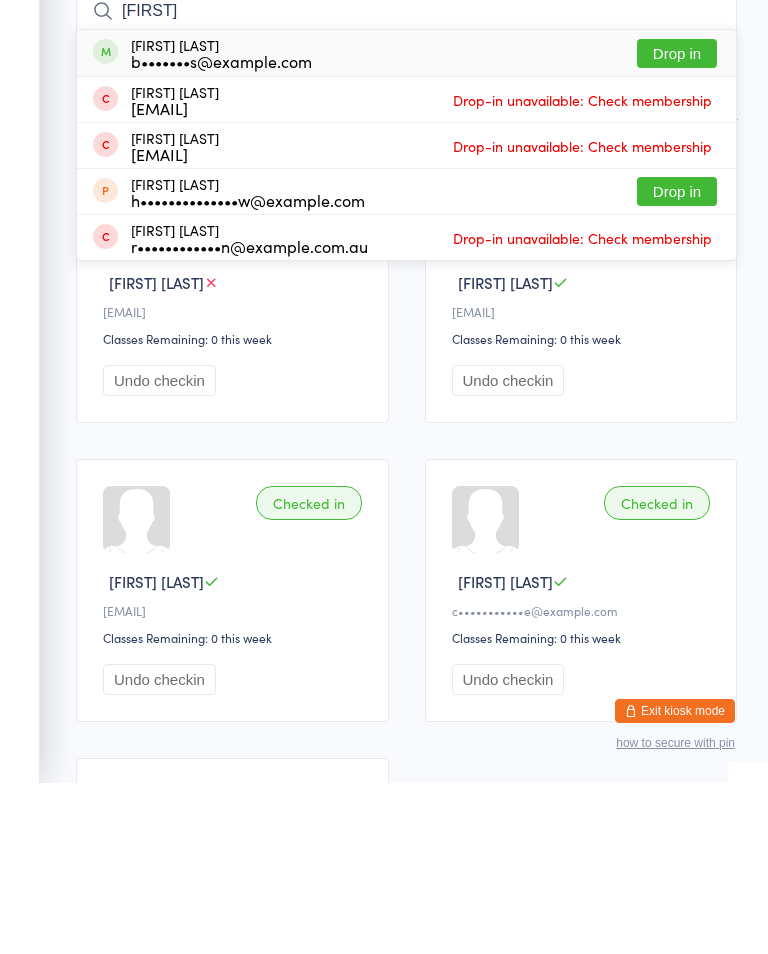 type on "[FIRST]" 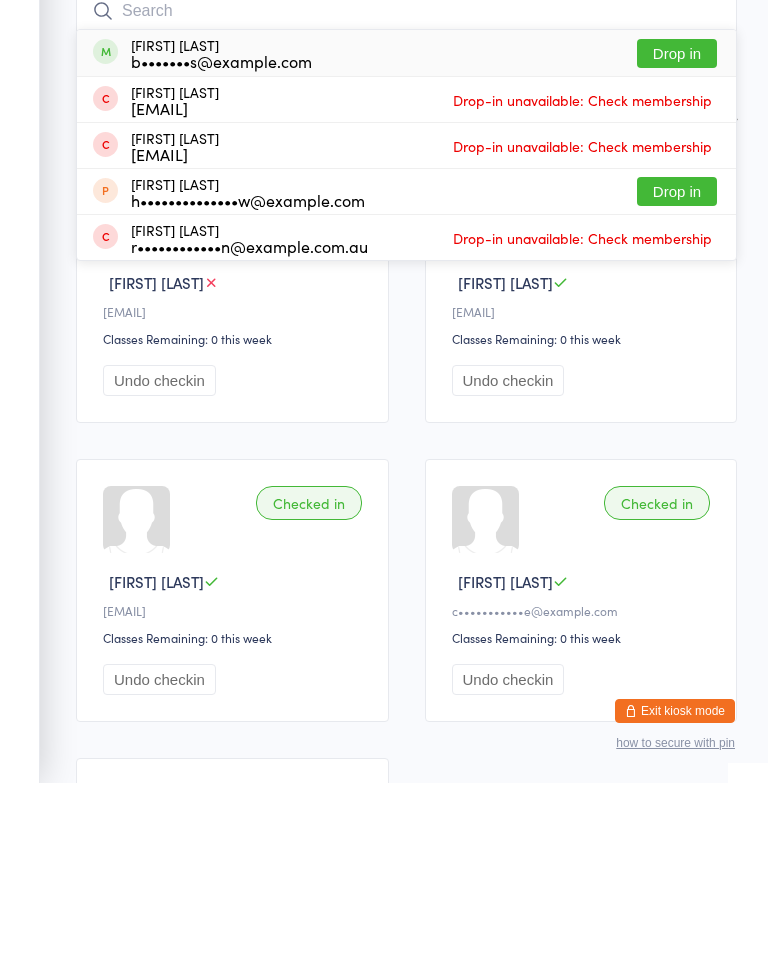 scroll, scrollTop: 171, scrollLeft: 0, axis: vertical 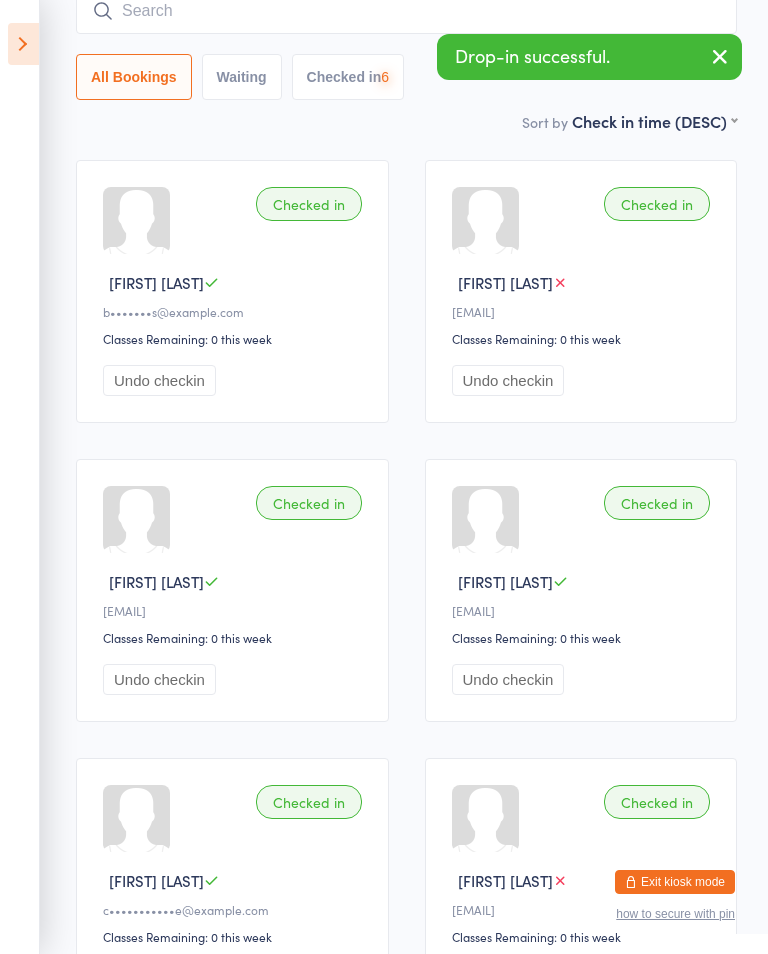 click at bounding box center (406, 11) 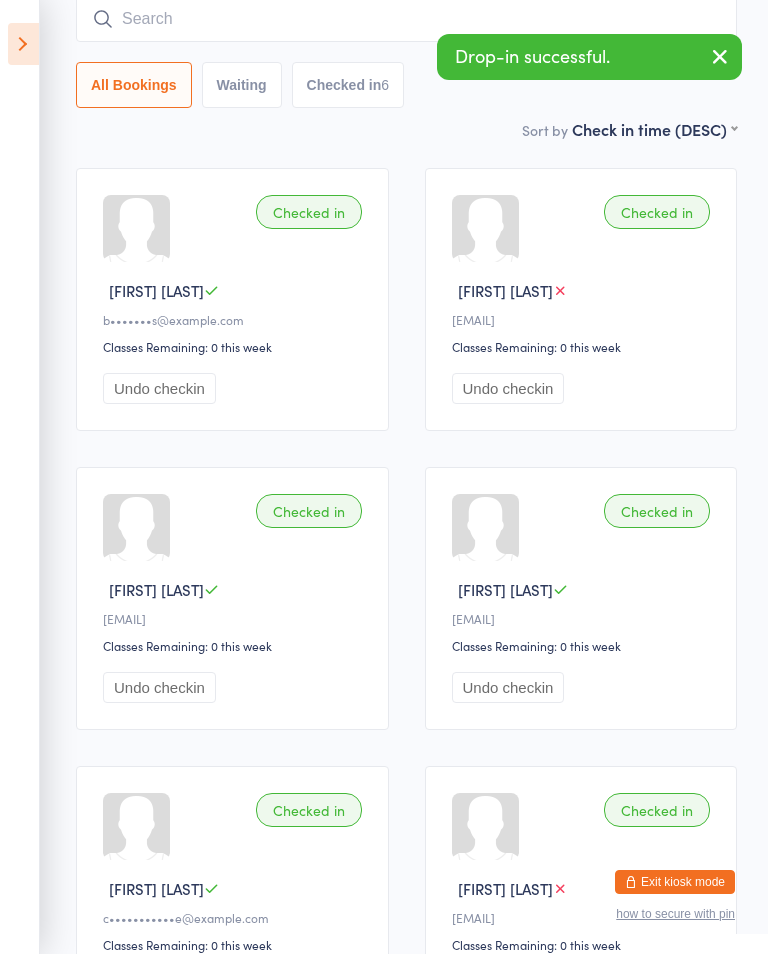 scroll, scrollTop: 161, scrollLeft: 0, axis: vertical 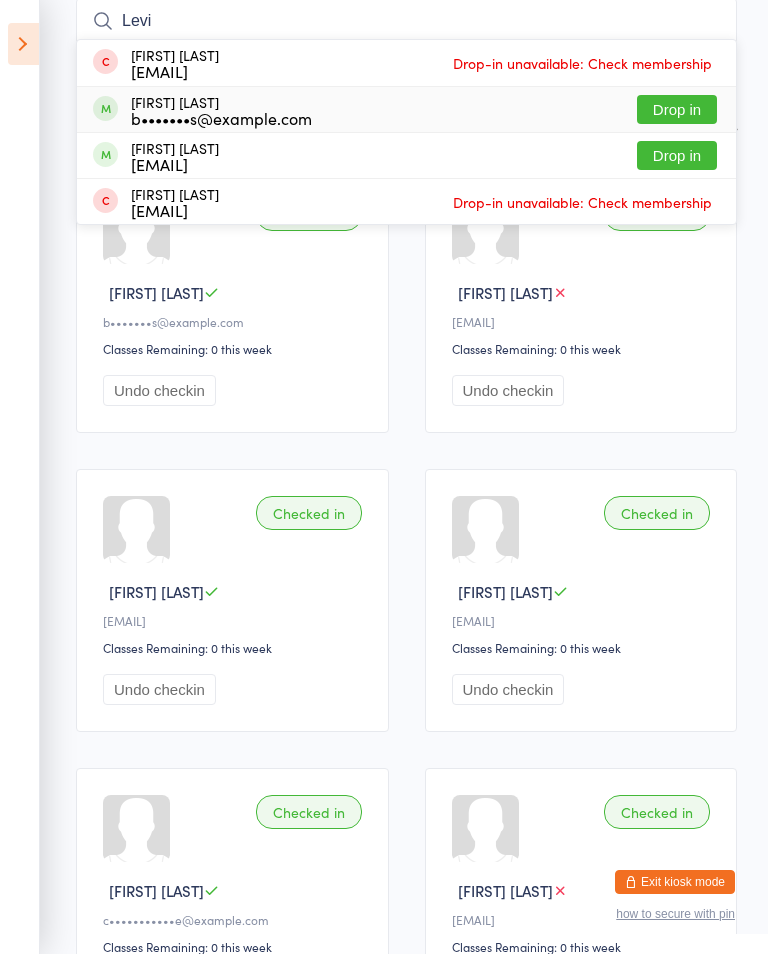 type on "Levi" 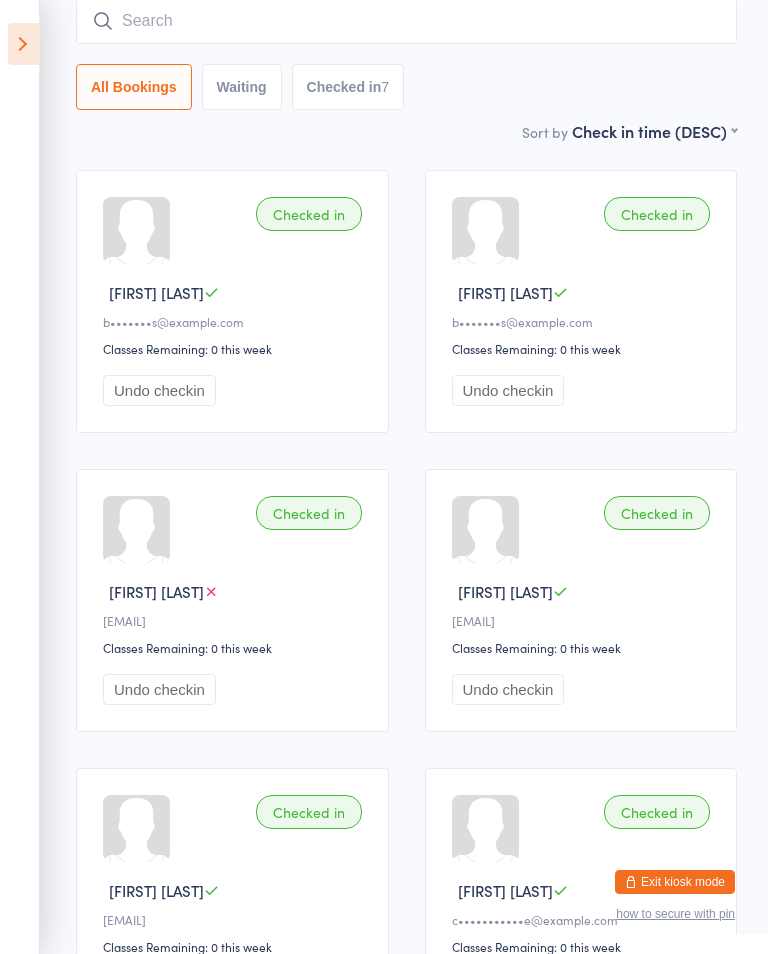 click at bounding box center [406, 21] 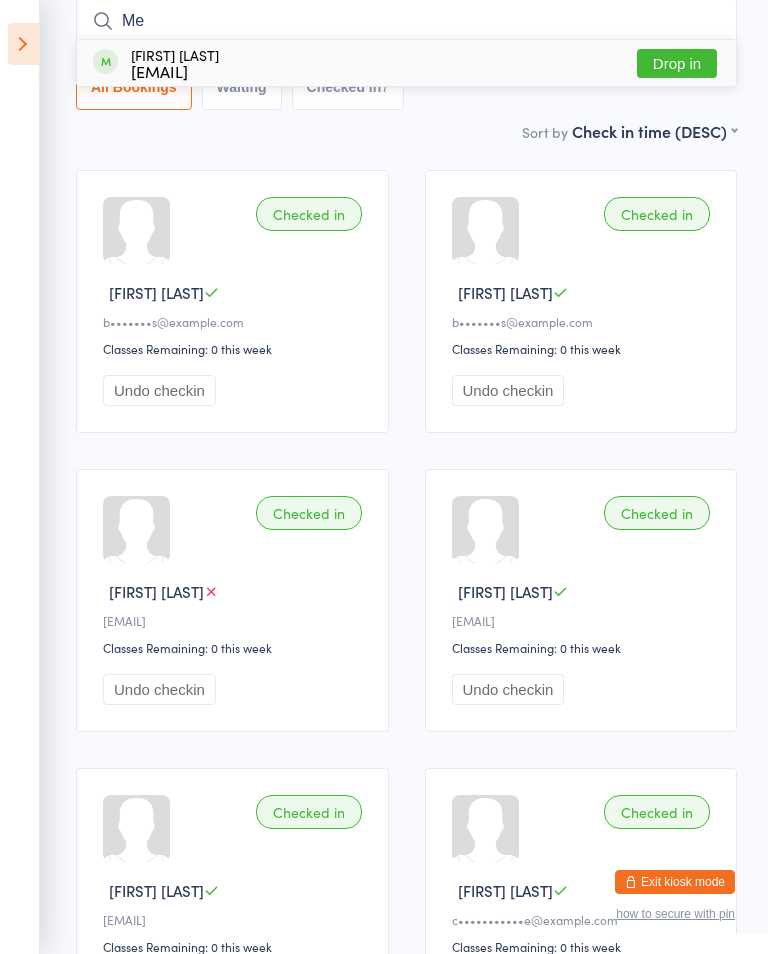 type on "Me" 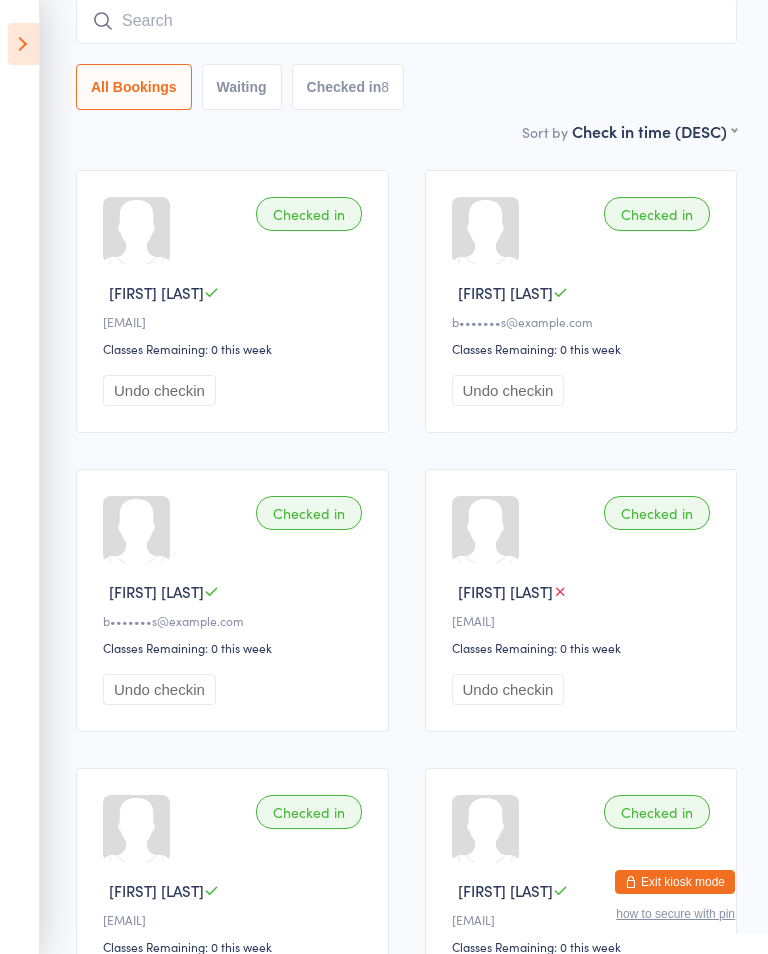 click at bounding box center [406, 21] 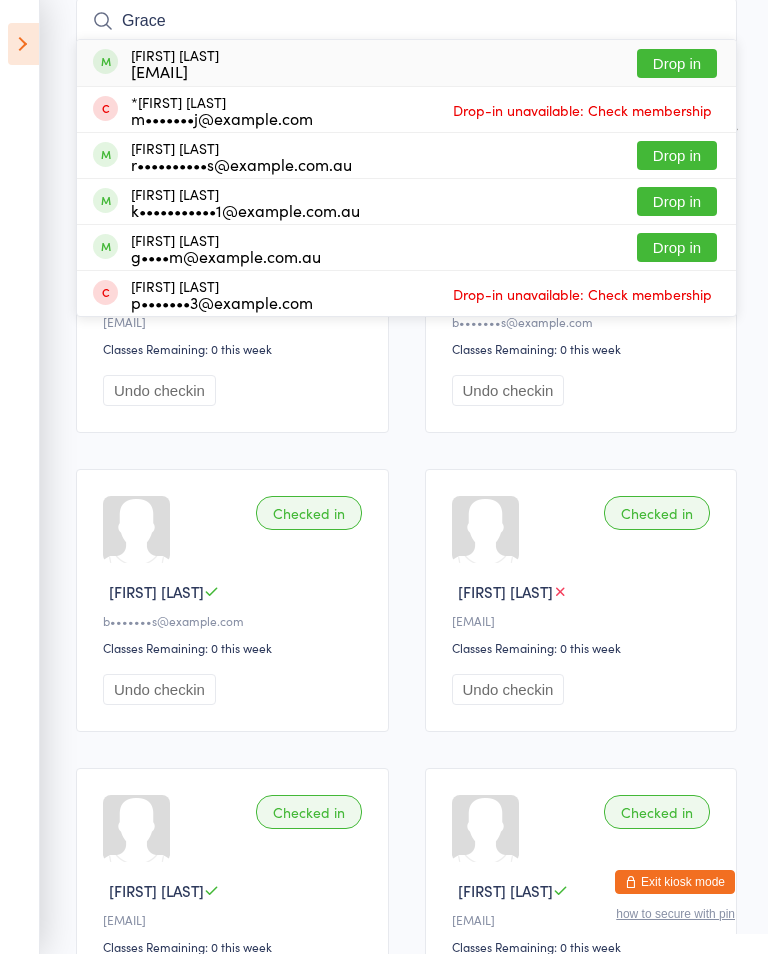 type on "Grace" 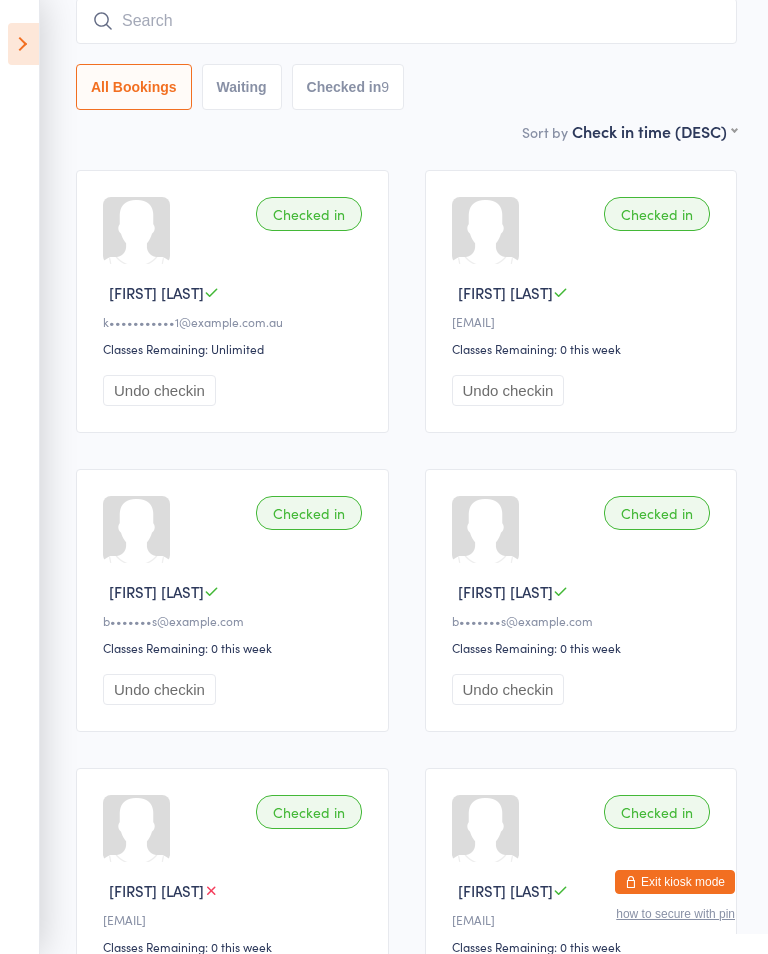 click on "Undo checkin" at bounding box center (159, 390) 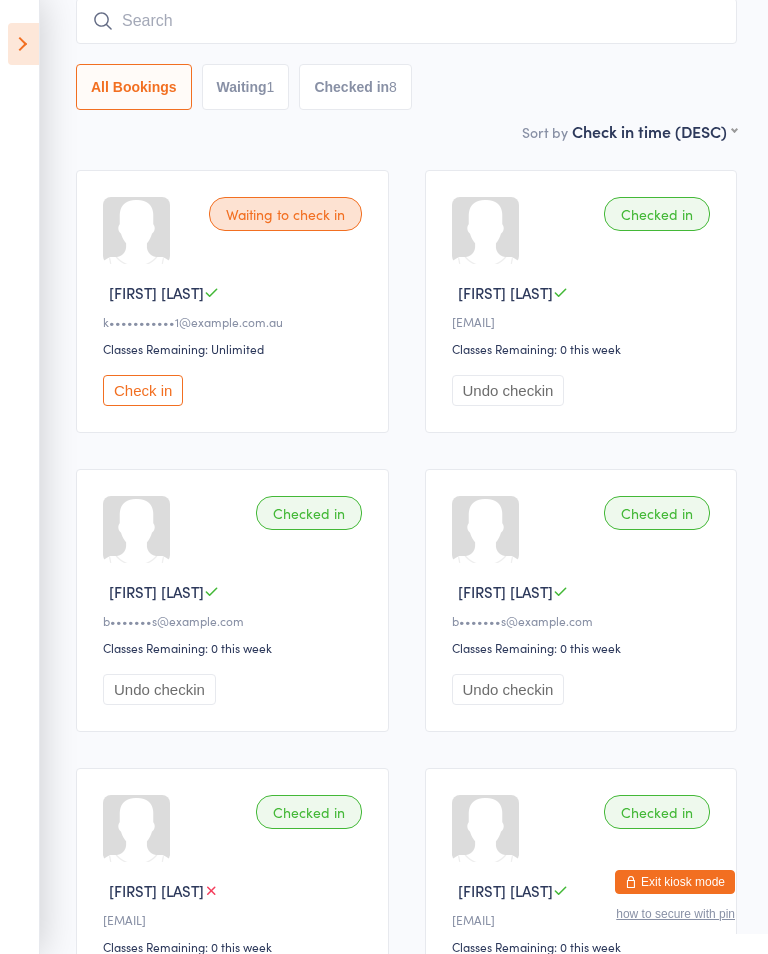 click on "Check in" at bounding box center [143, 390] 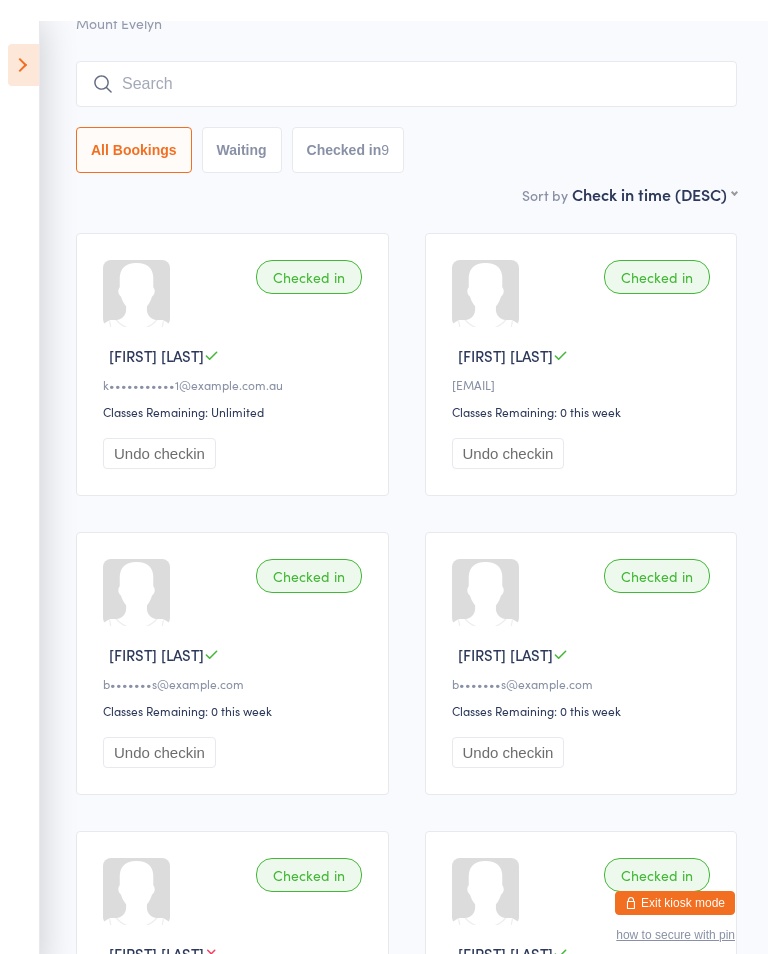 scroll, scrollTop: 96, scrollLeft: 0, axis: vertical 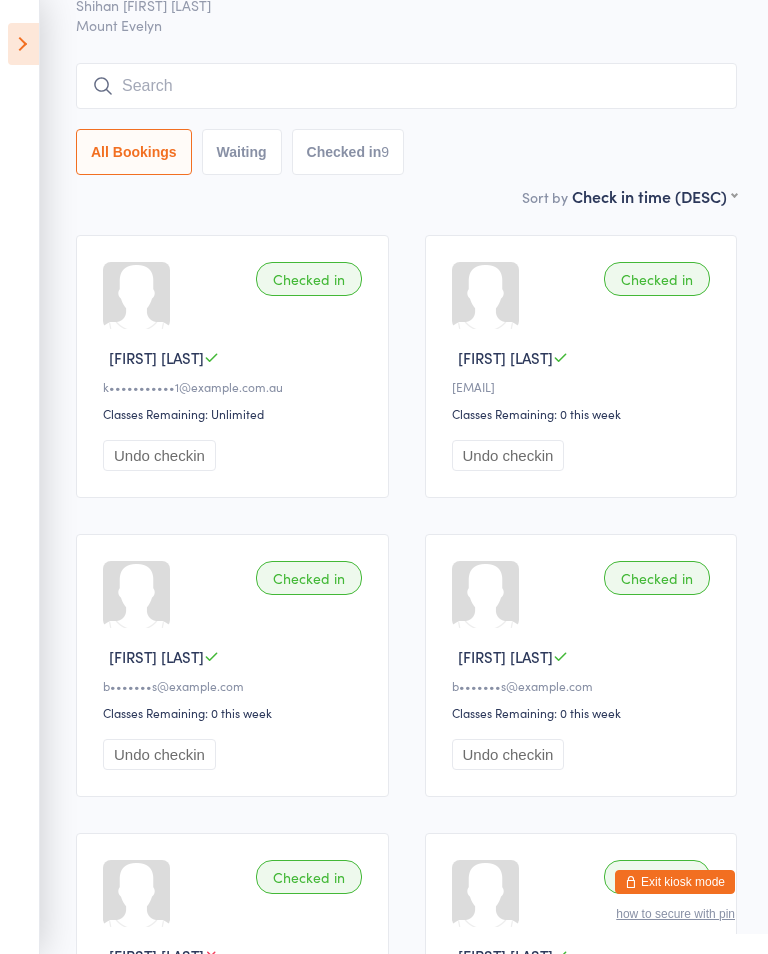 click on "5:00pm Shihan [FIRST] [LAST] [CITY] Manual search Scanner input All Bookings Waiting Checked in [FIRST] [LAST] Classes Remaining: Unlimited Undo checkin Checked in [FIRST] [LAST] Classes Remaining: 0 this week Undo checkin Checked in [FIRST] [LAST] Classes Remaining: 0 this week Undo checkin Checked in [FIRST] [LAST] Classes Remaining: 0 this week Undo checkin Checked in [FIRST] [LAST] Classes Remaining: 0 this week Undo checkin Checked in [FIRST] [LAST] Classes Remaining: Unlimited Undo checkin Checked in [FIRST] [LAST] Classes Remaining: 0 this week Undo checkin Checked in [FIRST] [LAST] Classes Remaining: 0 this week Undo checkin Checked in [FIRST] [LAST] Classes Remaining: 0 this week Undo checkin Checked in" at bounding box center [406, 58] 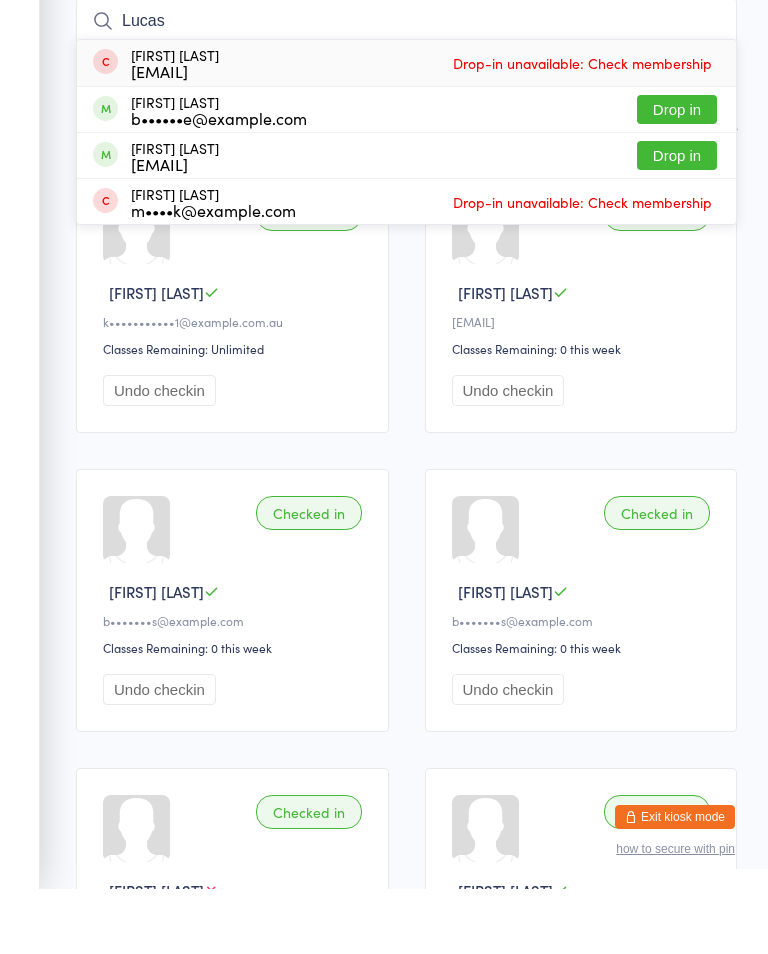 type on "Lucas" 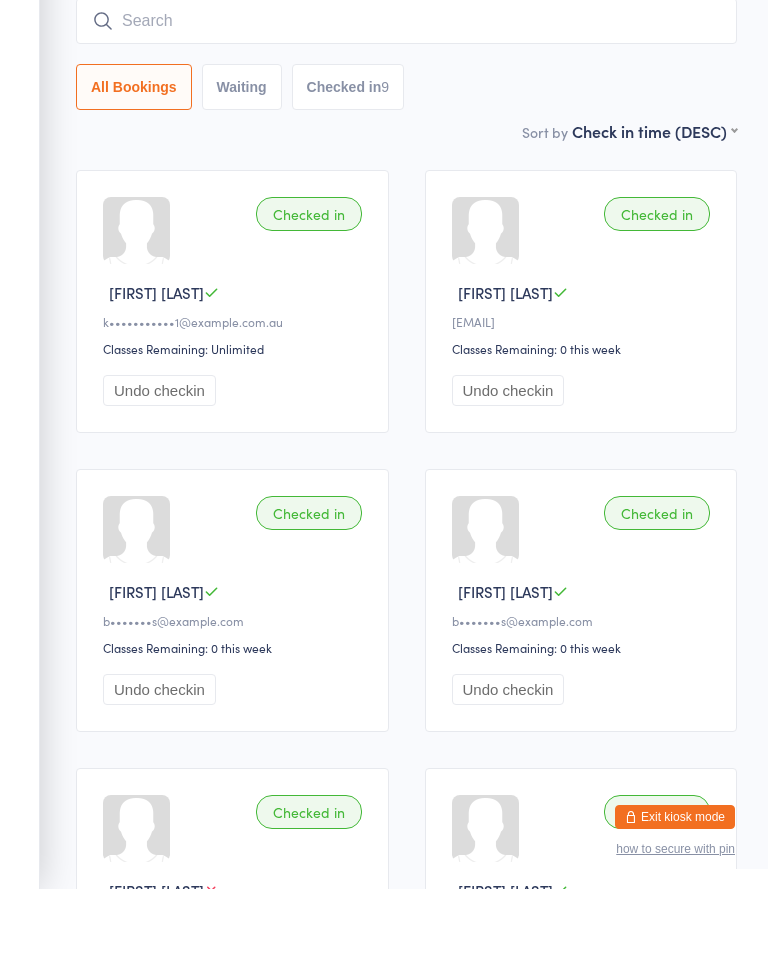 scroll, scrollTop: 161, scrollLeft: 0, axis: vertical 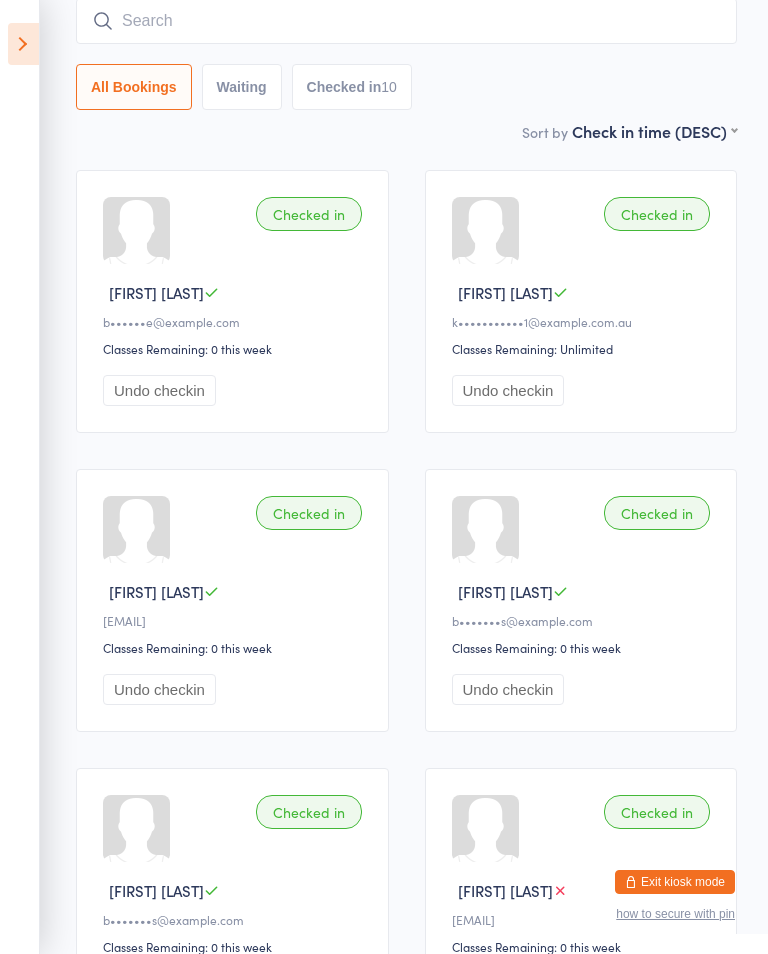click at bounding box center (406, 21) 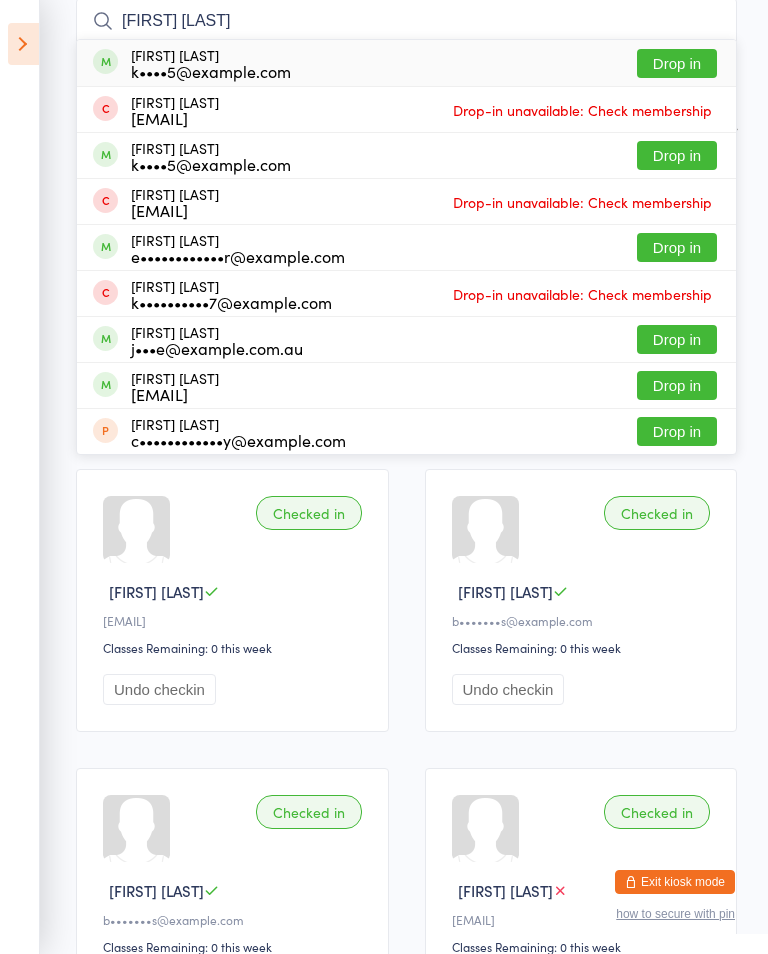 type on "[FIRST] [LAST]" 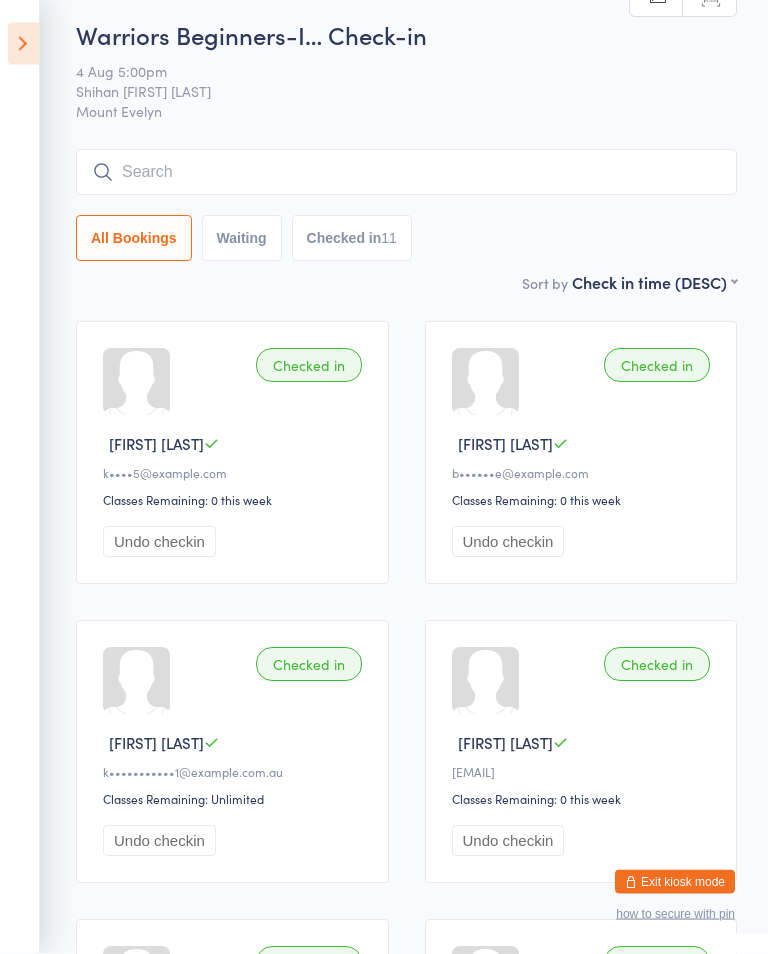 click at bounding box center (406, 173) 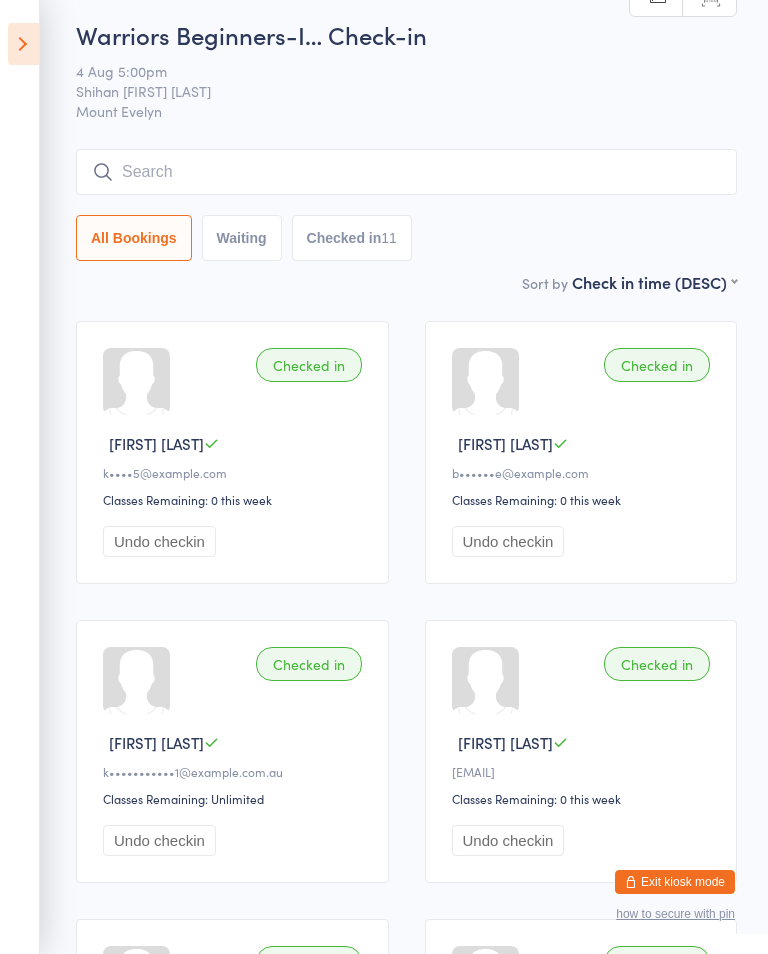 scroll, scrollTop: 9, scrollLeft: 0, axis: vertical 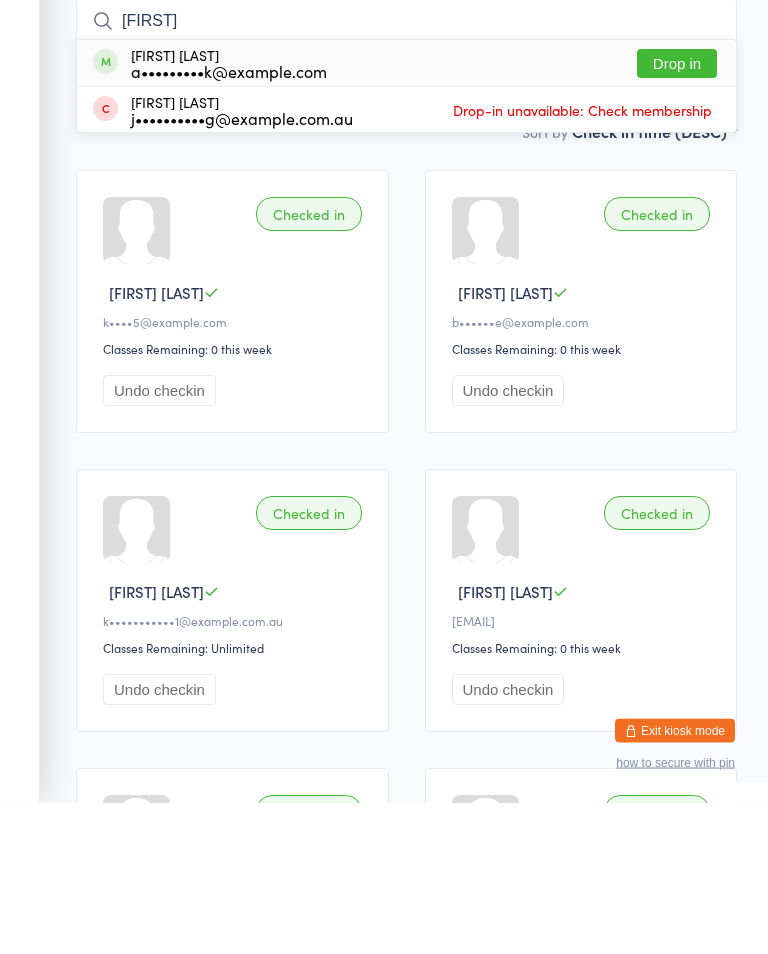 type on "[FIRST]" 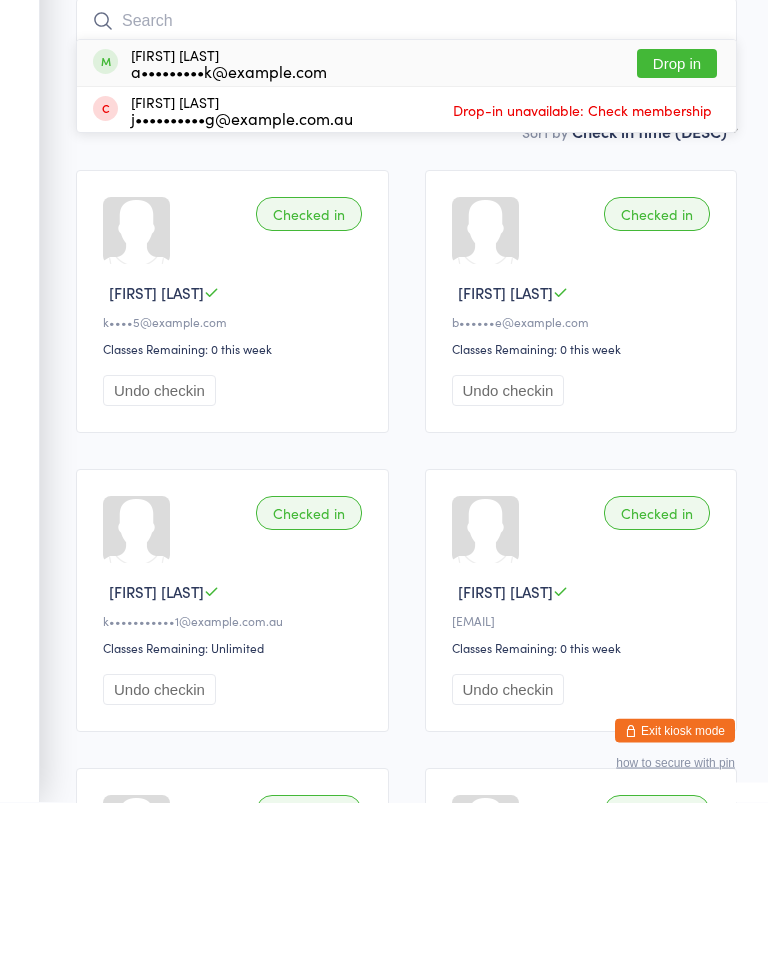 scroll, scrollTop: 161, scrollLeft: 0, axis: vertical 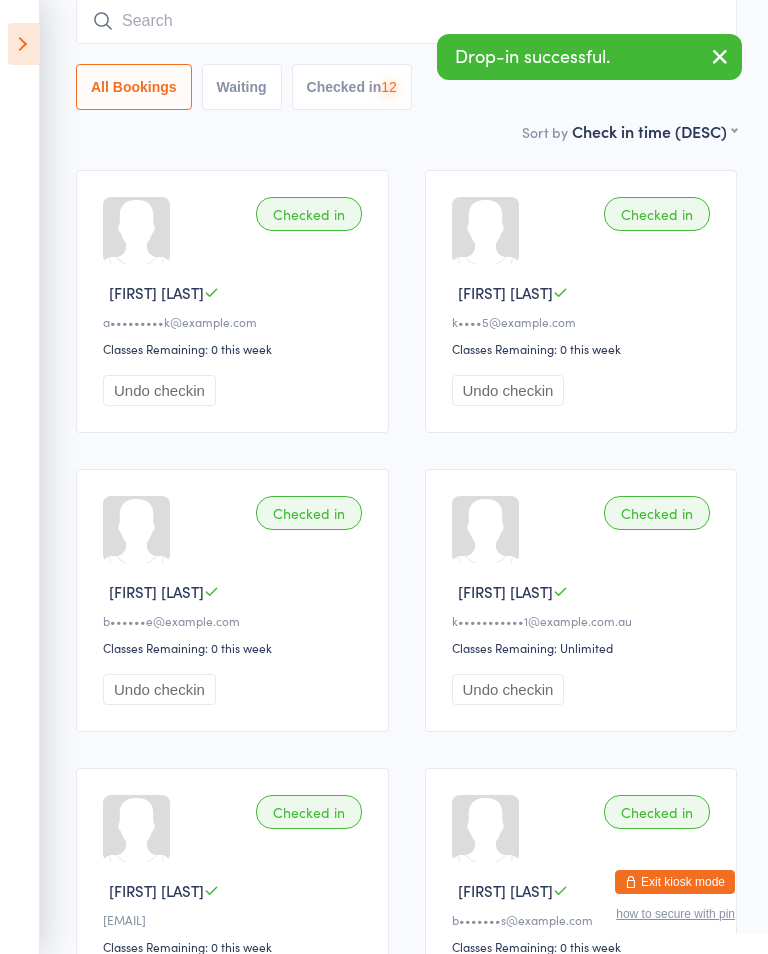 click at bounding box center (406, 21) 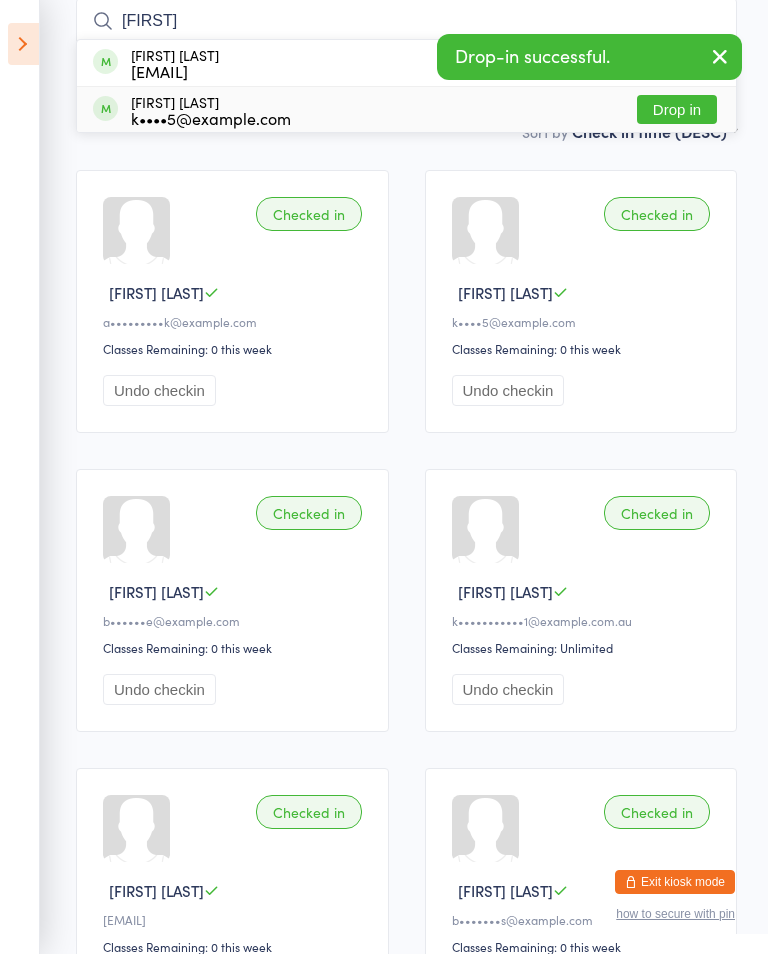 type on "[FIRST]" 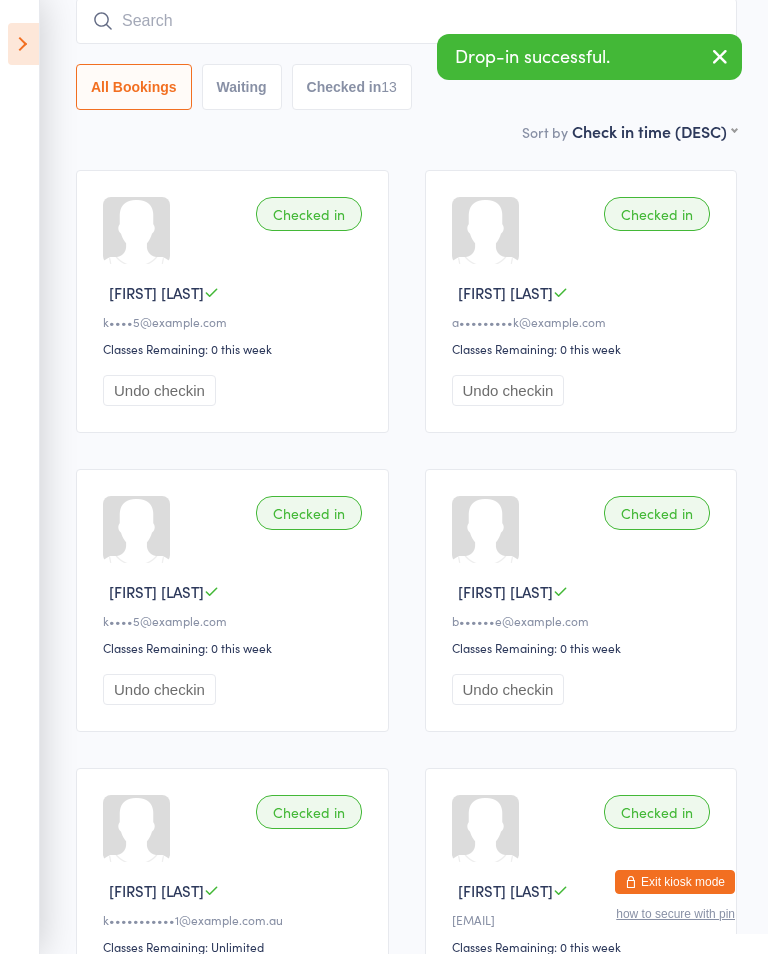 scroll, scrollTop: 0, scrollLeft: 0, axis: both 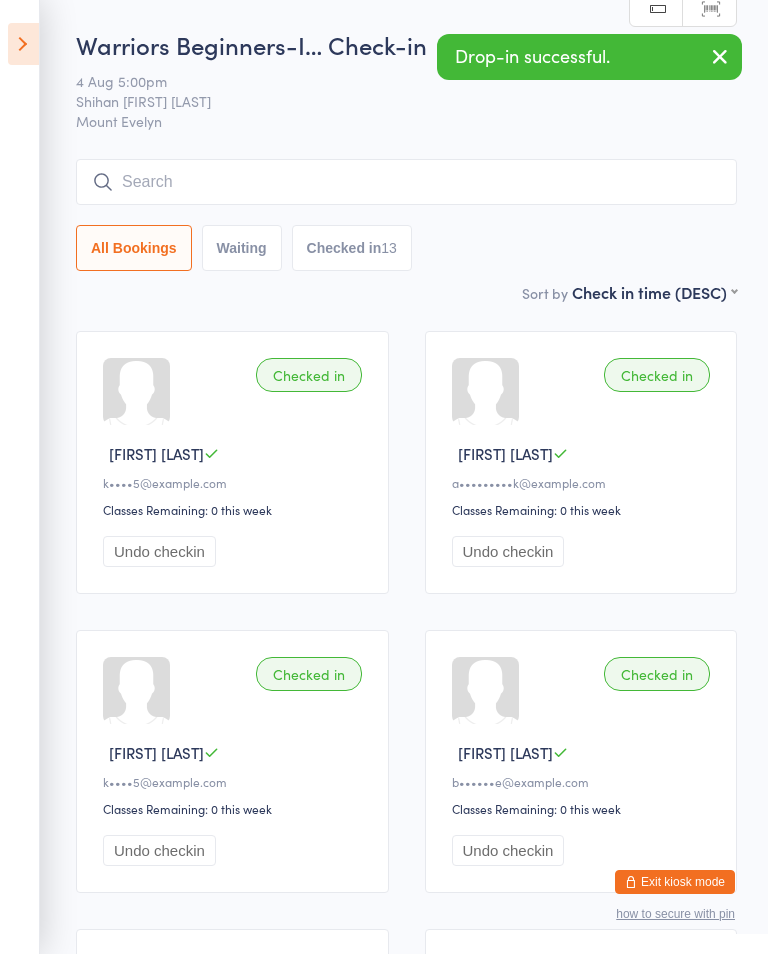 click at bounding box center (406, 182) 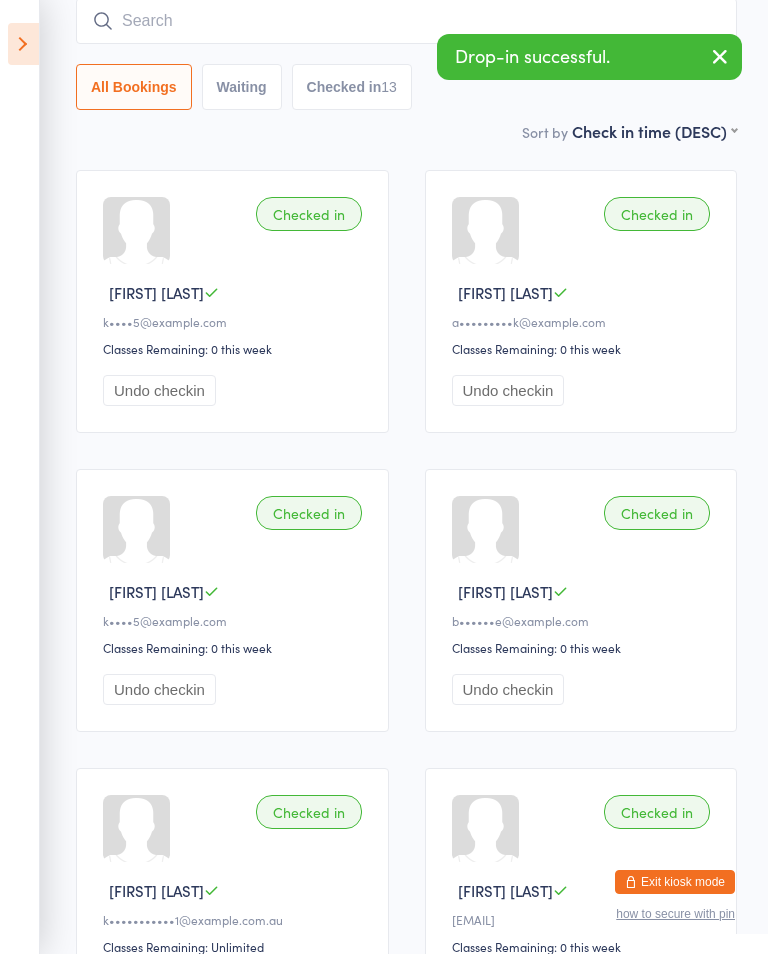 scroll, scrollTop: 0, scrollLeft: 0, axis: both 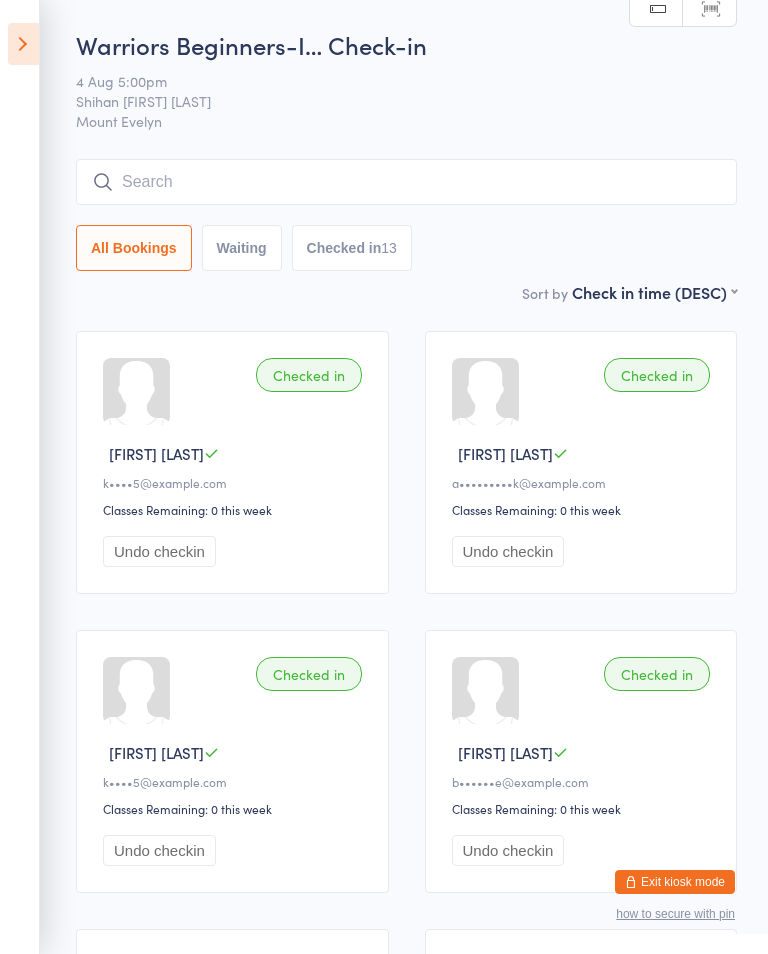 click at bounding box center (406, 182) 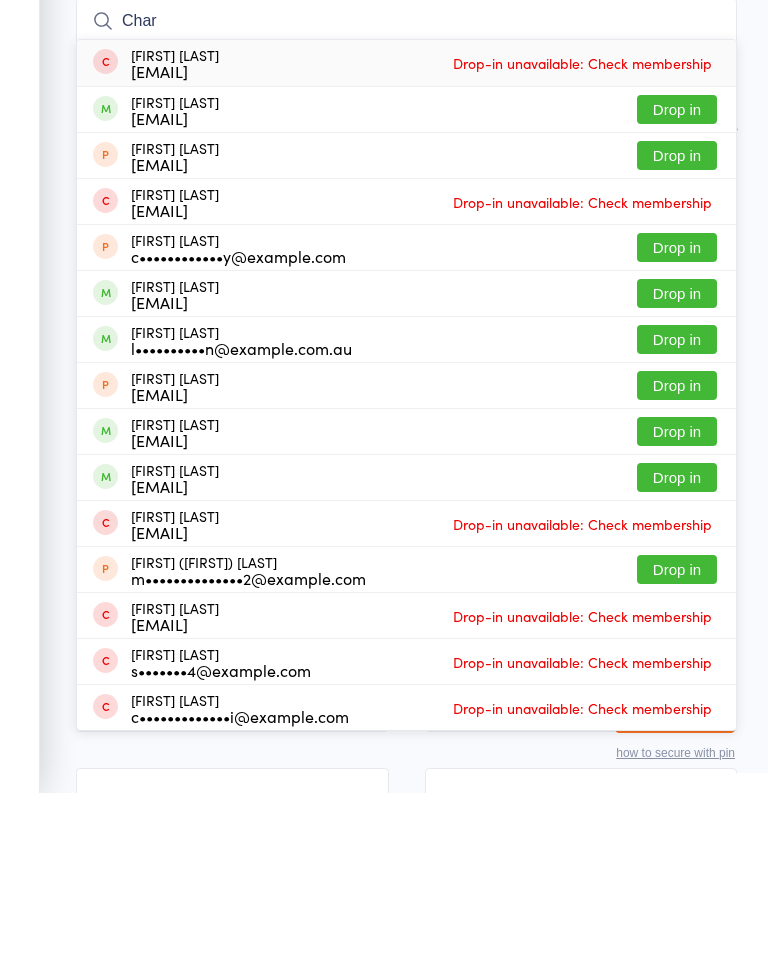 type on "Char" 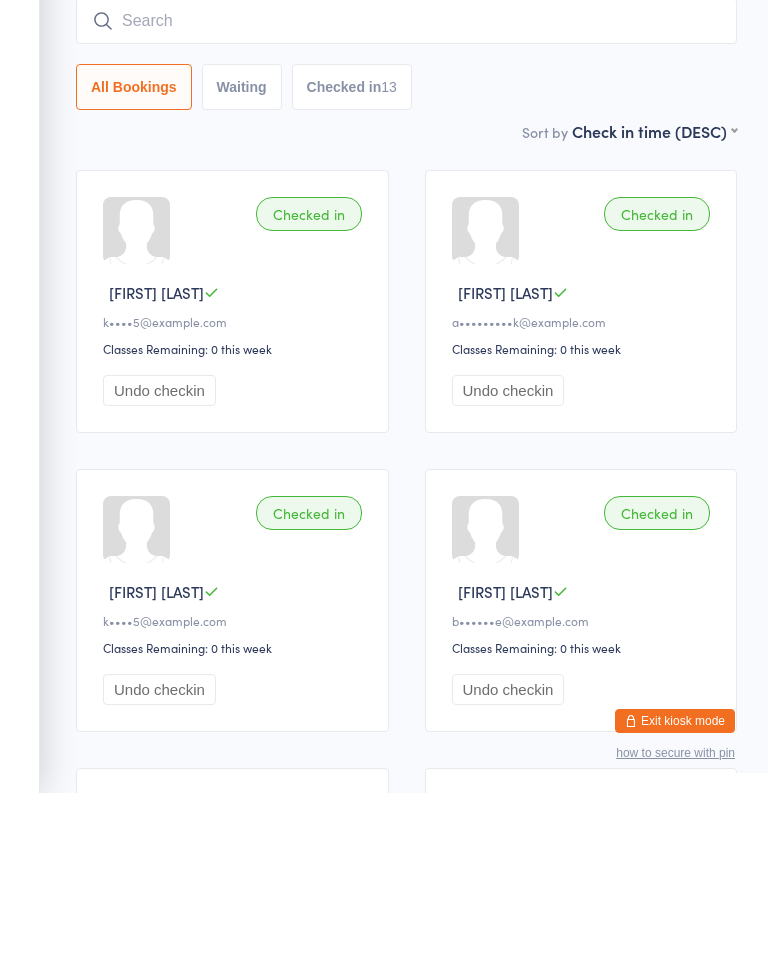 scroll, scrollTop: 161, scrollLeft: 0, axis: vertical 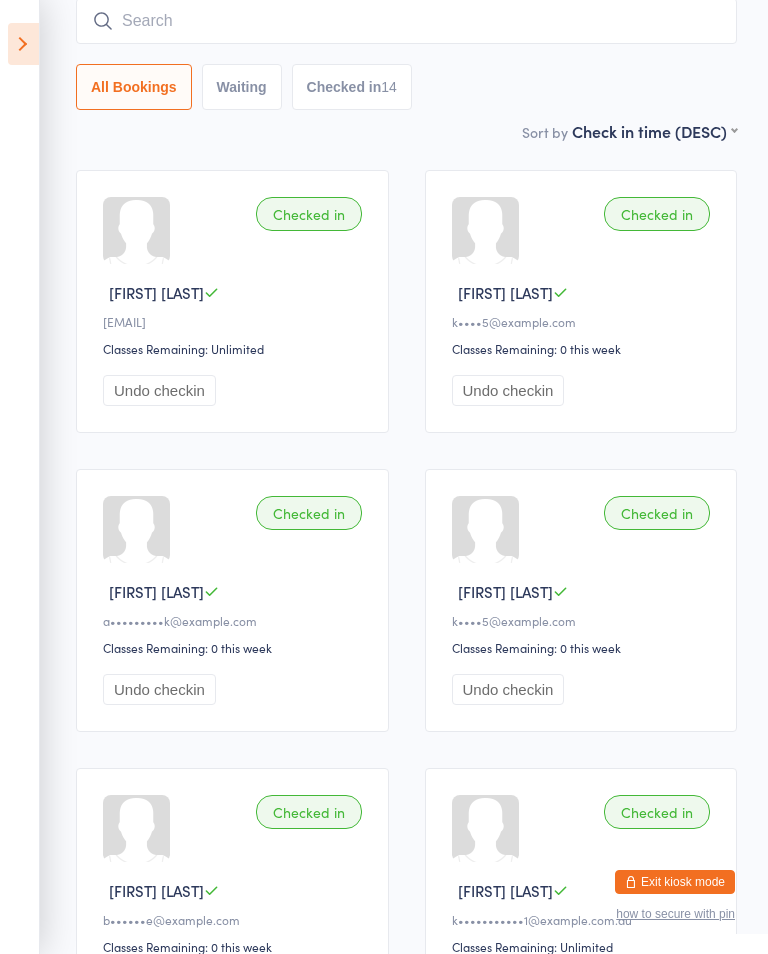 click at bounding box center (406, 21) 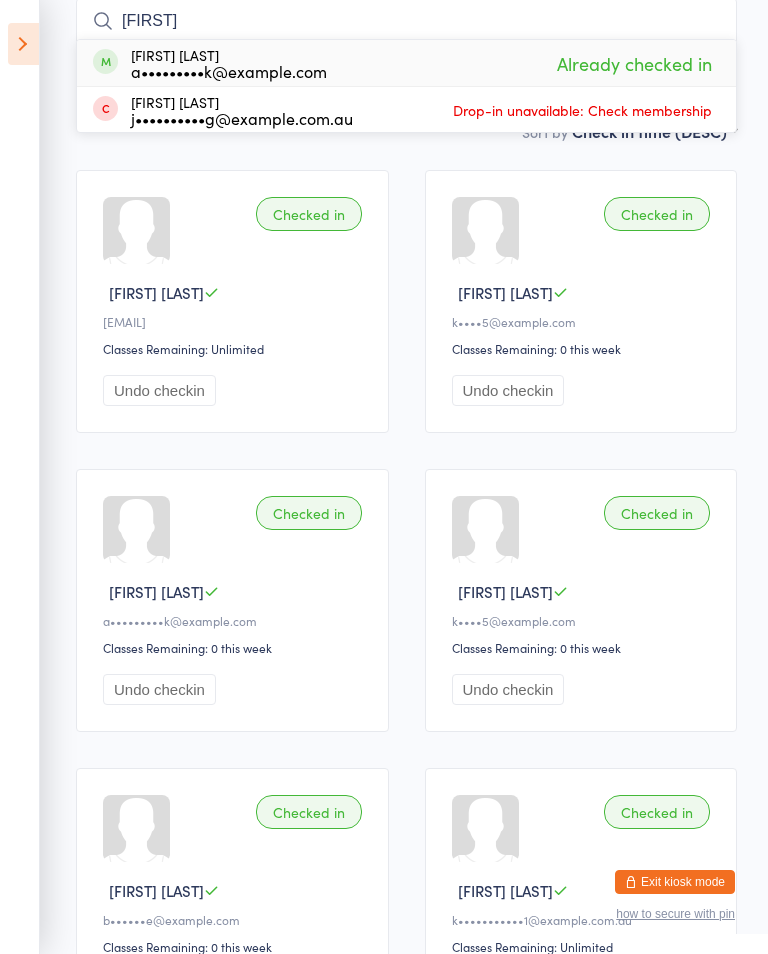 type on "[FIRST]" 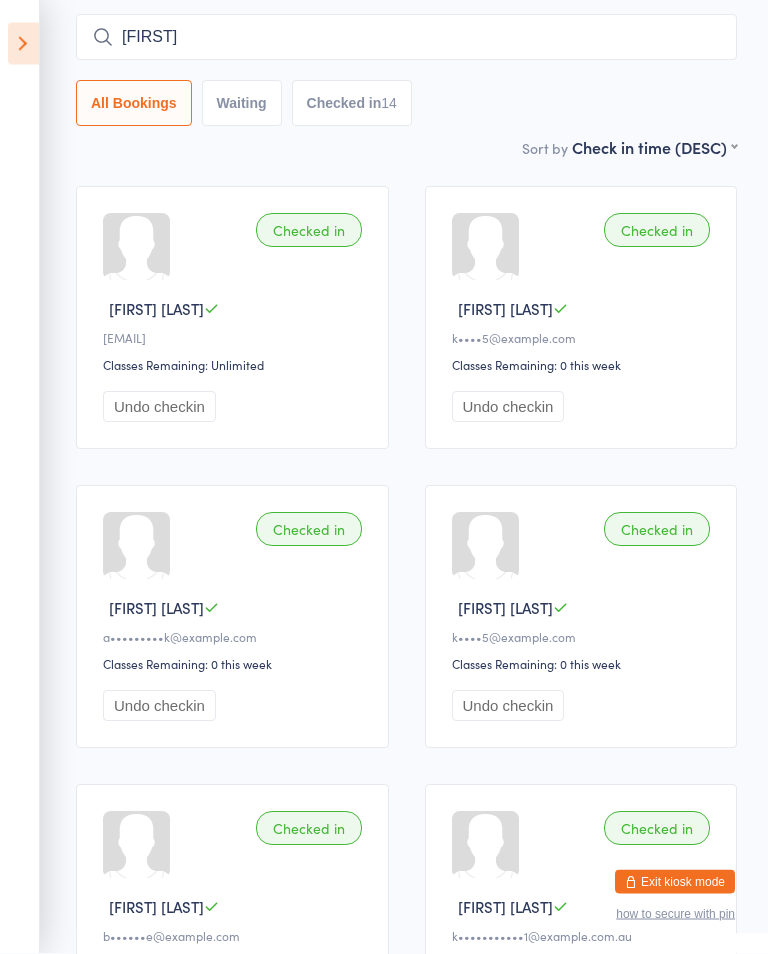 scroll, scrollTop: 0, scrollLeft: 0, axis: both 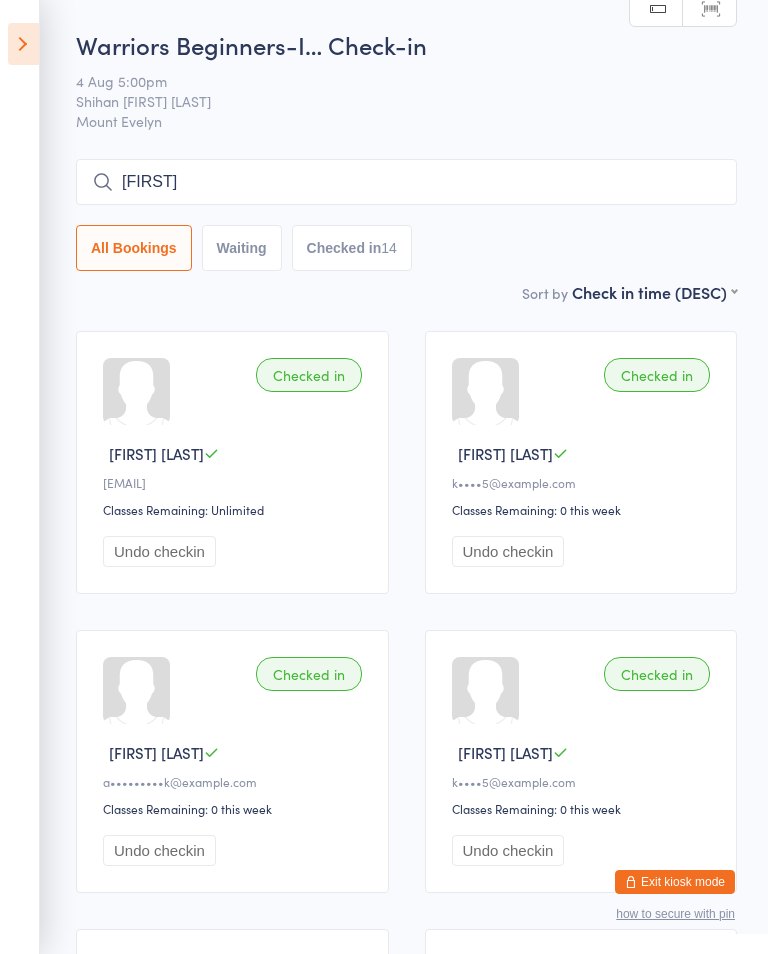 click at bounding box center [23, 44] 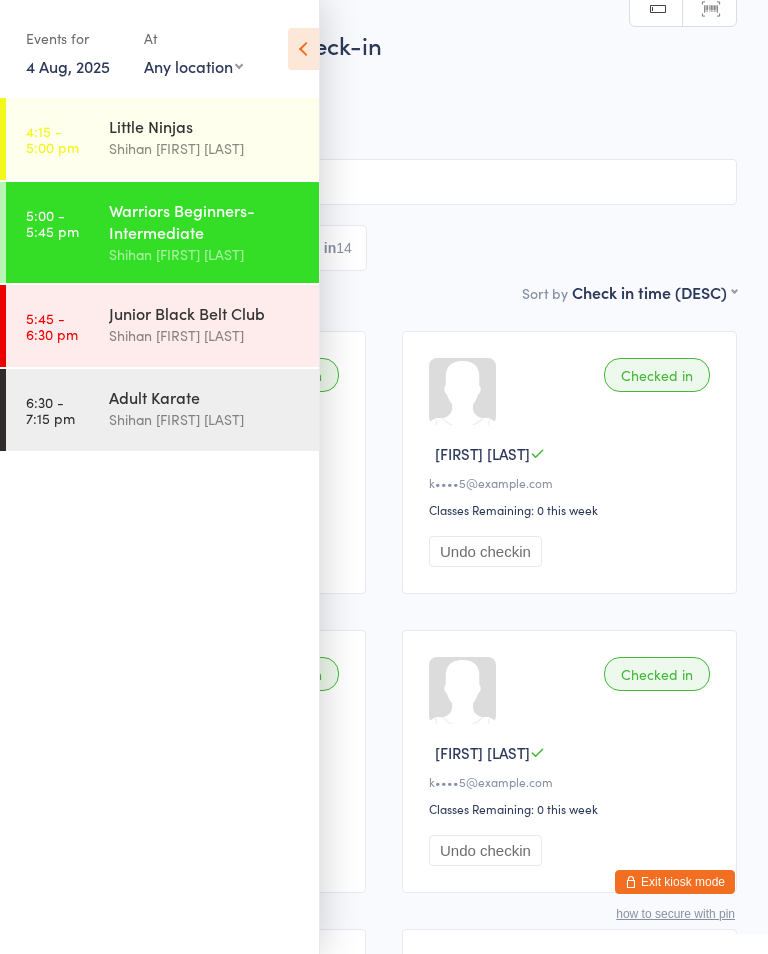 click on "Shihan [FIRST] [LAST]" at bounding box center (205, 335) 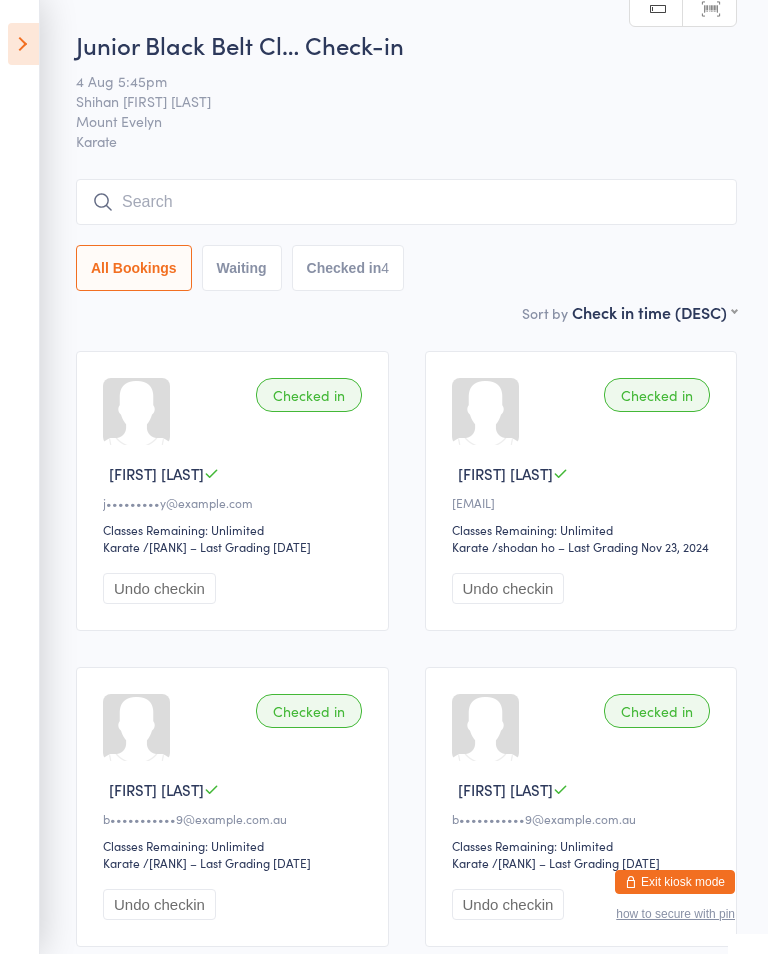 click at bounding box center (406, 202) 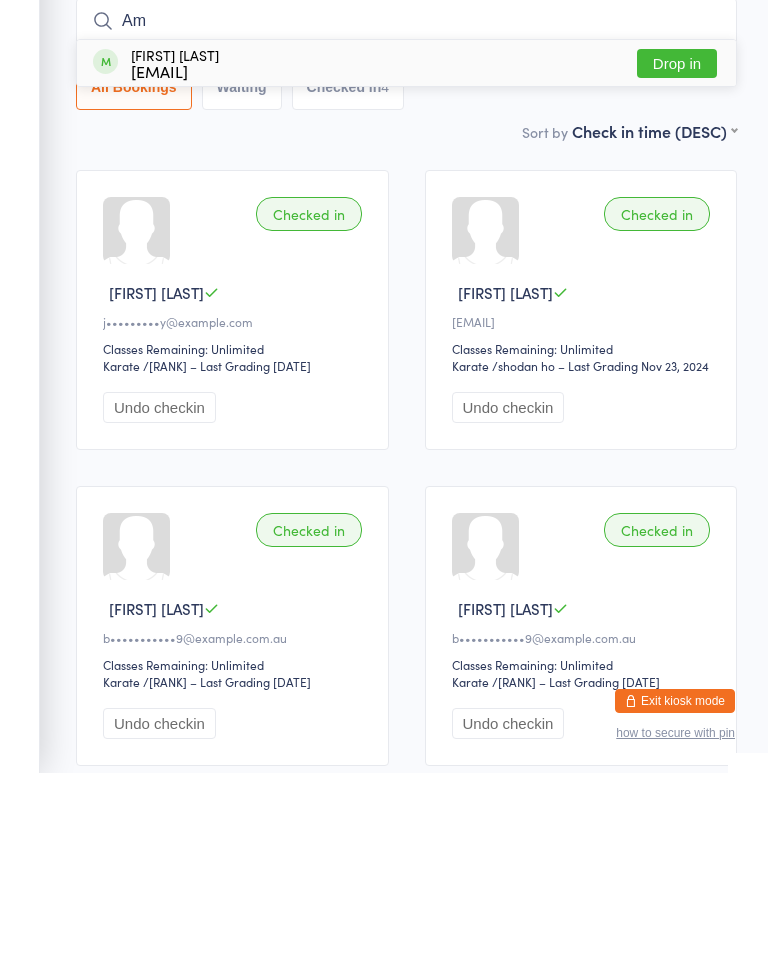type on "A" 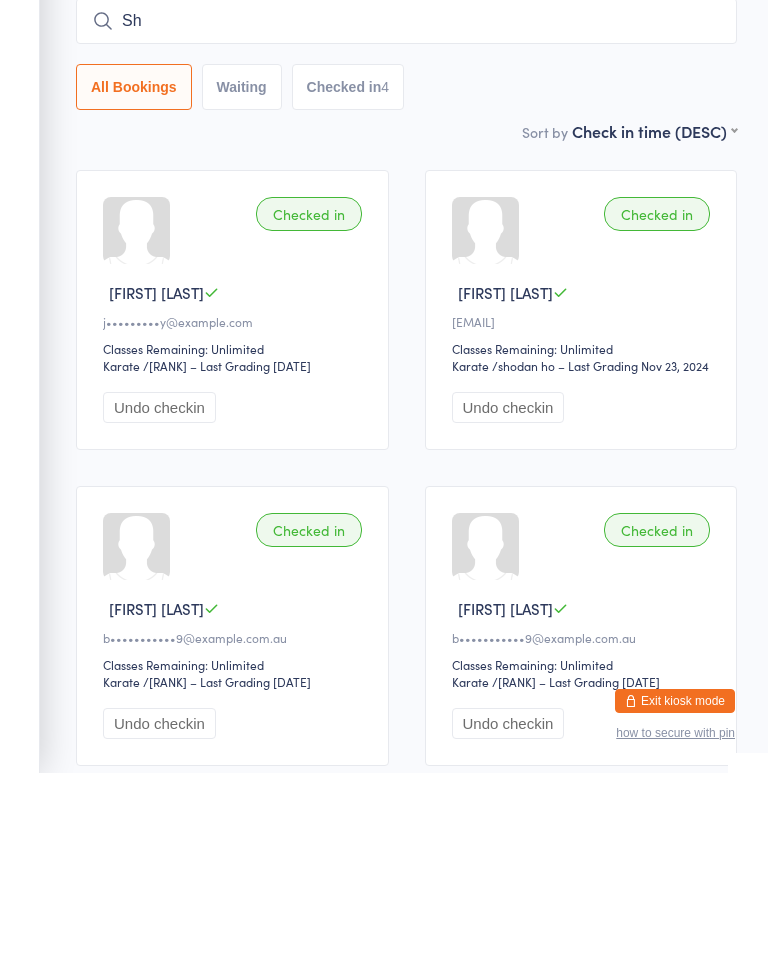 type on "S" 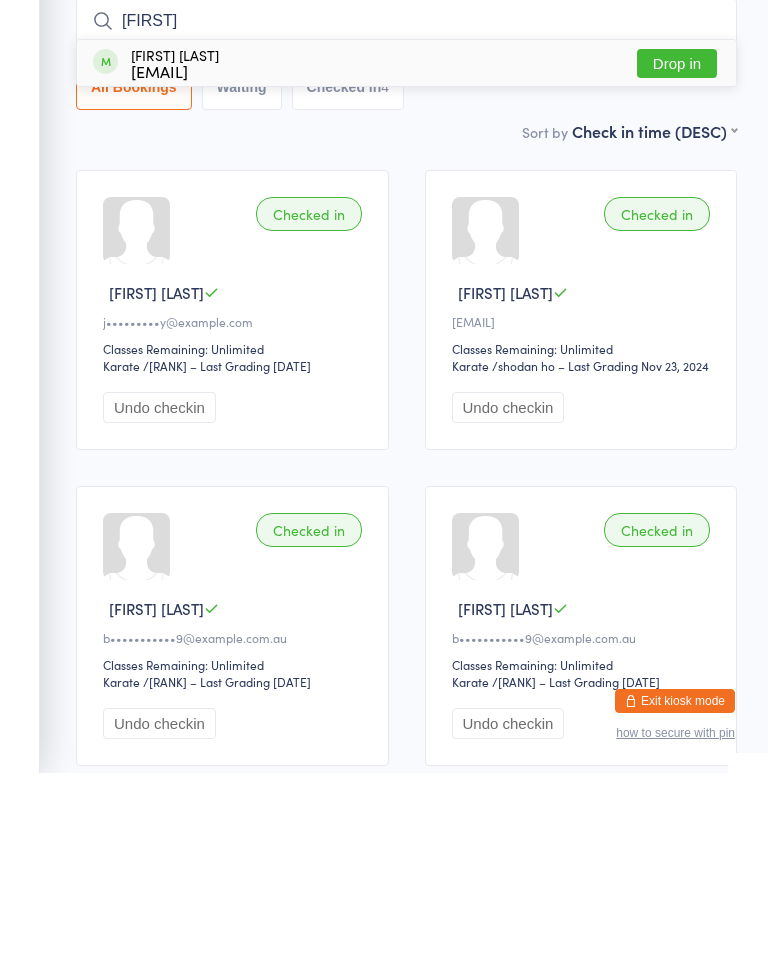 type on "R" 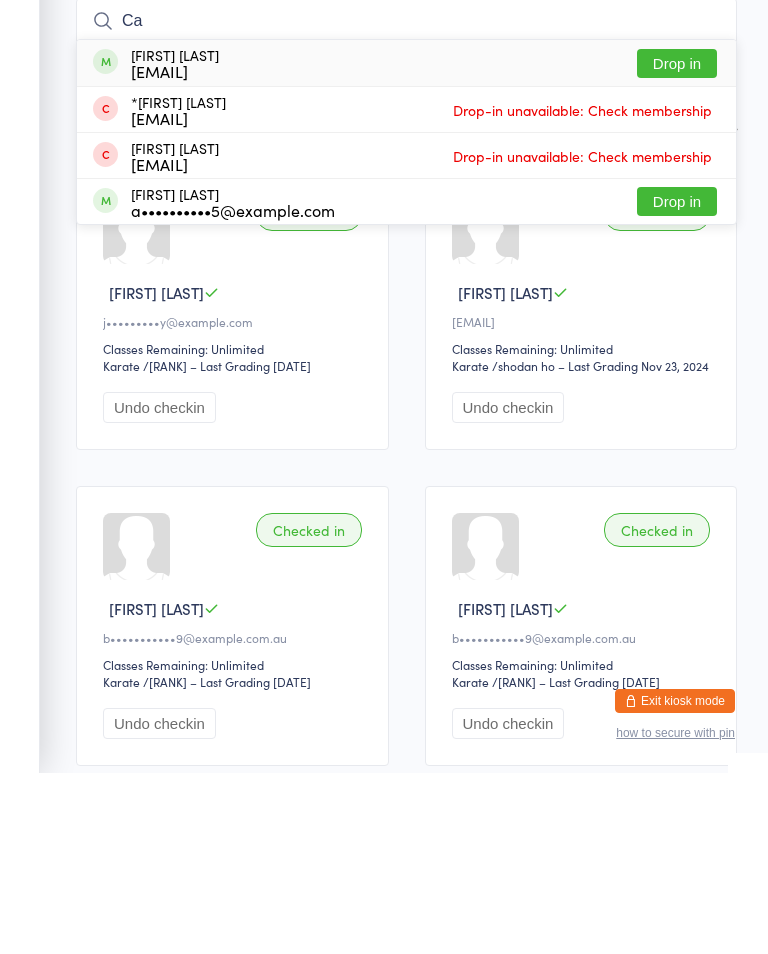 type on "C" 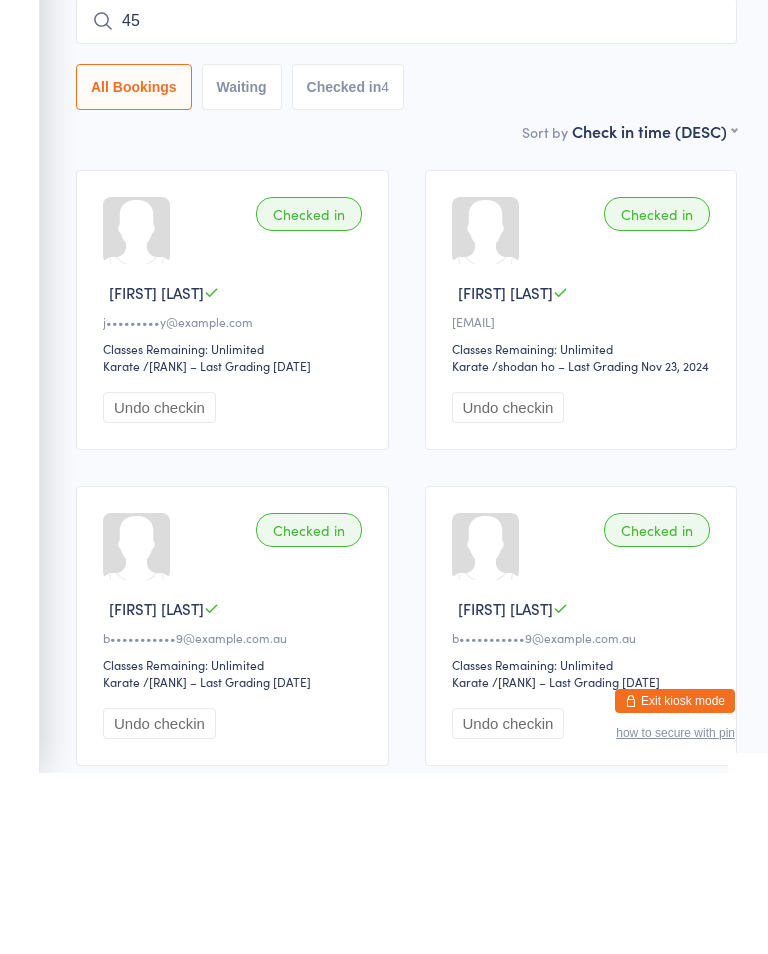 type on "4" 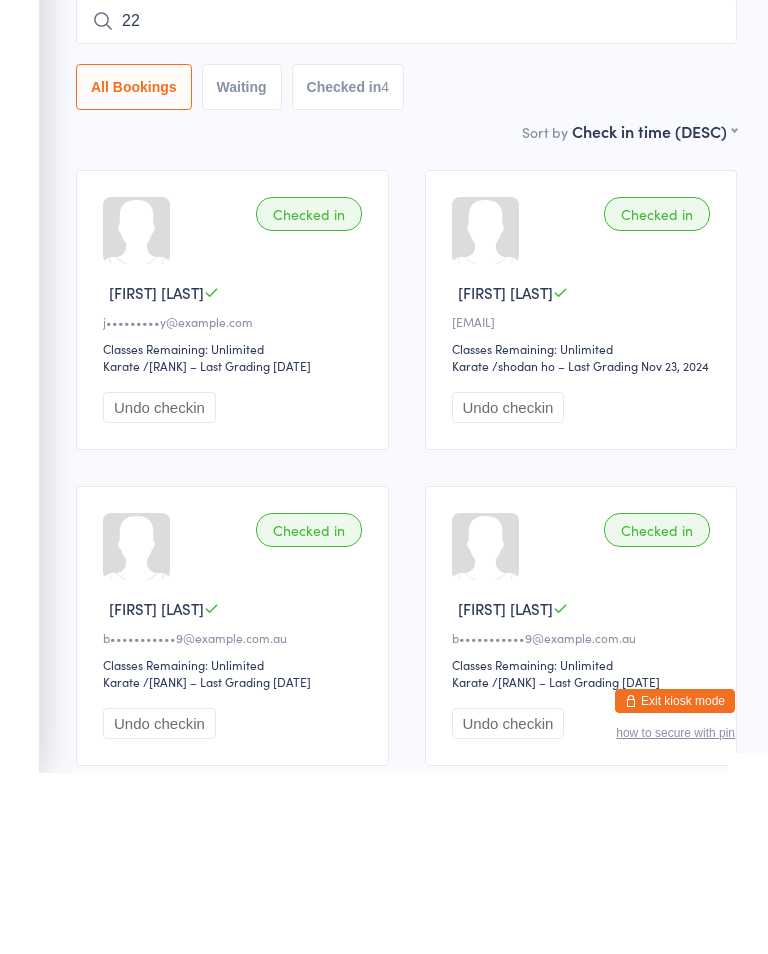 type on "2" 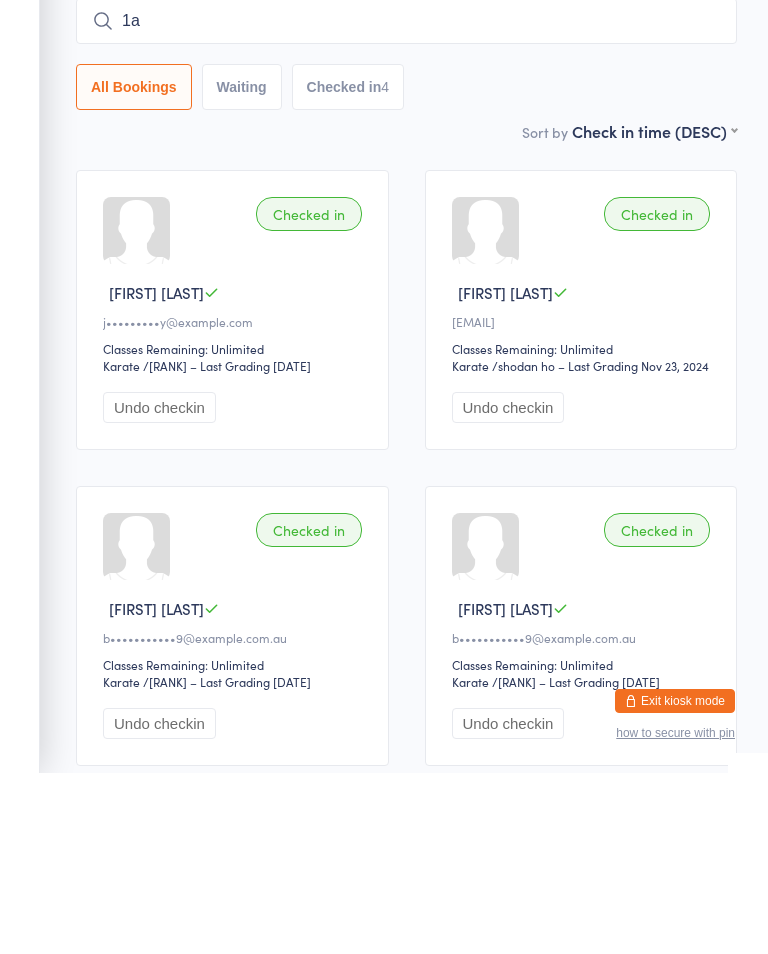 type on "1" 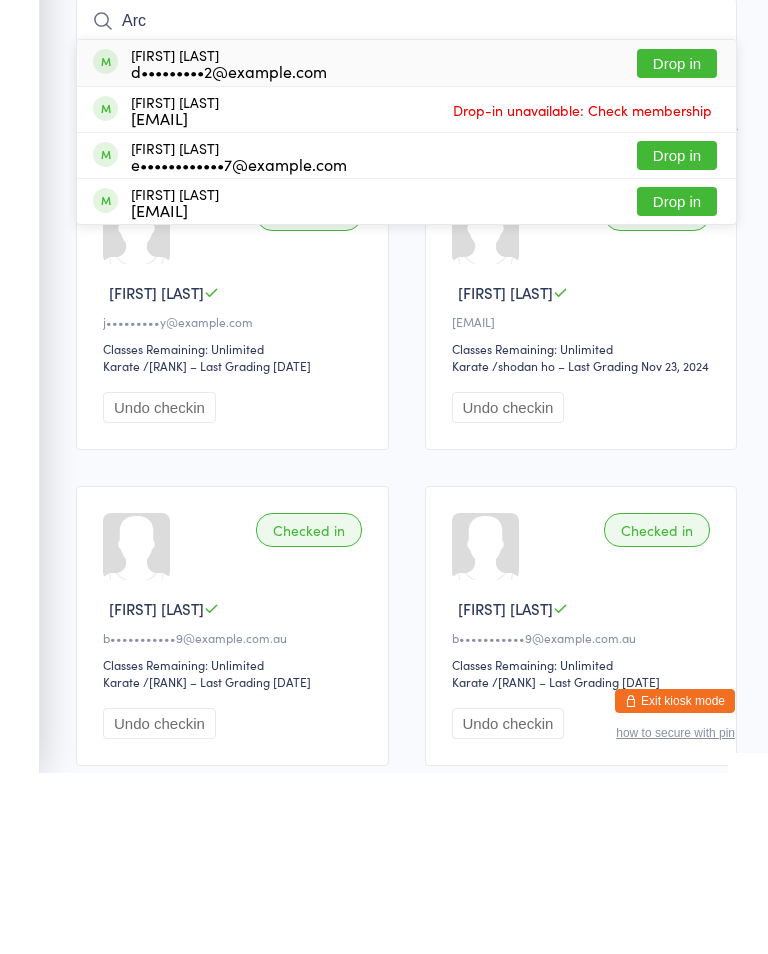 type on "Arc" 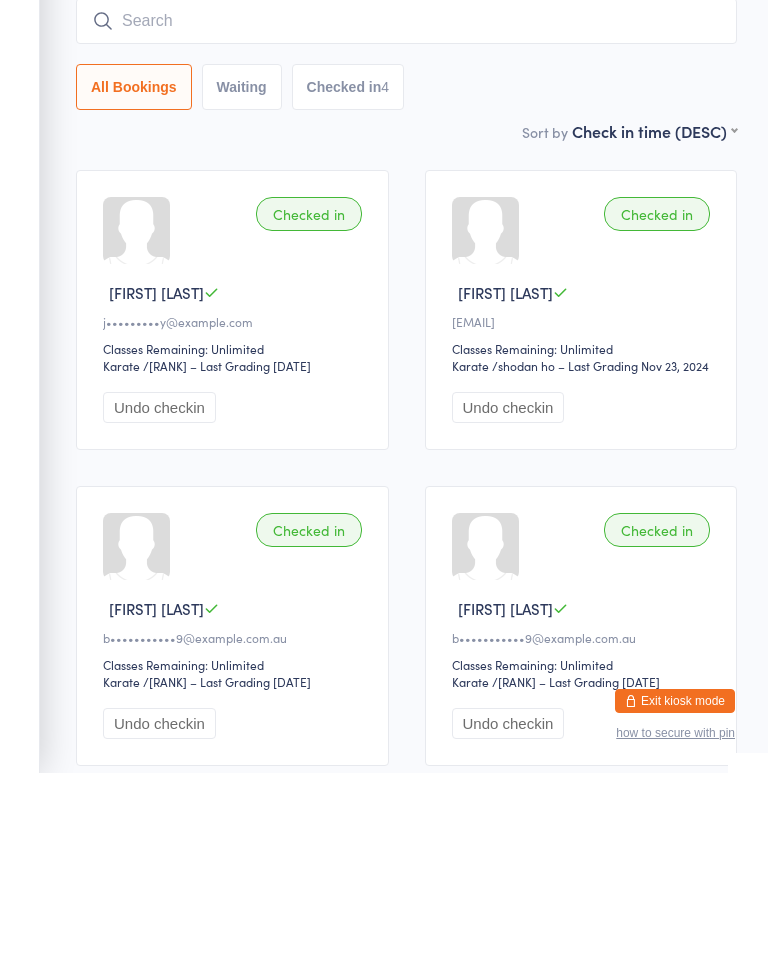 scroll, scrollTop: 158, scrollLeft: 0, axis: vertical 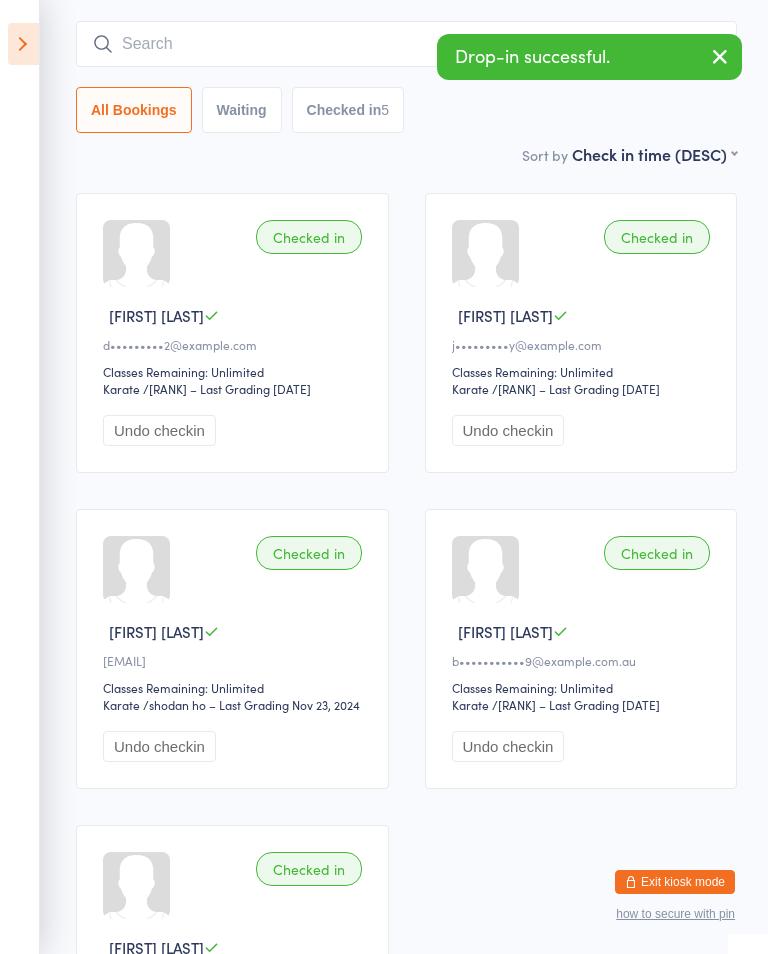 click at bounding box center (406, 44) 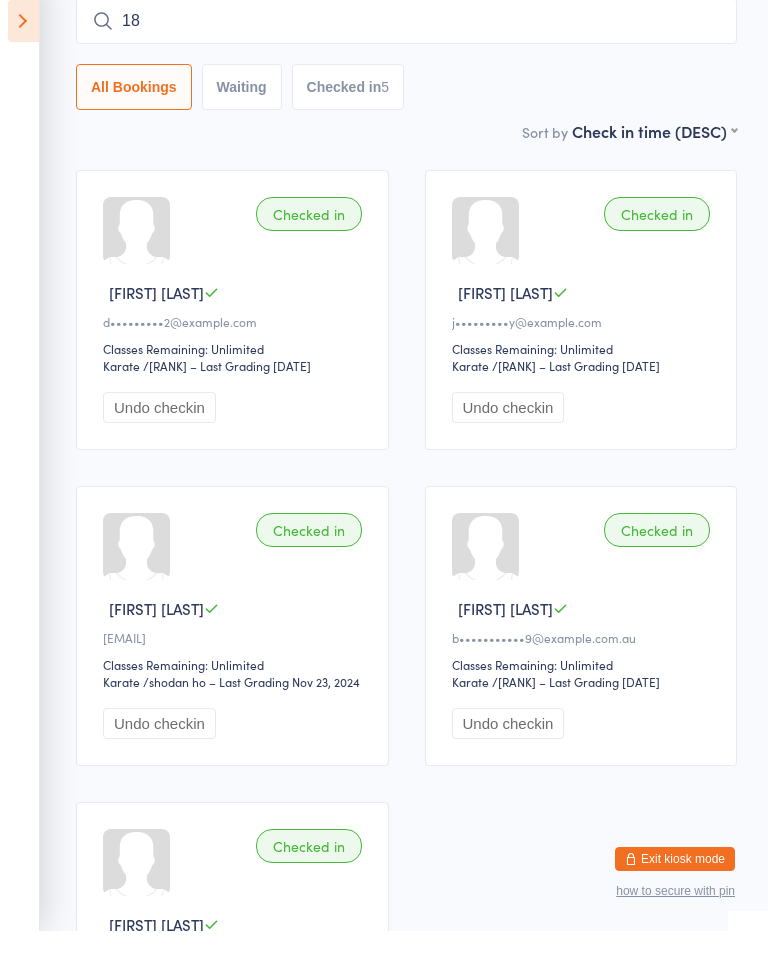type on "1" 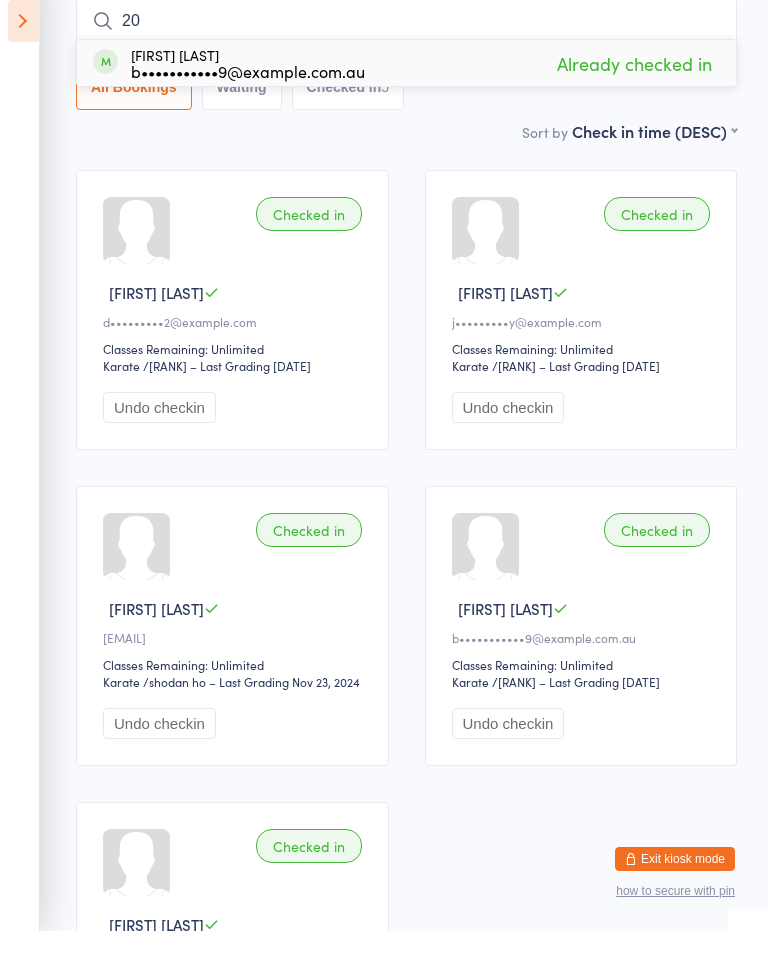 type on "2" 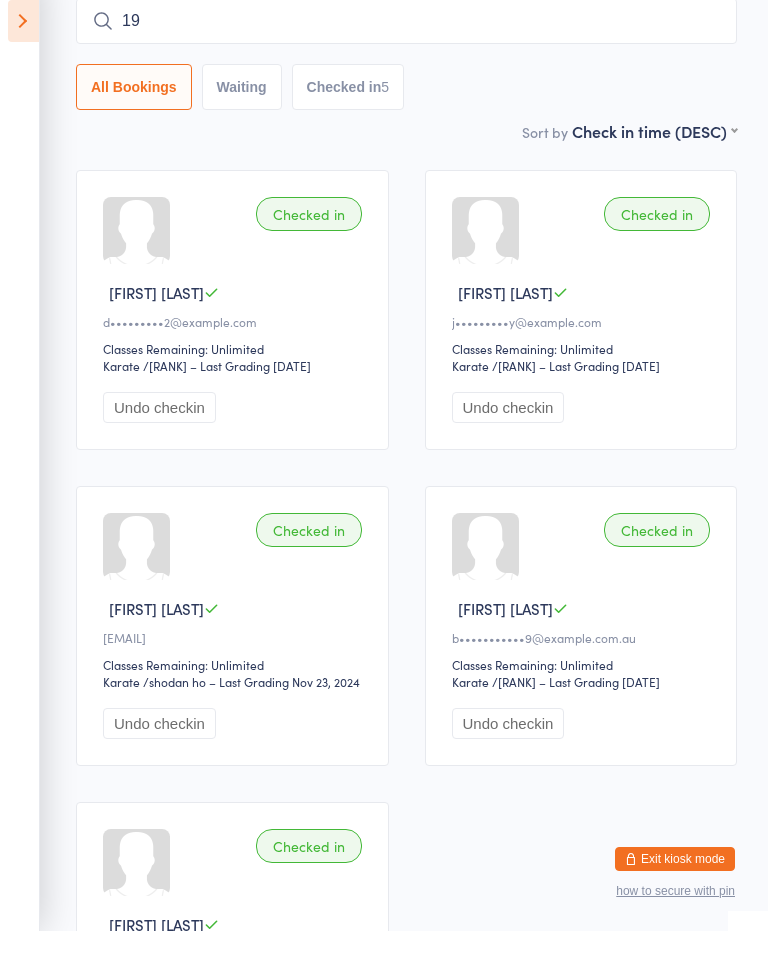 type on "1" 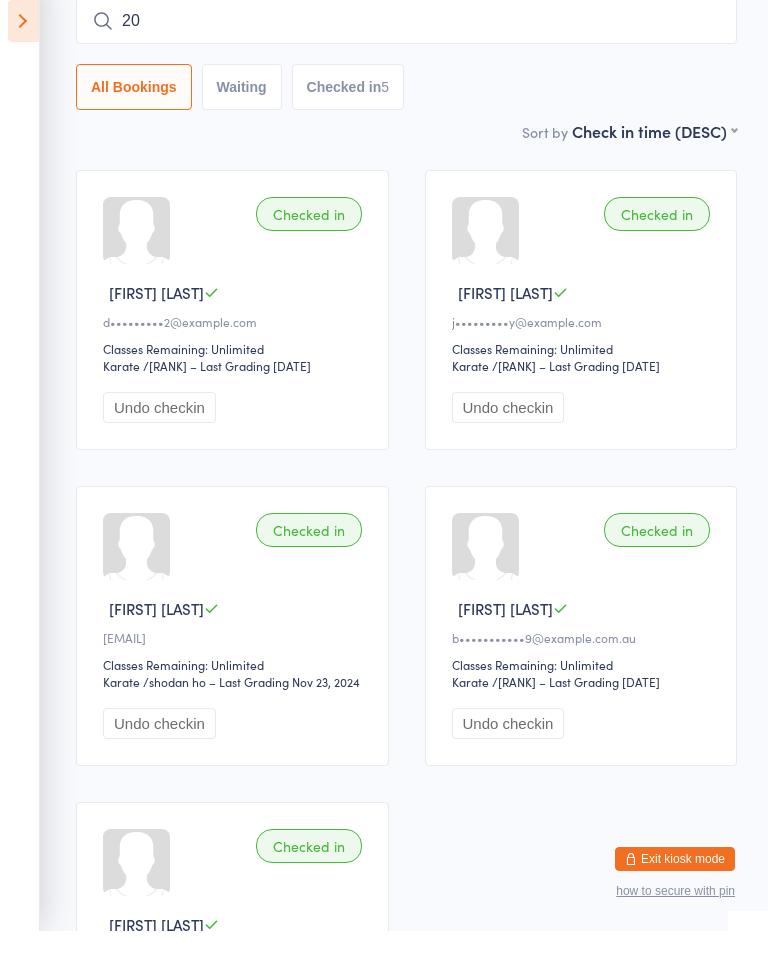 type on "2" 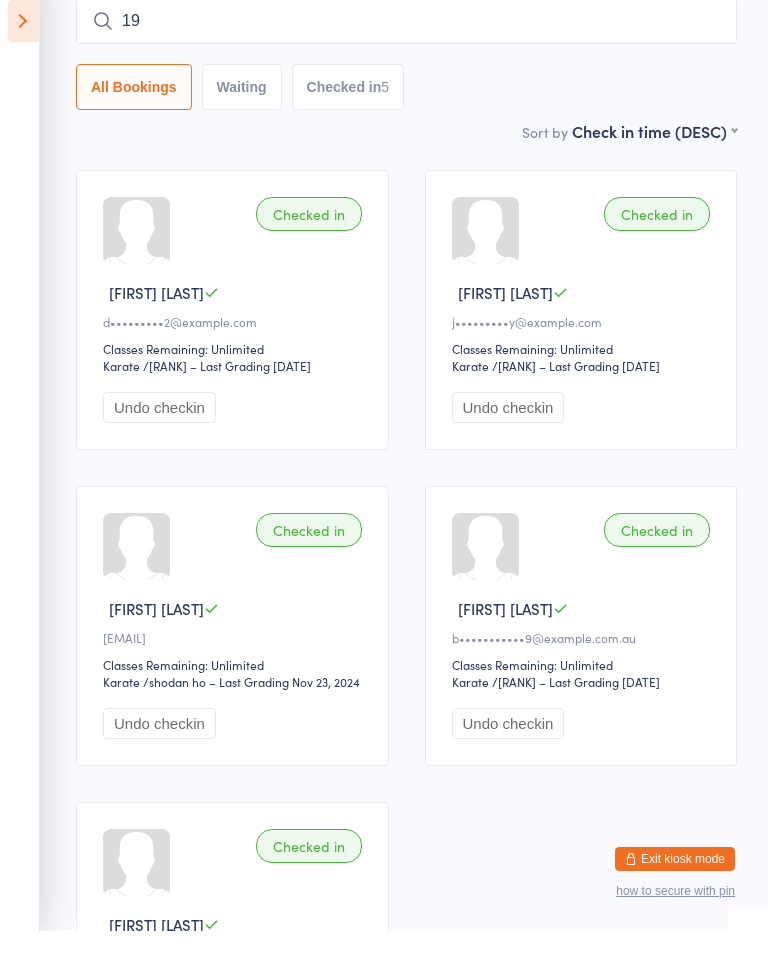 type on "1" 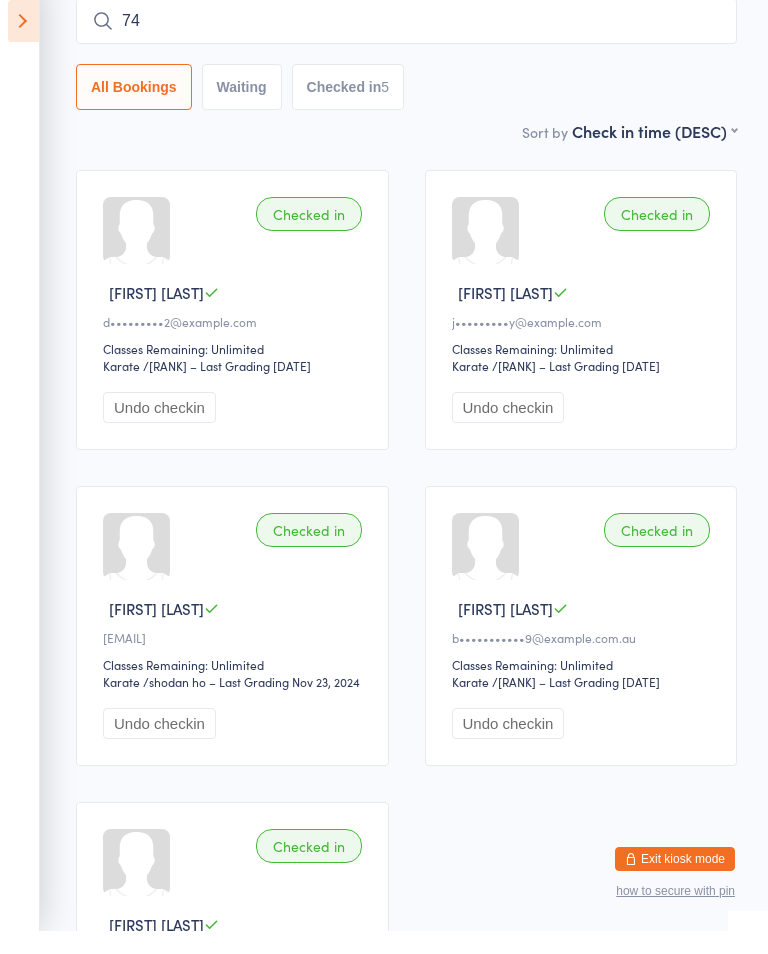 type on "7" 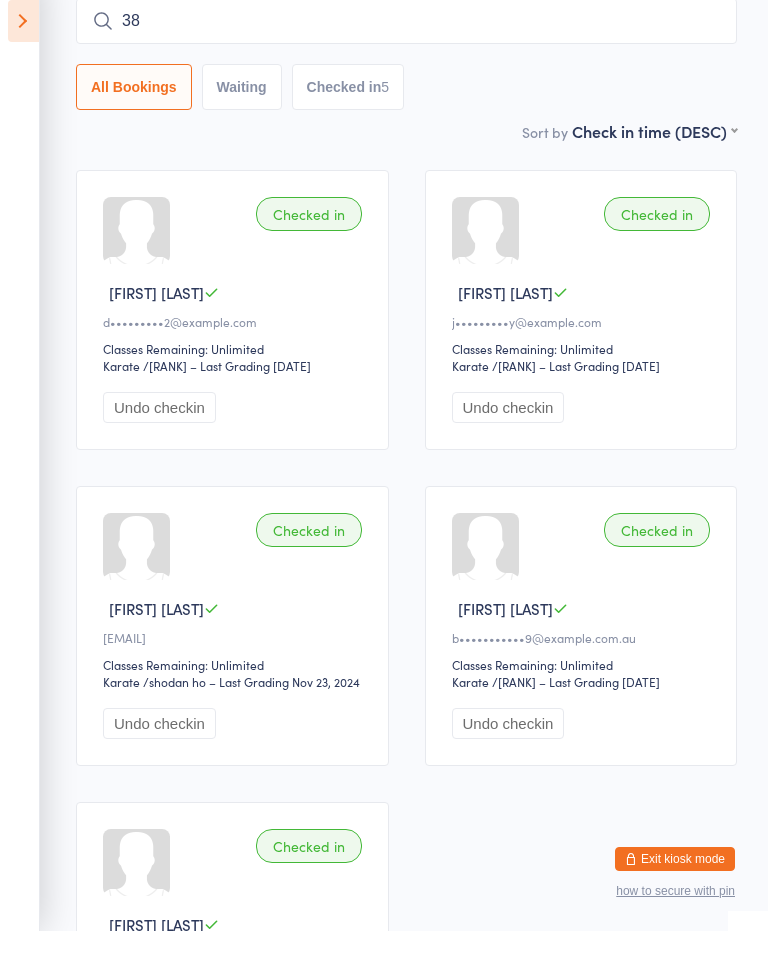 type on "3" 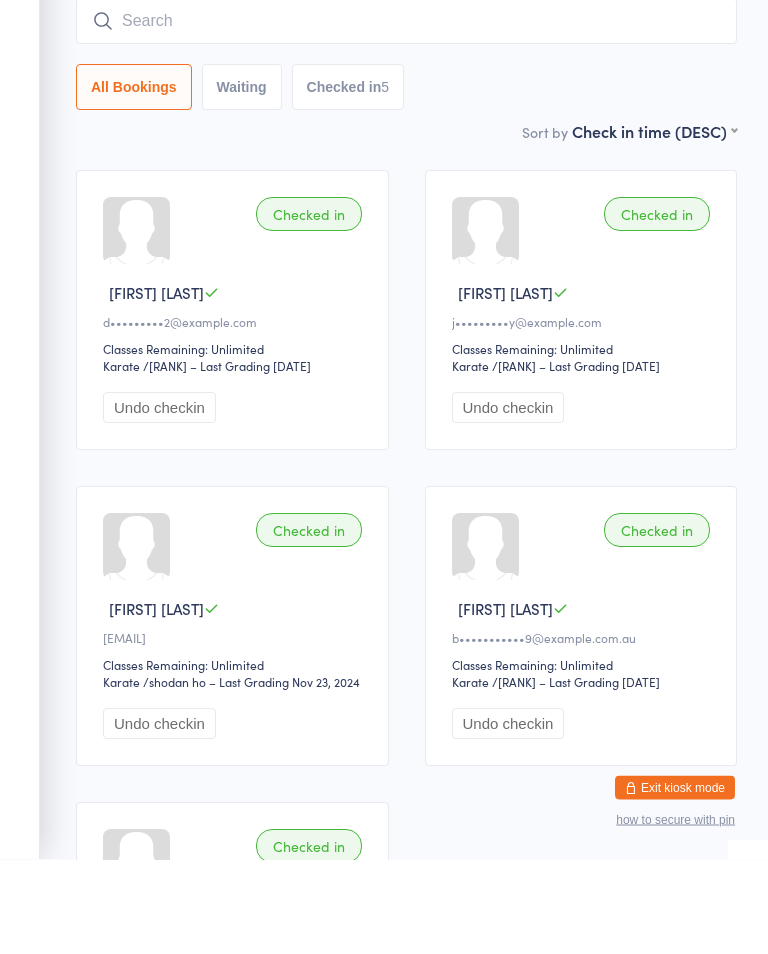 scroll, scrollTop: 0, scrollLeft: 0, axis: both 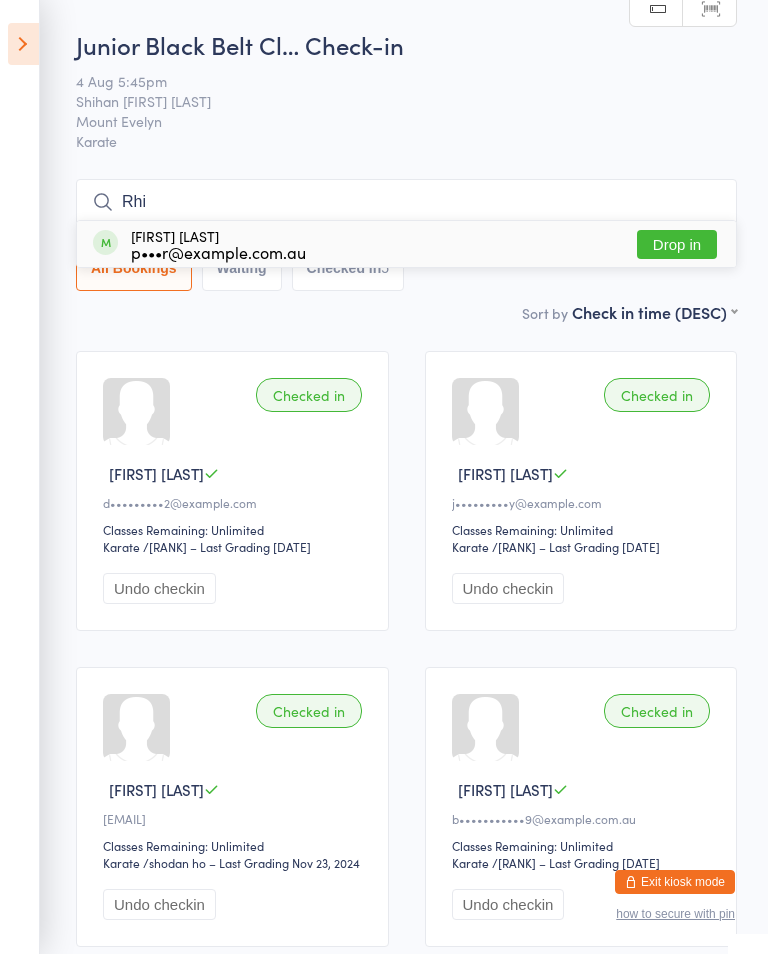 type on "Rhi" 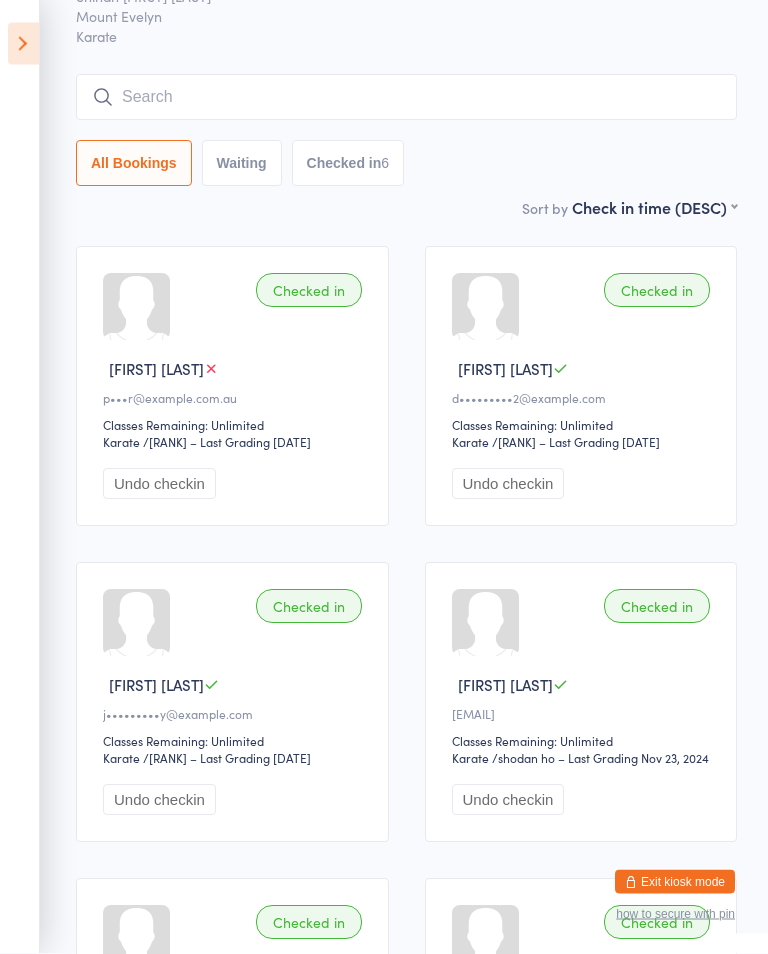 scroll, scrollTop: 109, scrollLeft: 0, axis: vertical 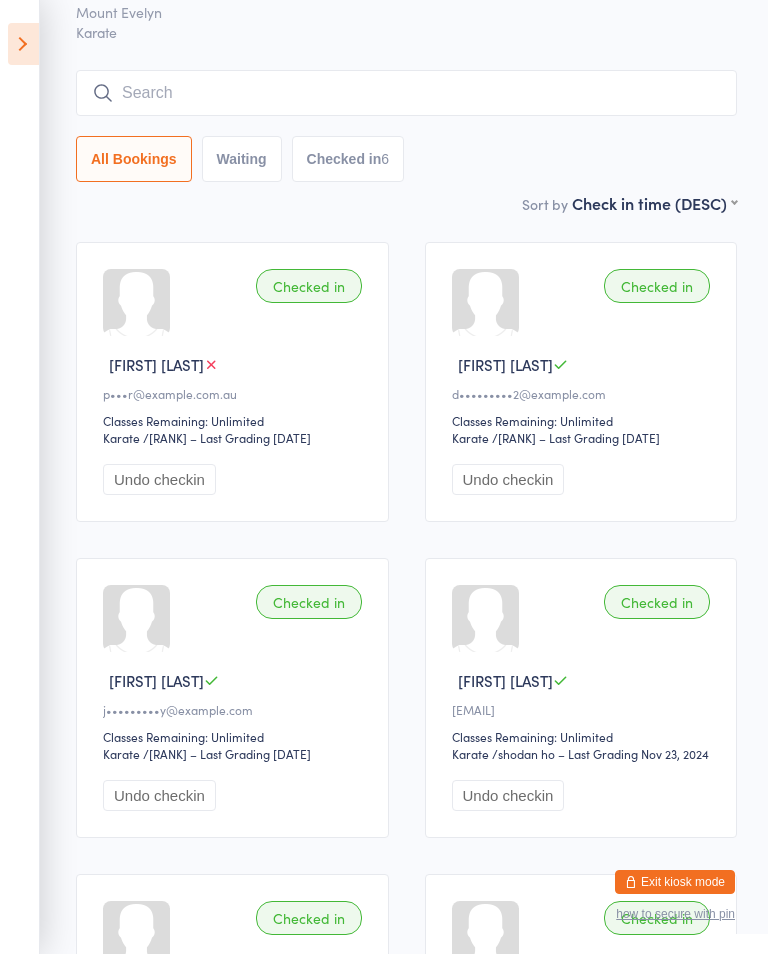 click at bounding box center (406, 93) 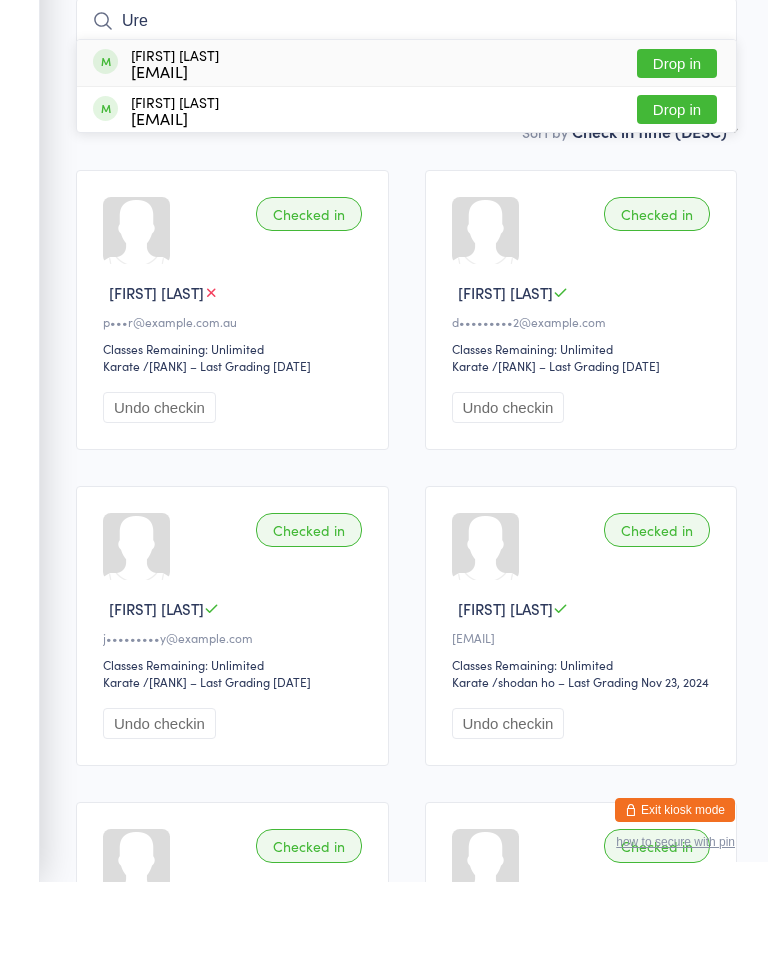 type on "Ure" 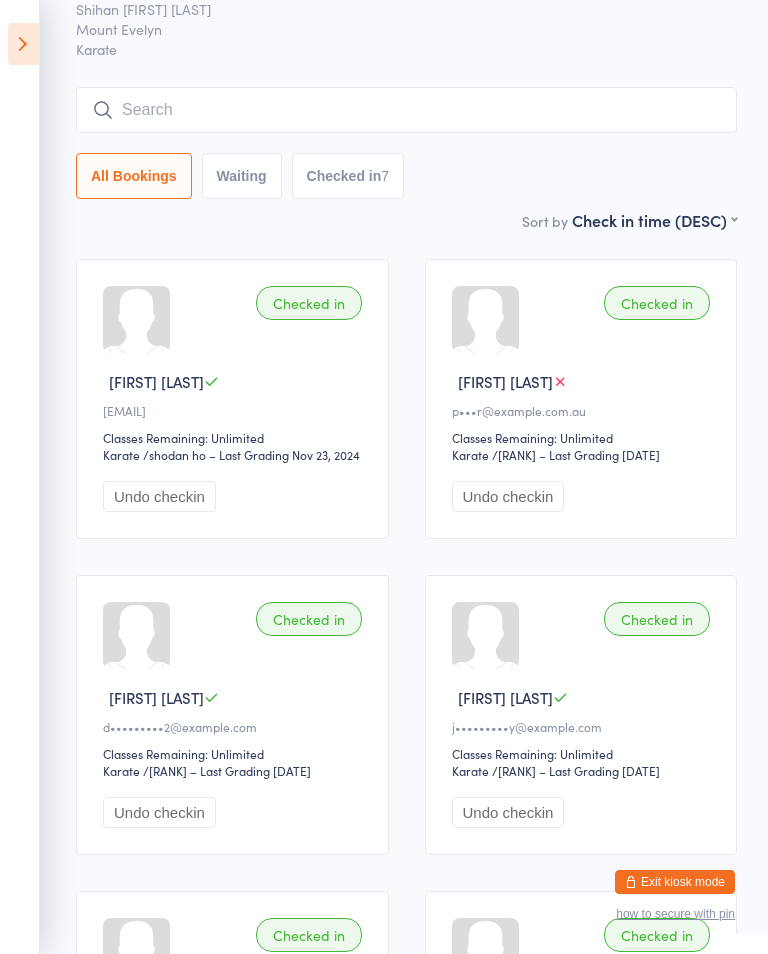 scroll, scrollTop: 0, scrollLeft: 0, axis: both 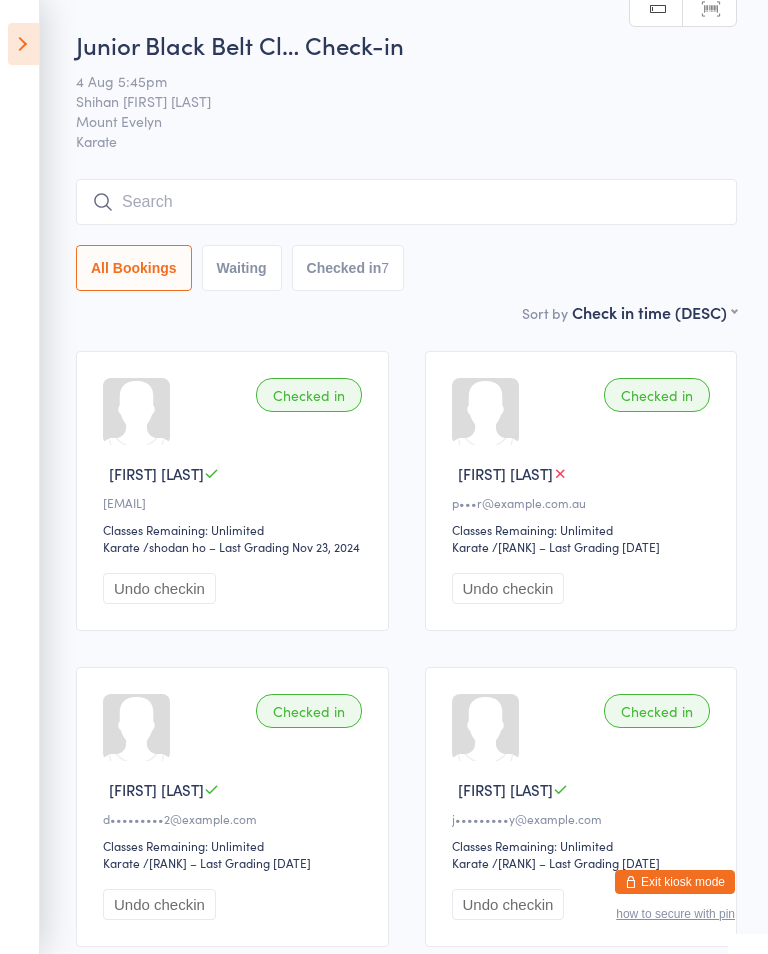 click at bounding box center (406, 202) 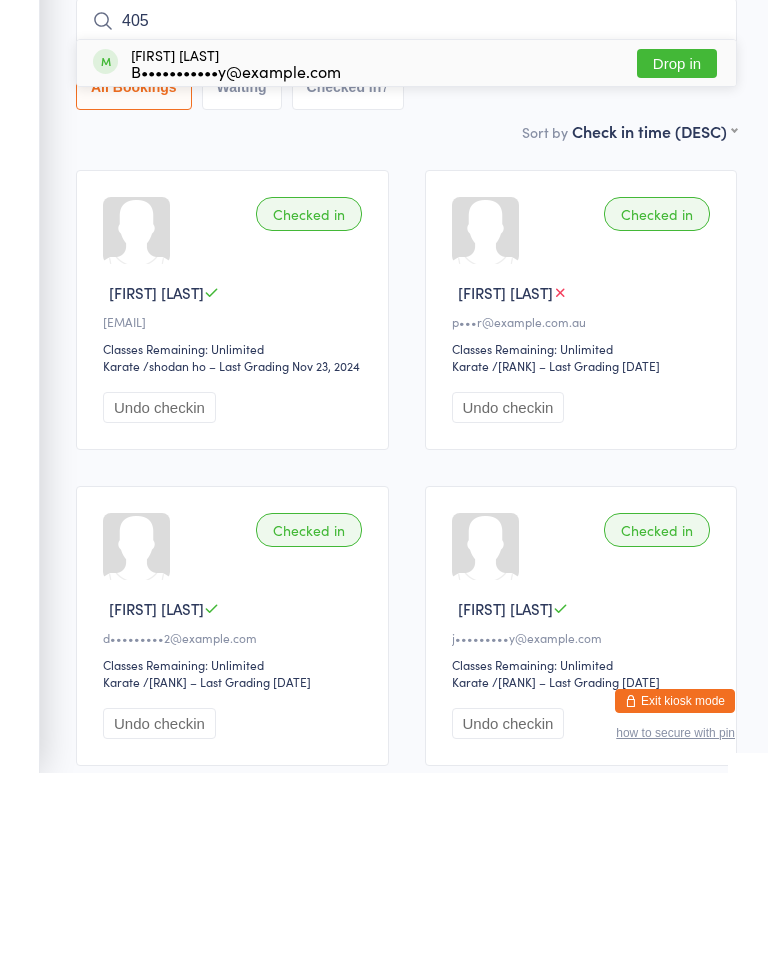 type on "405" 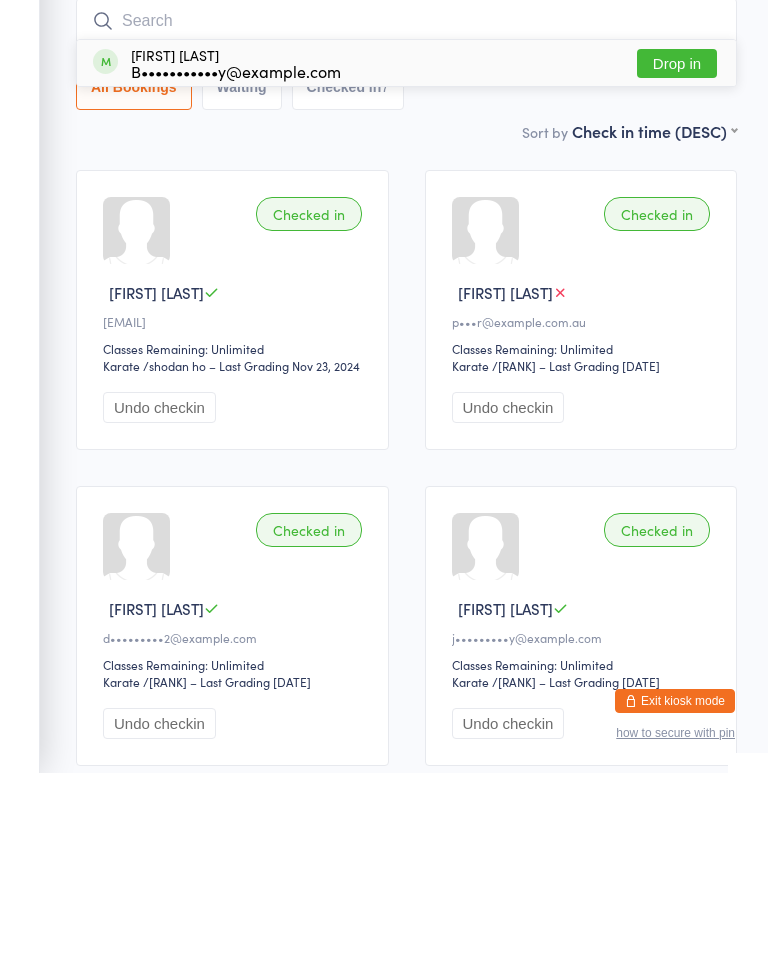 scroll, scrollTop: 181, scrollLeft: 0, axis: vertical 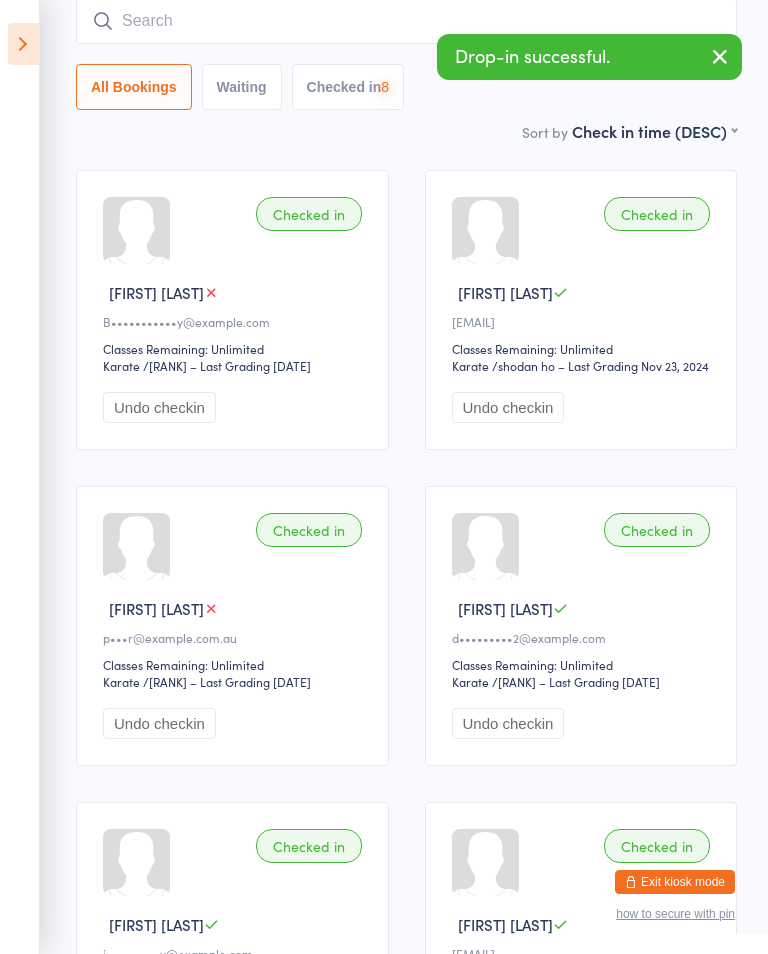 click at bounding box center (720, 58) 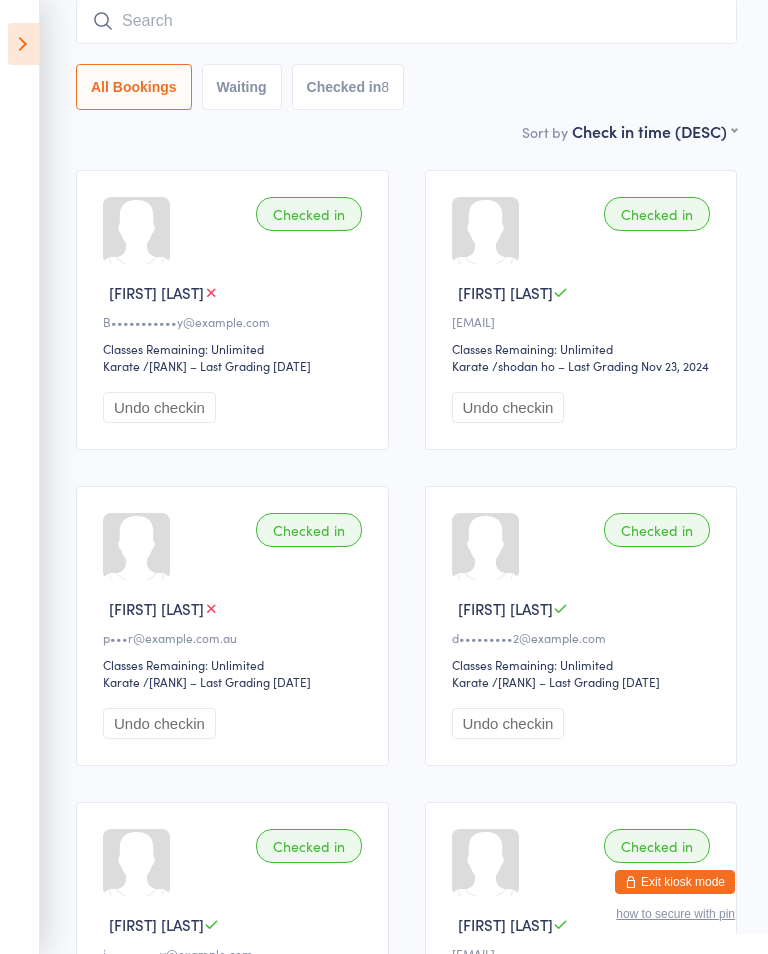 click at bounding box center (406, 21) 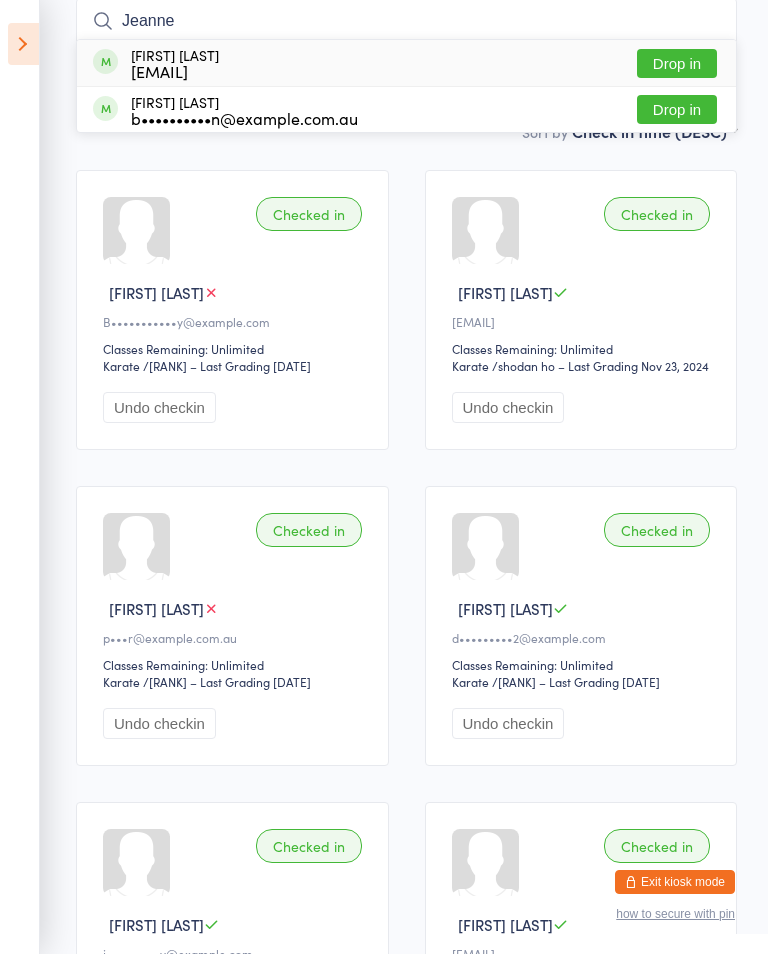type on "Jeanne" 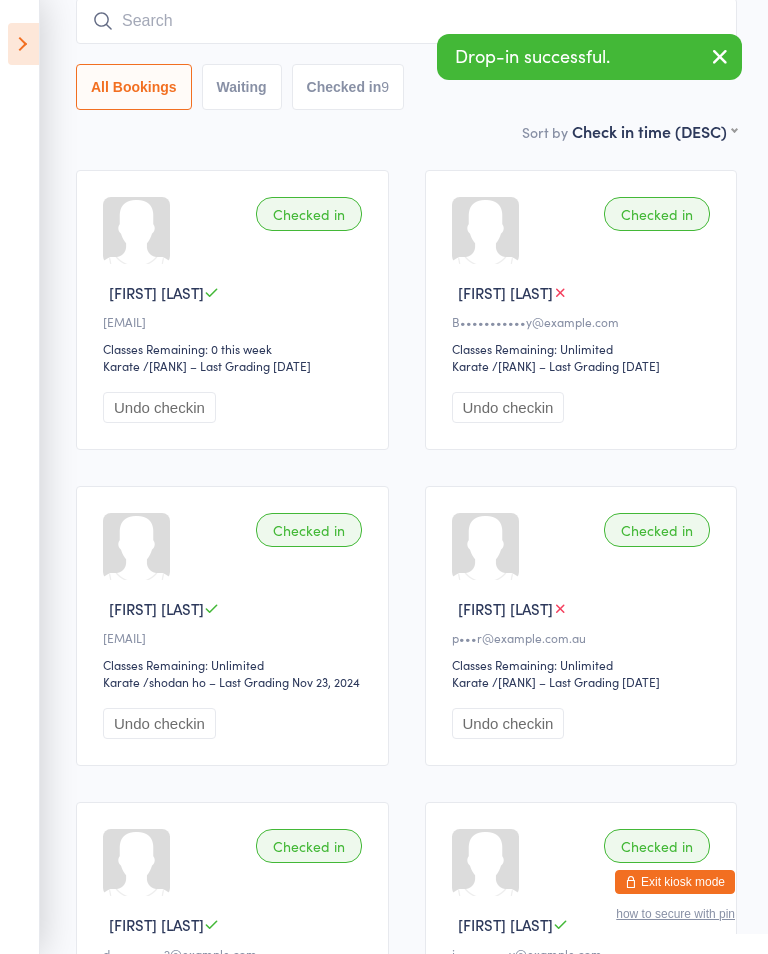 click at bounding box center (406, 21) 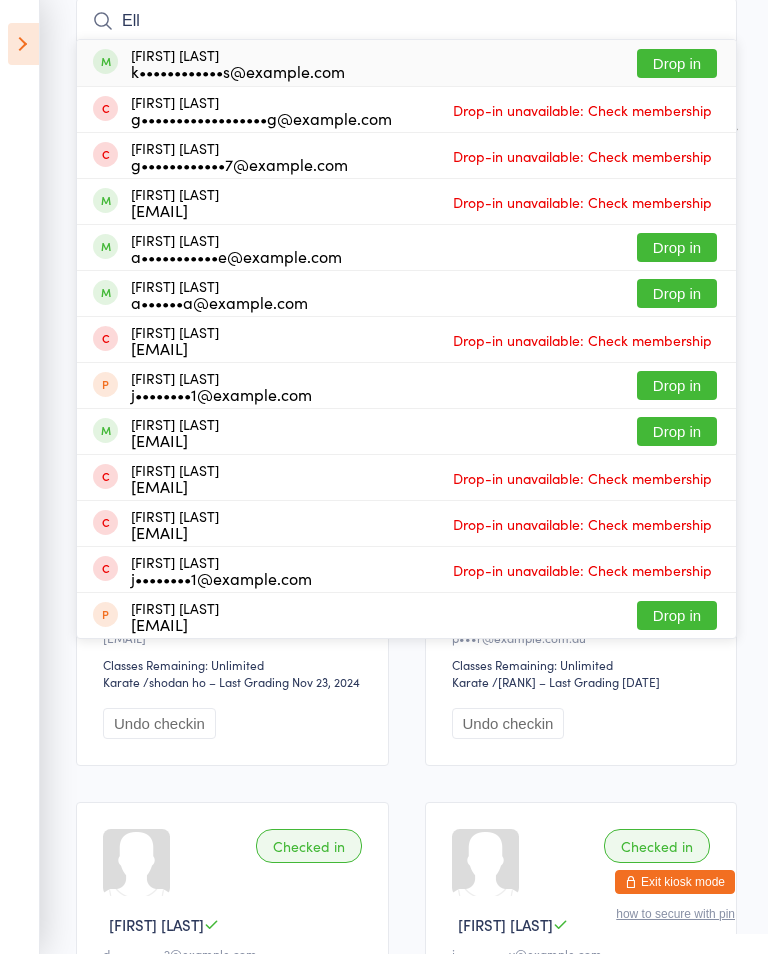 type on "Ell" 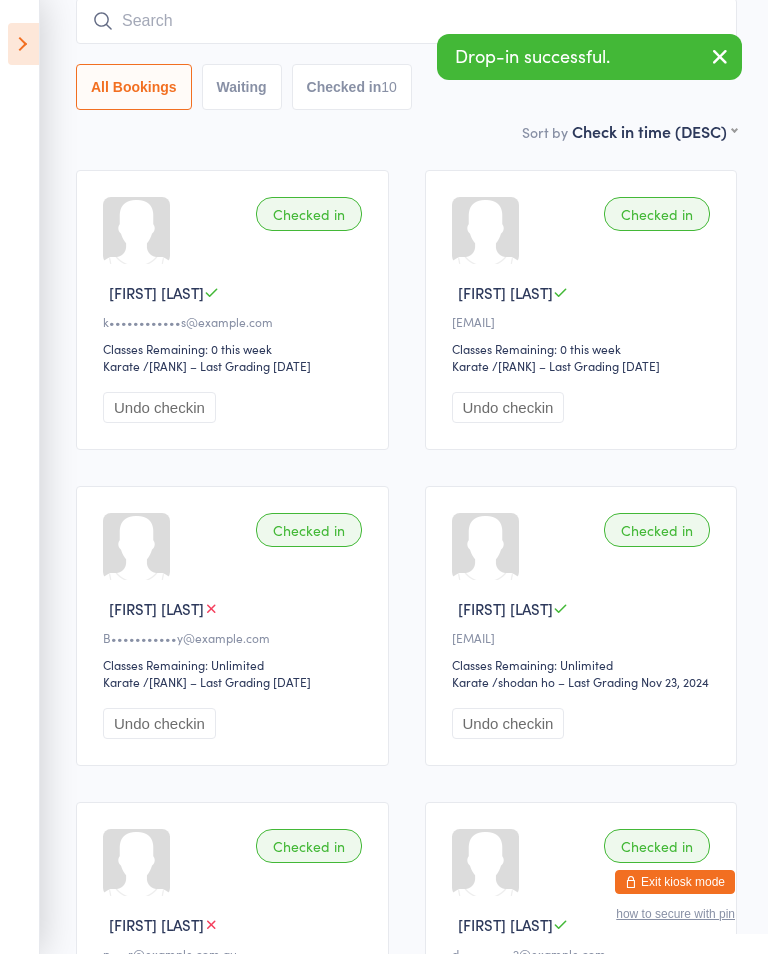 click at bounding box center [406, 21] 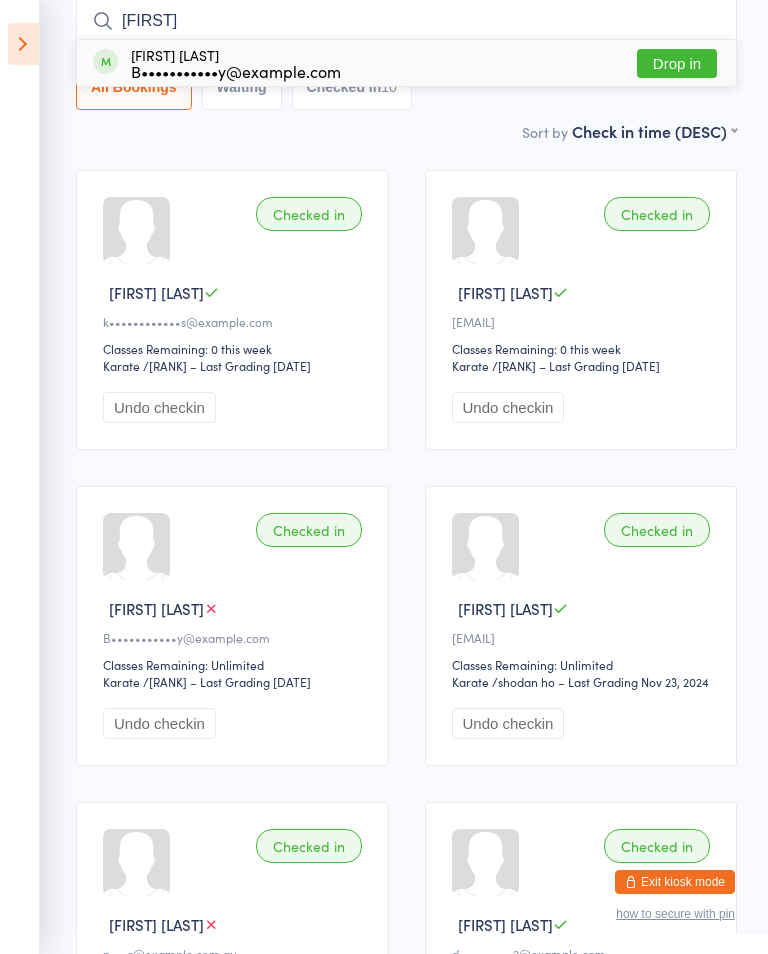 type on "[FIRST]" 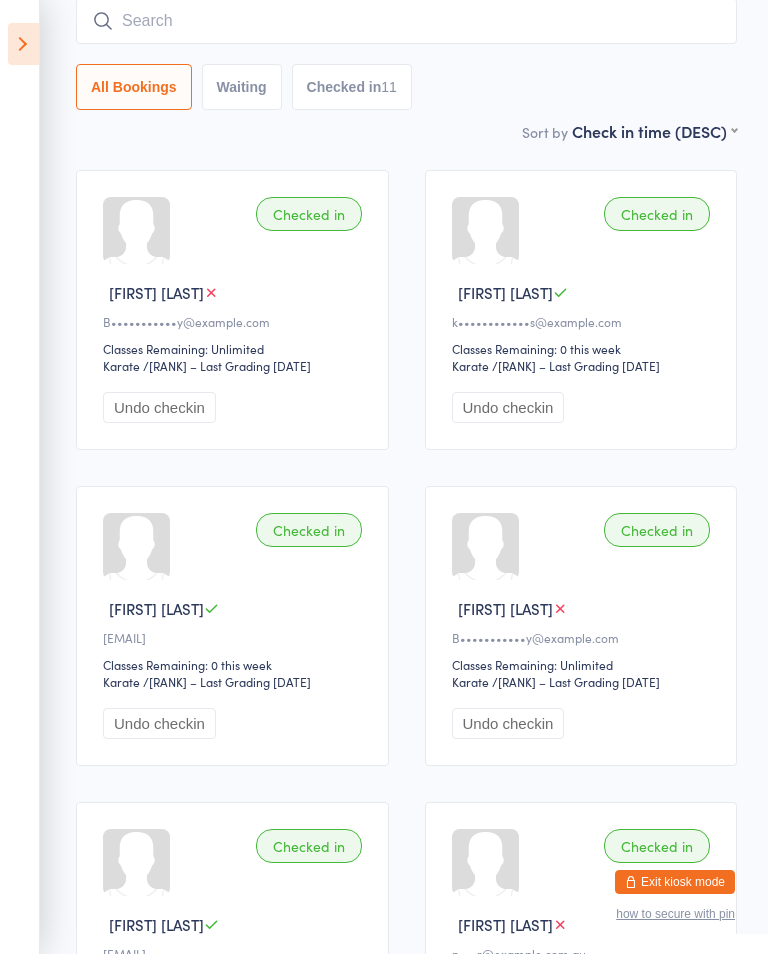 click at bounding box center (406, 21) 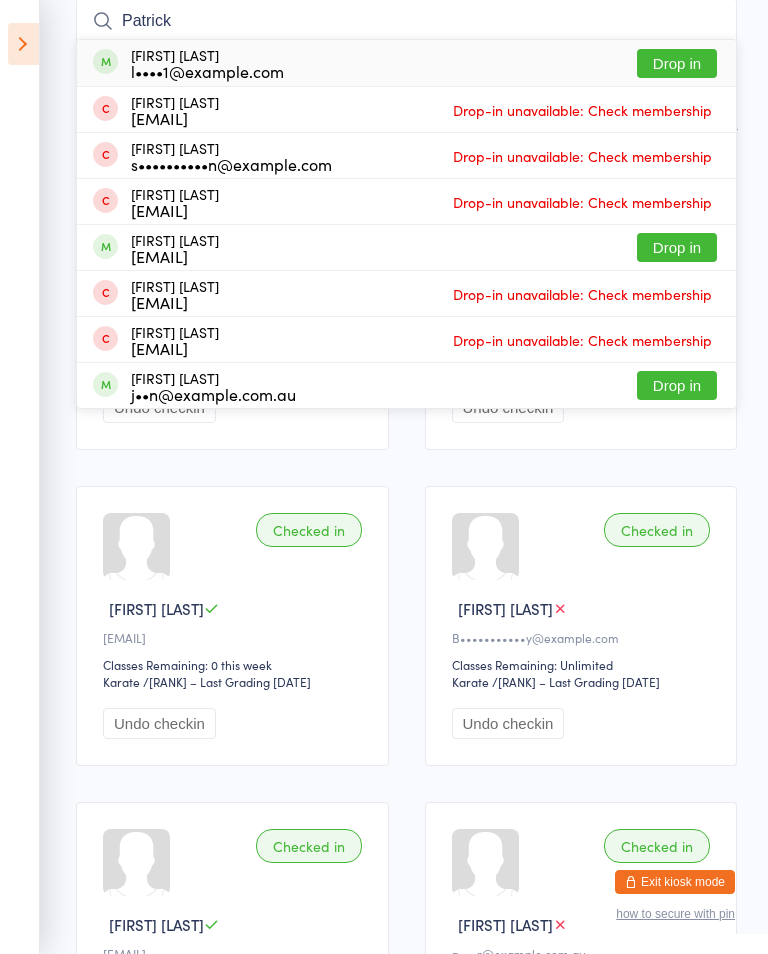 type on "Patrick" 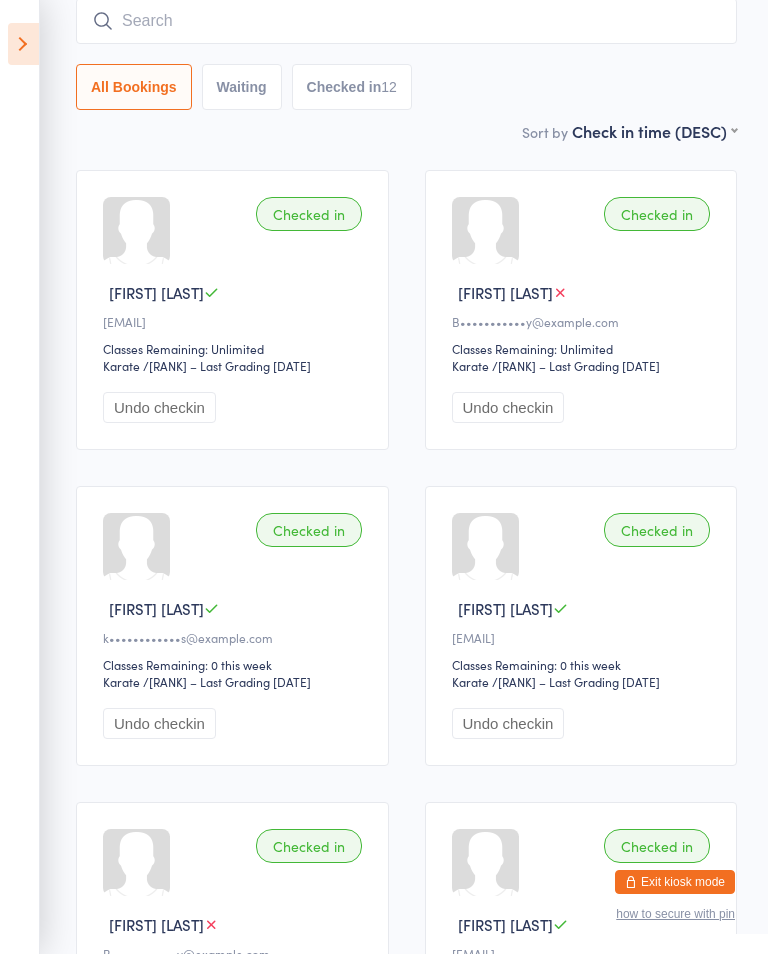 click at bounding box center [406, 21] 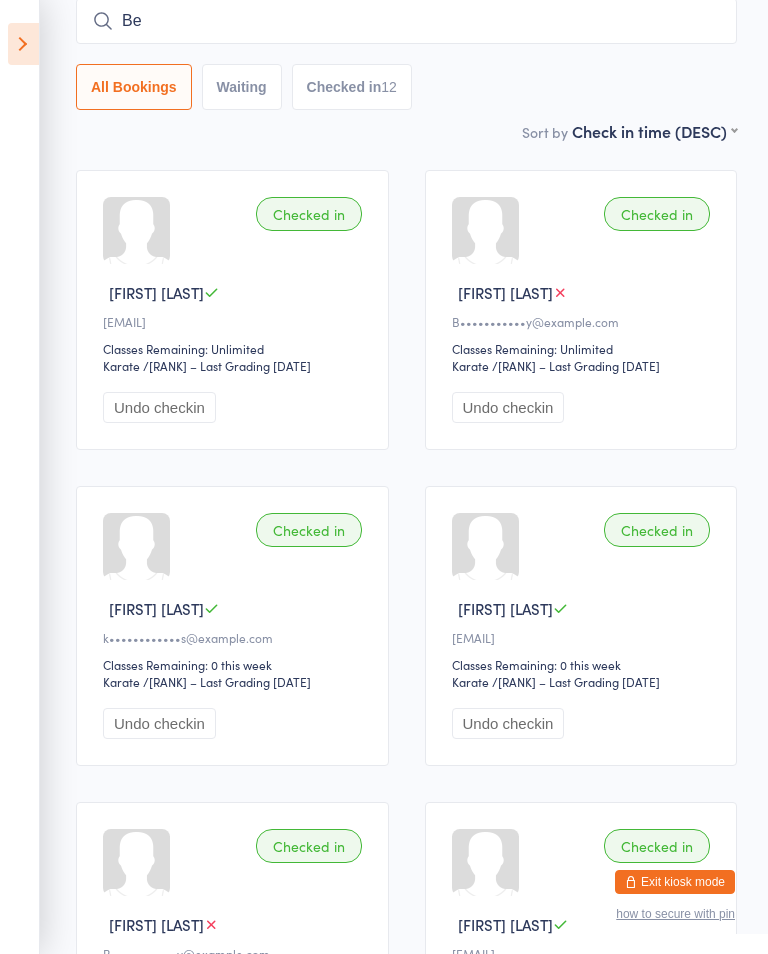type on "B" 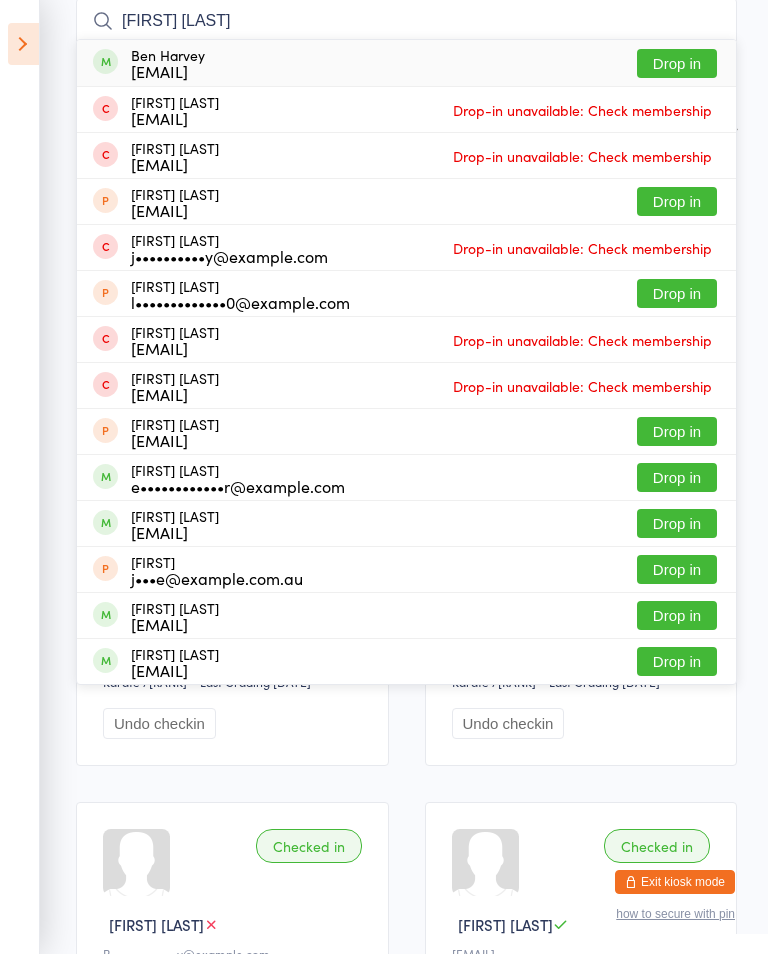 type on "[FIRST] [LAST]" 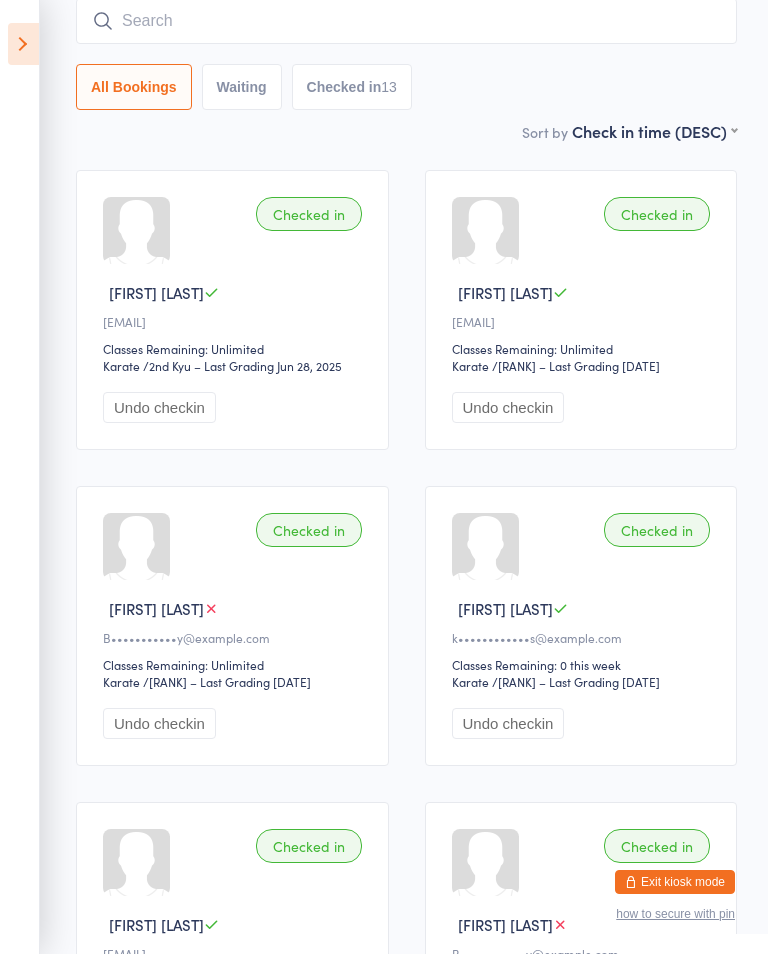 click at bounding box center (406, 21) 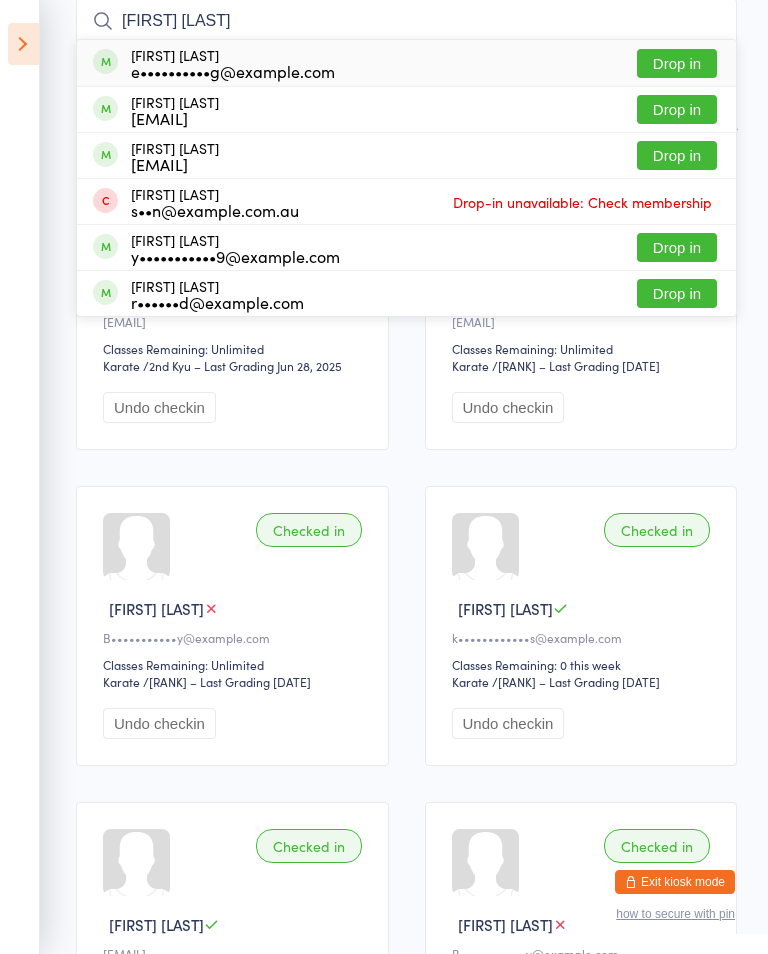 type on "[FIRST] [LAST]" 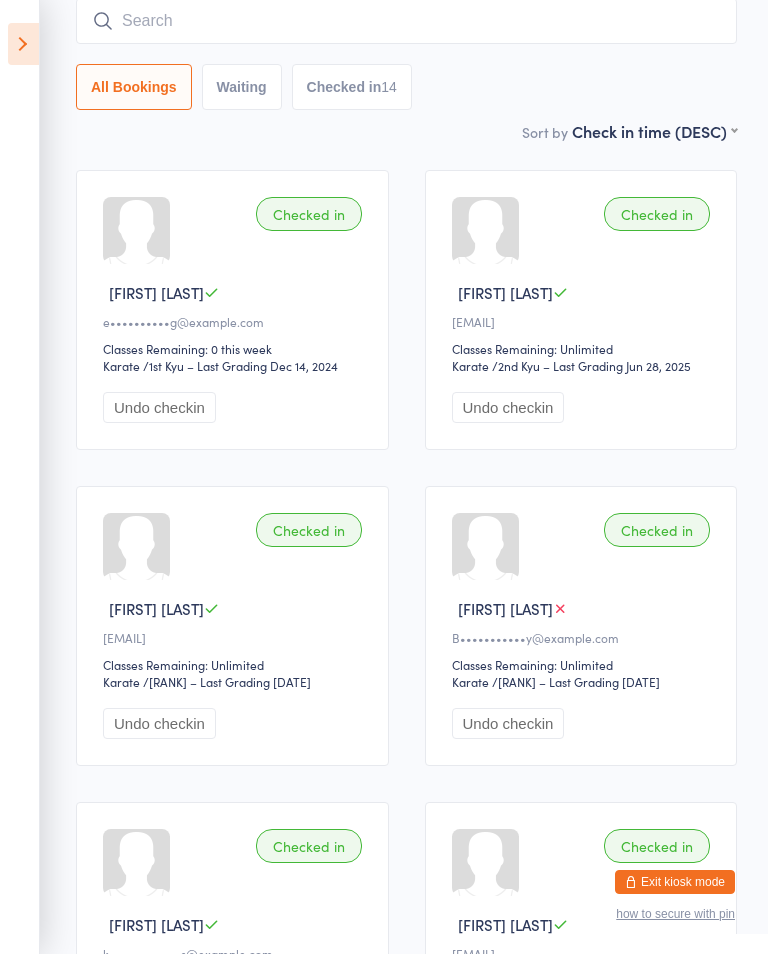 click at bounding box center [406, 21] 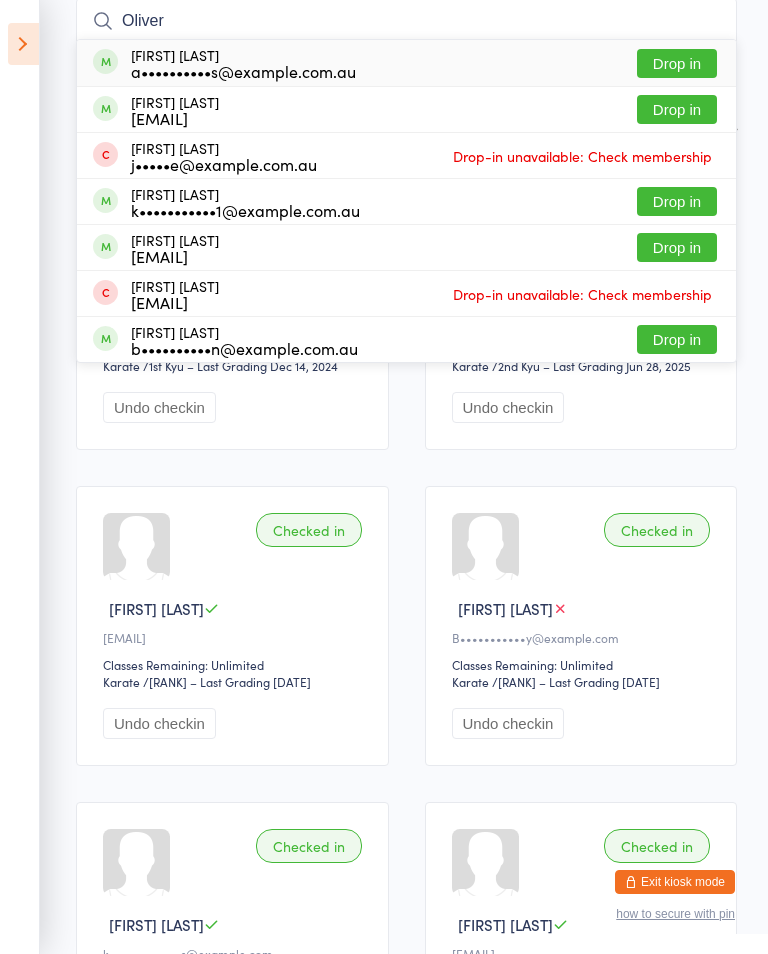 type on "Oliver" 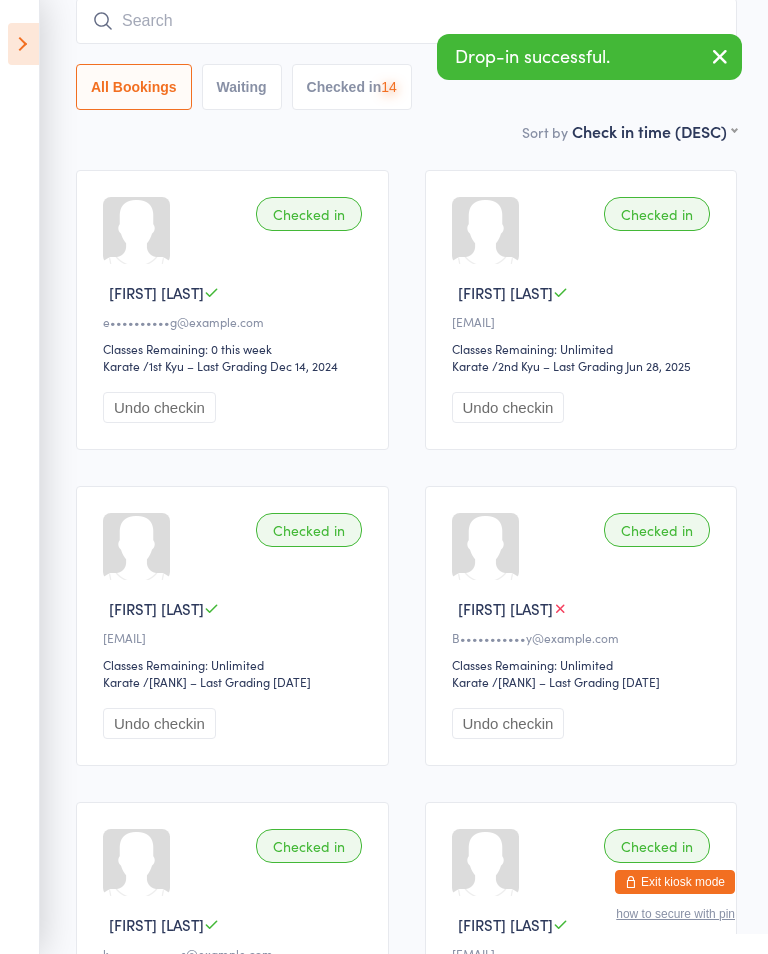 click at bounding box center (720, 56) 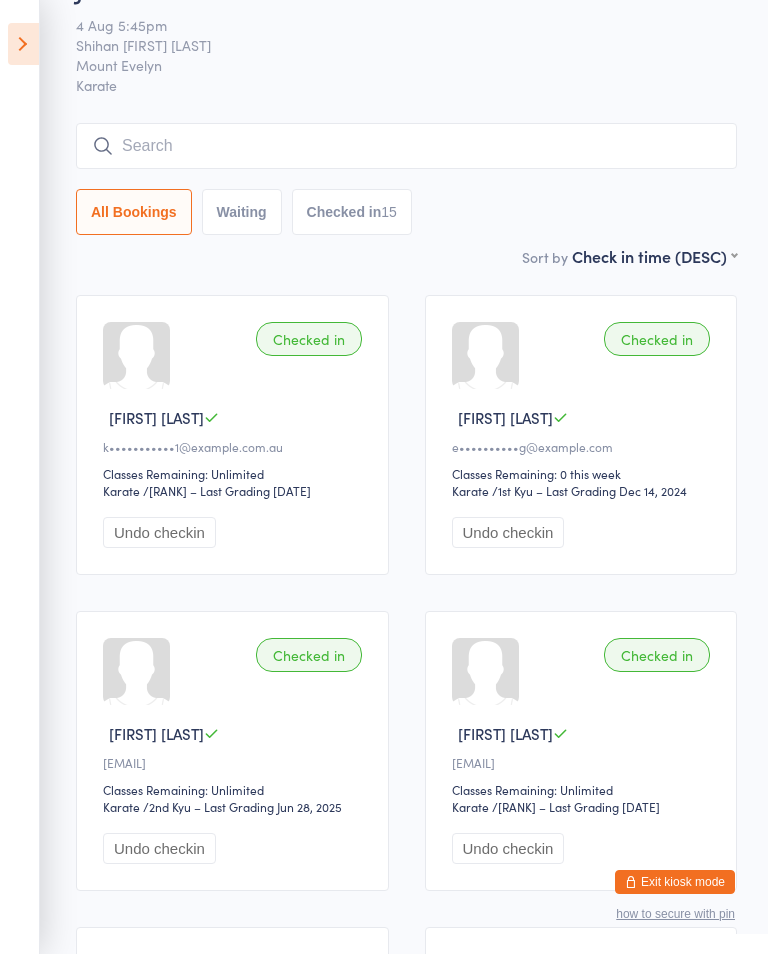 click at bounding box center (406, 146) 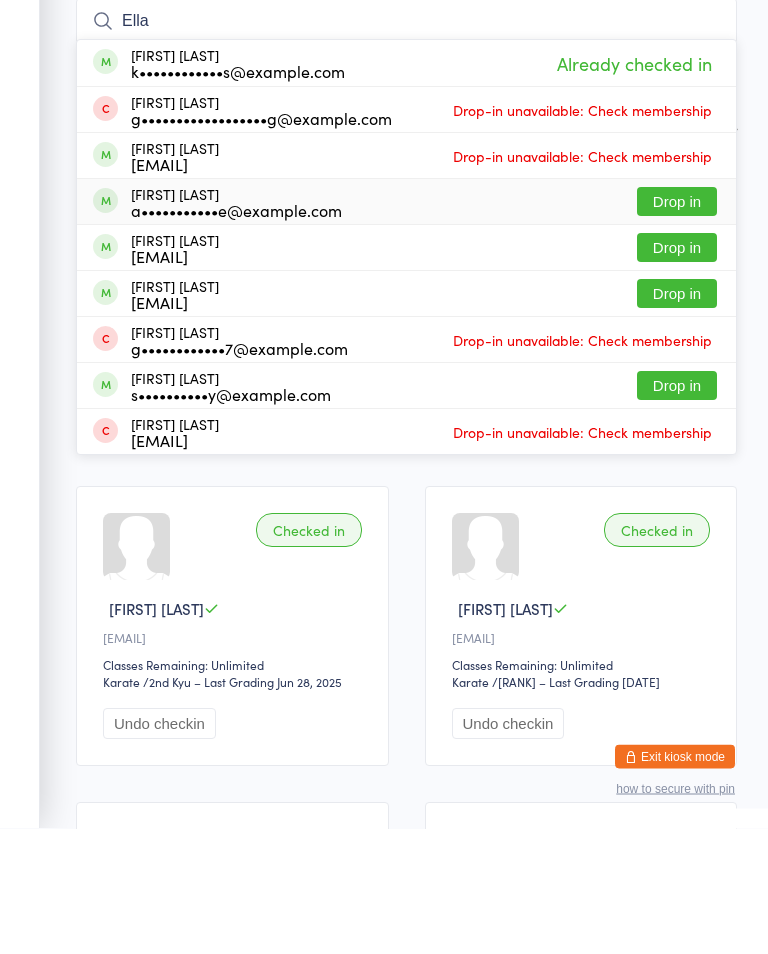 type on "Ella" 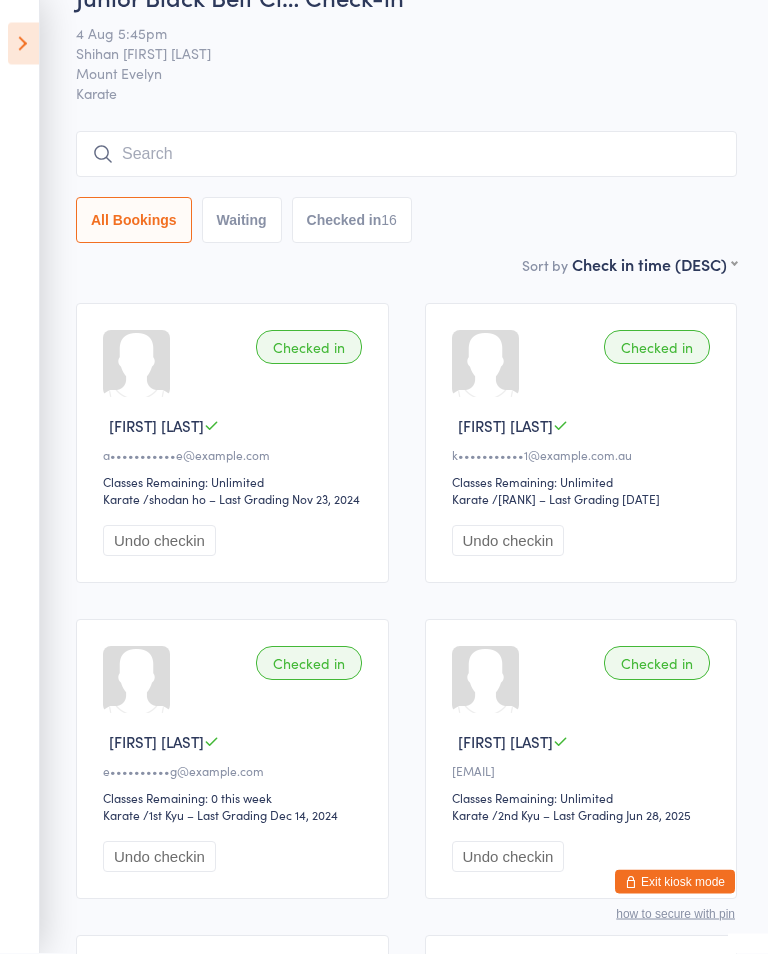 scroll, scrollTop: 0, scrollLeft: 0, axis: both 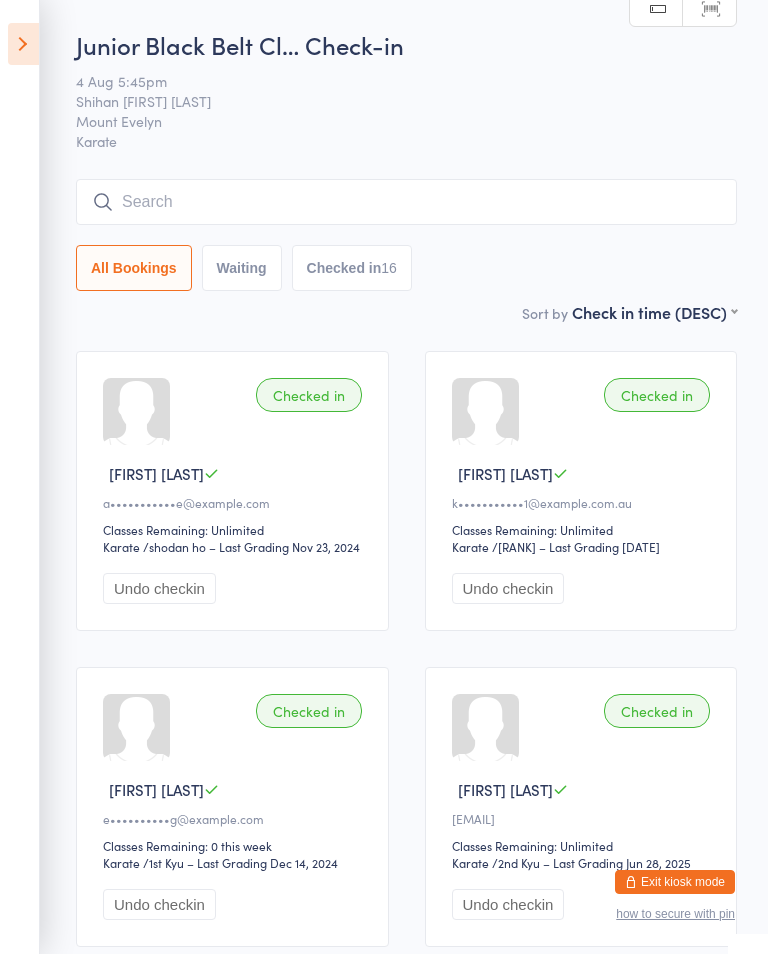 click at bounding box center (23, 44) 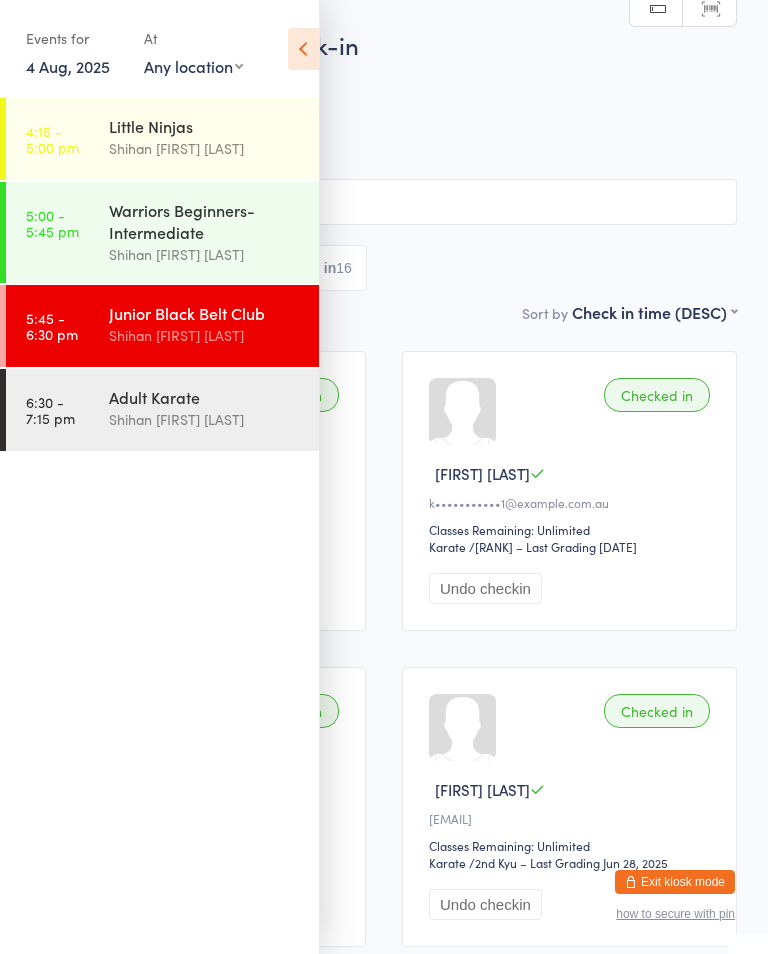 click on "Adult Karate" at bounding box center (205, 397) 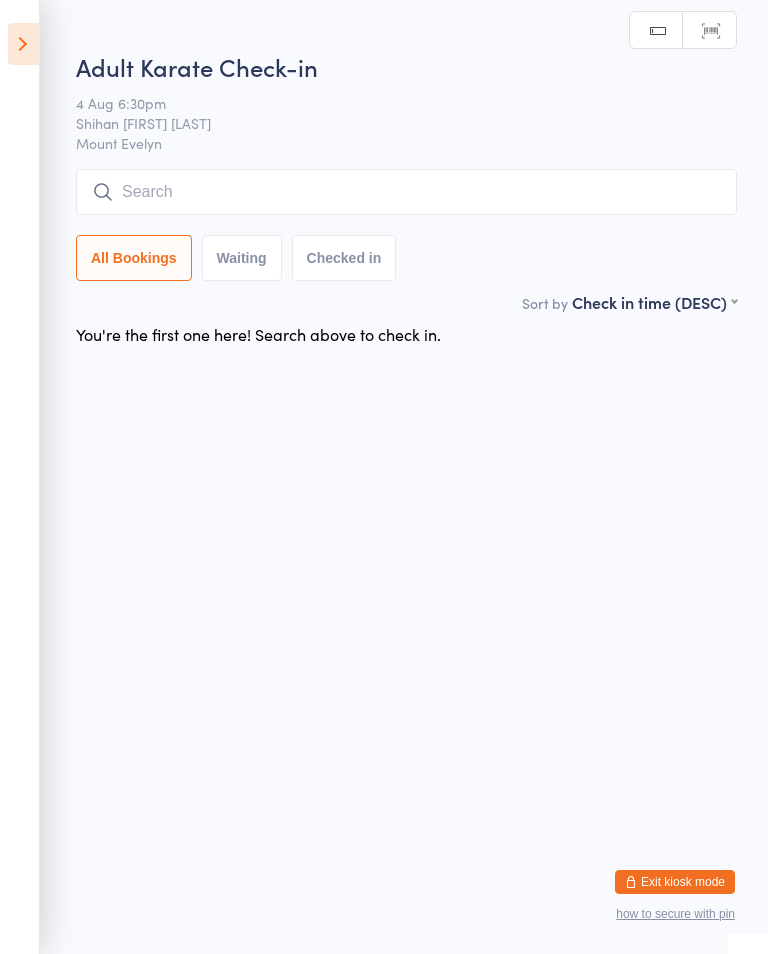 click at bounding box center [406, 192] 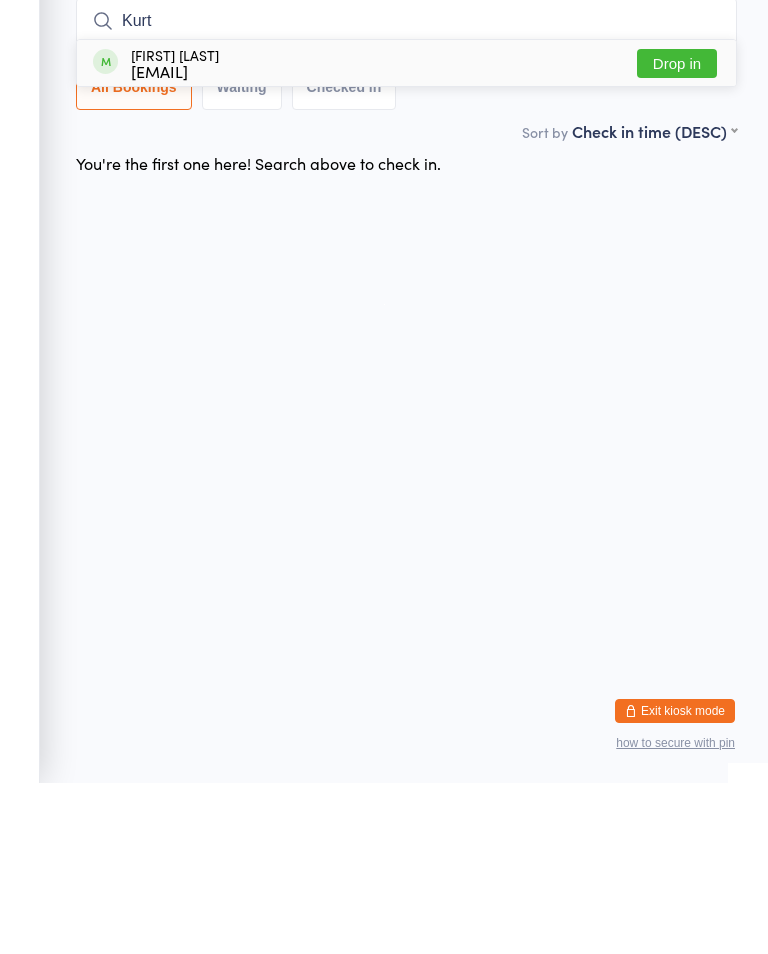type on "Kurt" 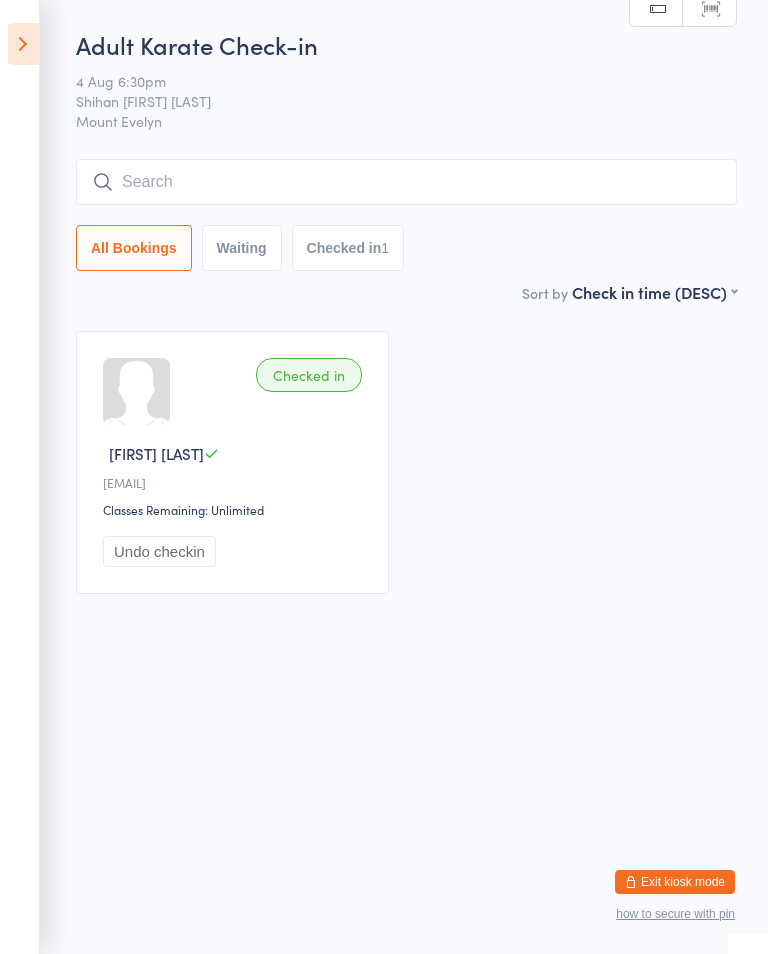 click at bounding box center [406, 182] 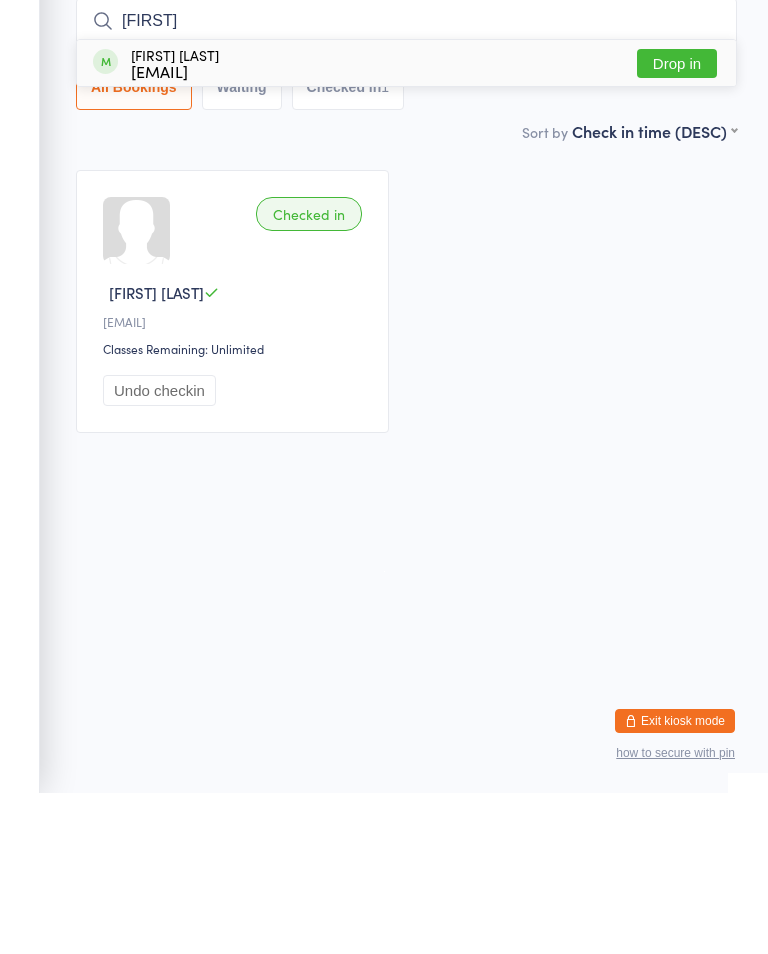 type on "[FIRST]" 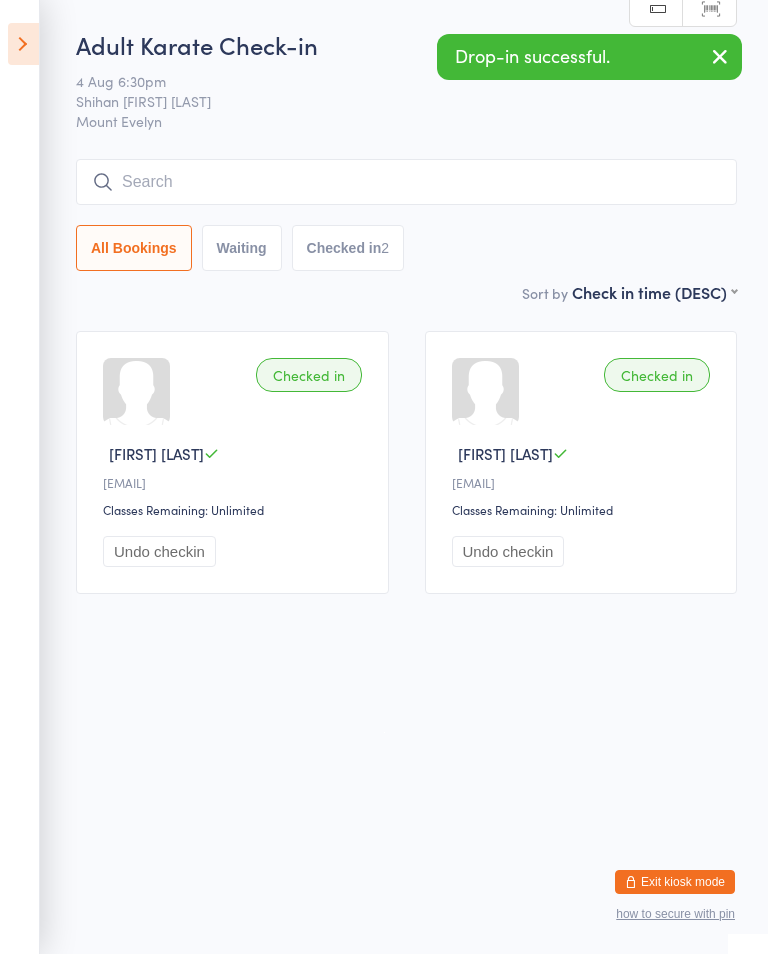 click at bounding box center (406, 182) 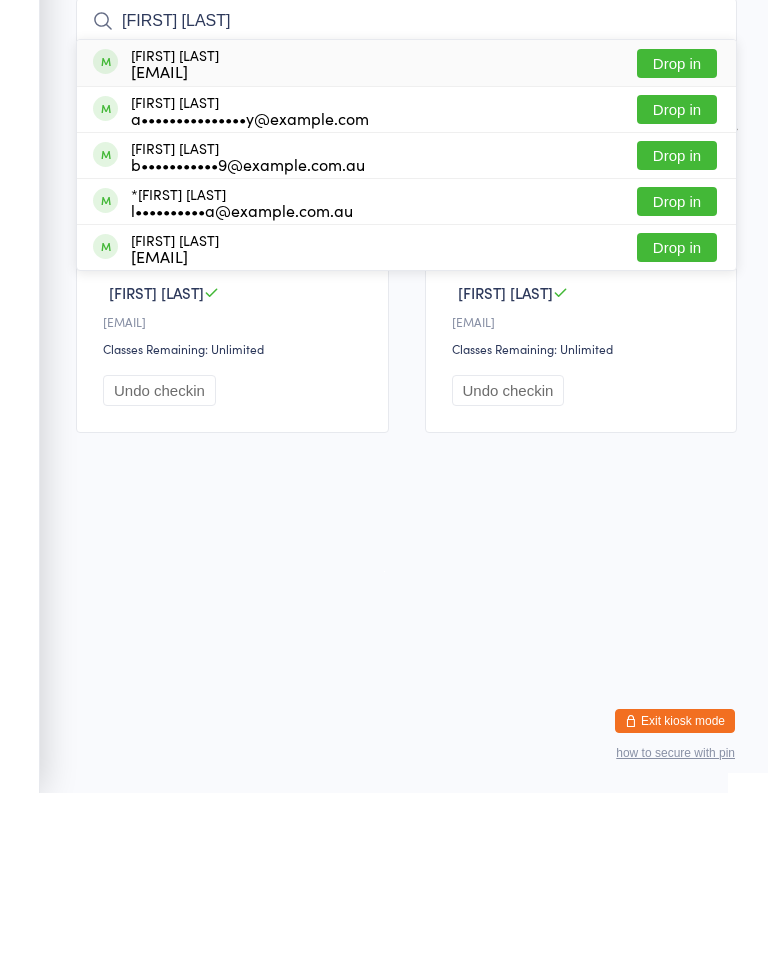 type on "[FIRST] [LAST]" 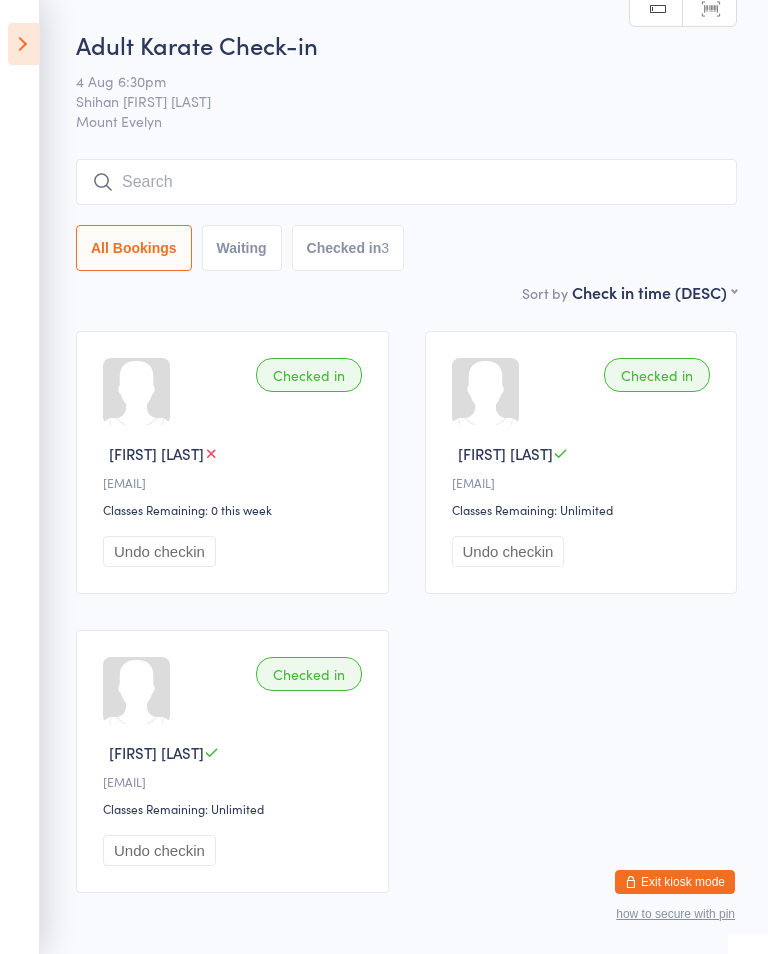 click at bounding box center [406, 182] 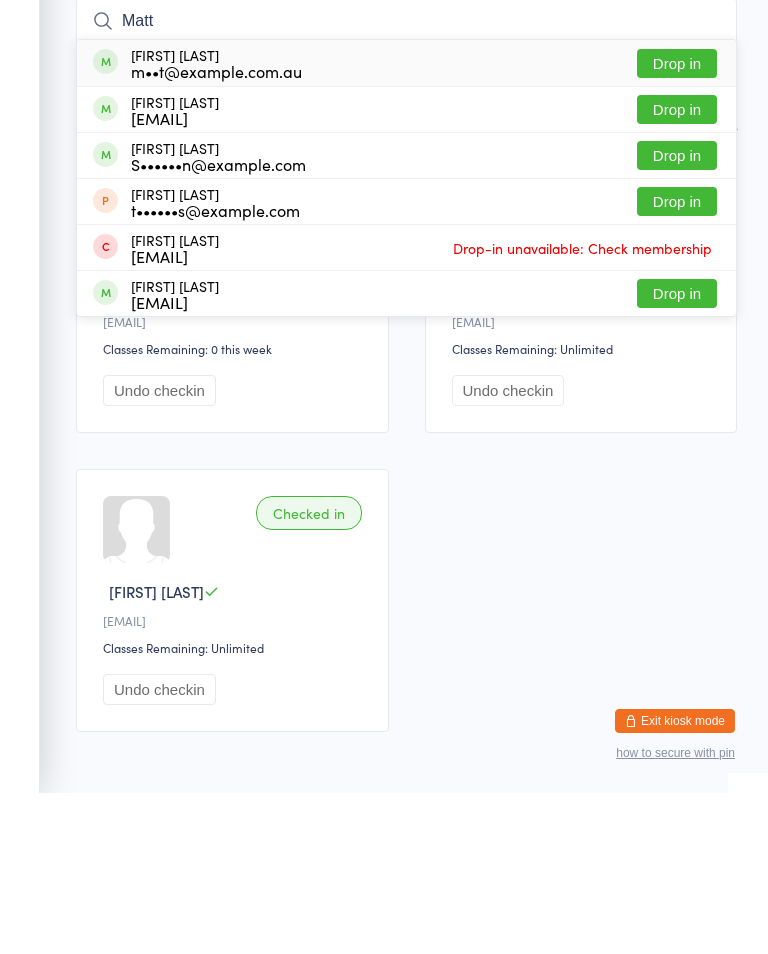 type on "Matt" 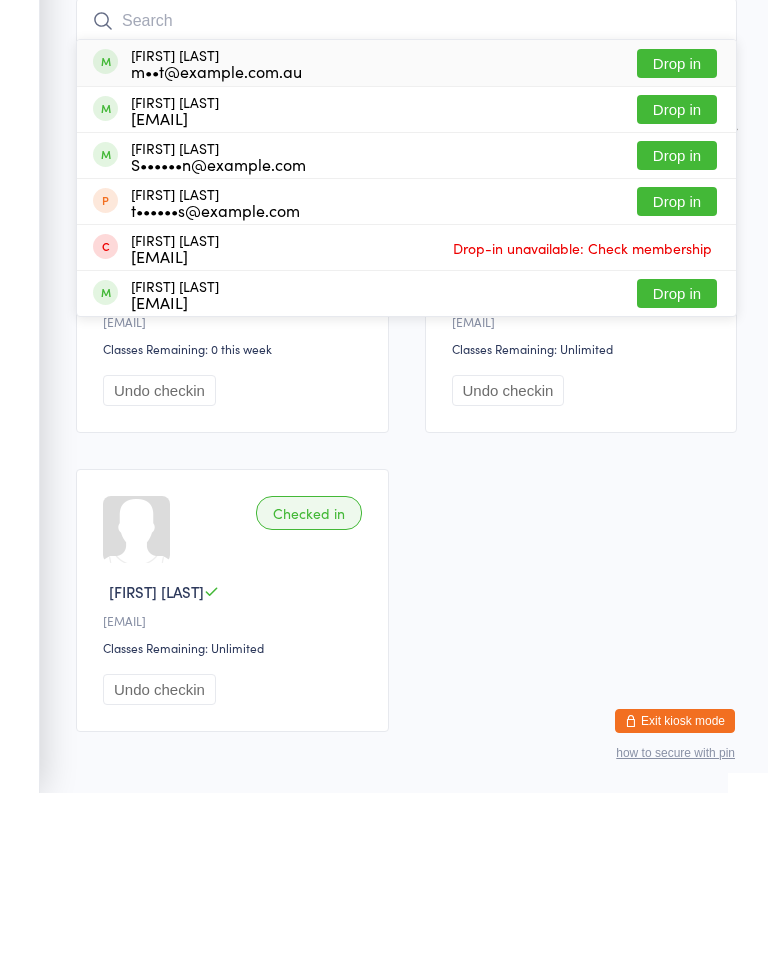 scroll, scrollTop: 104, scrollLeft: 0, axis: vertical 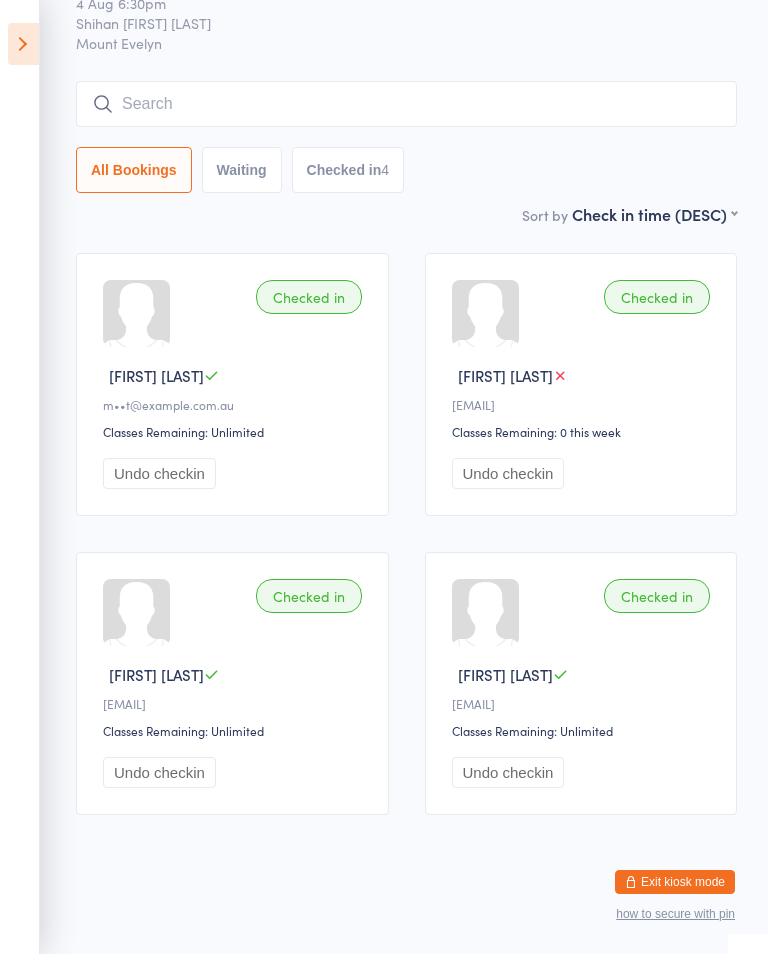 click at bounding box center (406, 104) 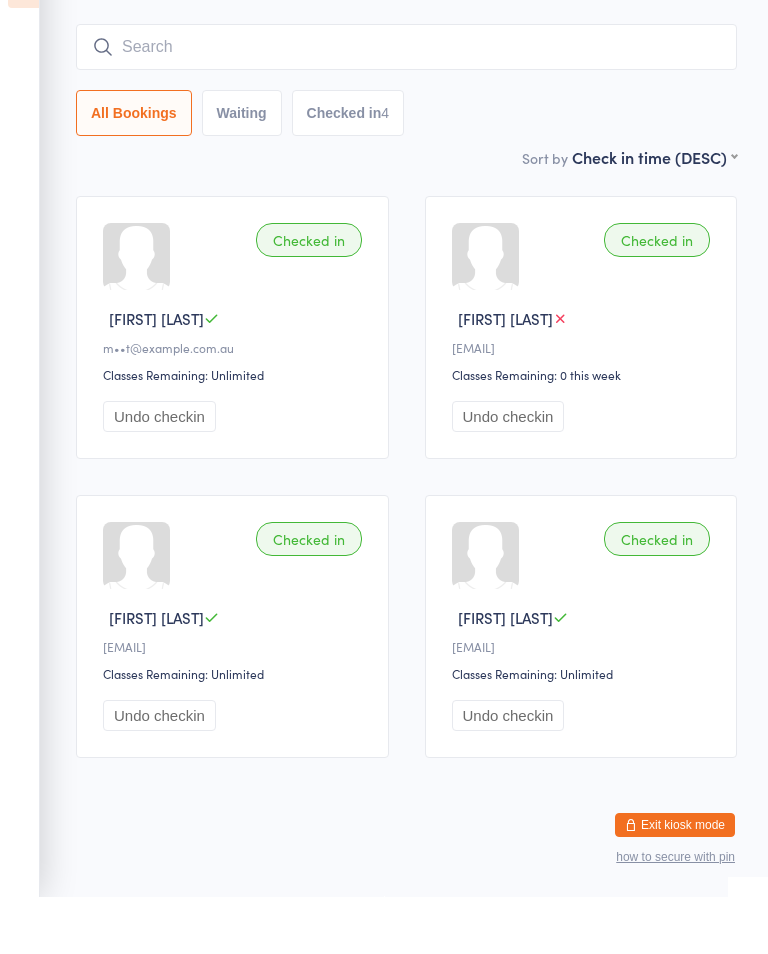 scroll, scrollTop: 0, scrollLeft: 0, axis: both 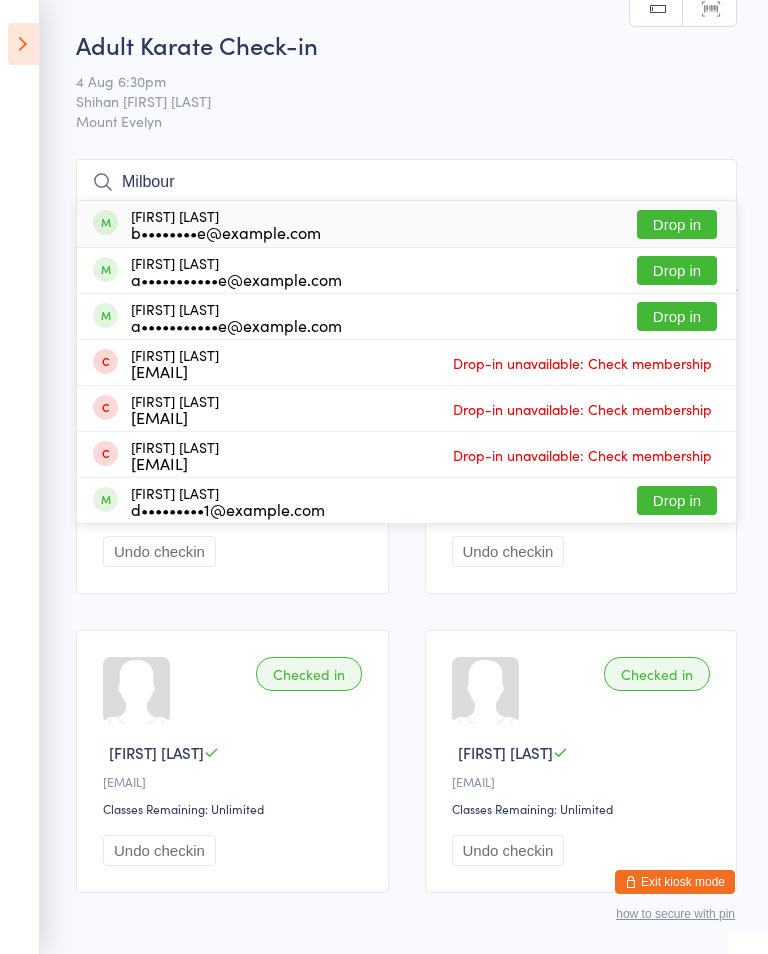 type on "Milbour" 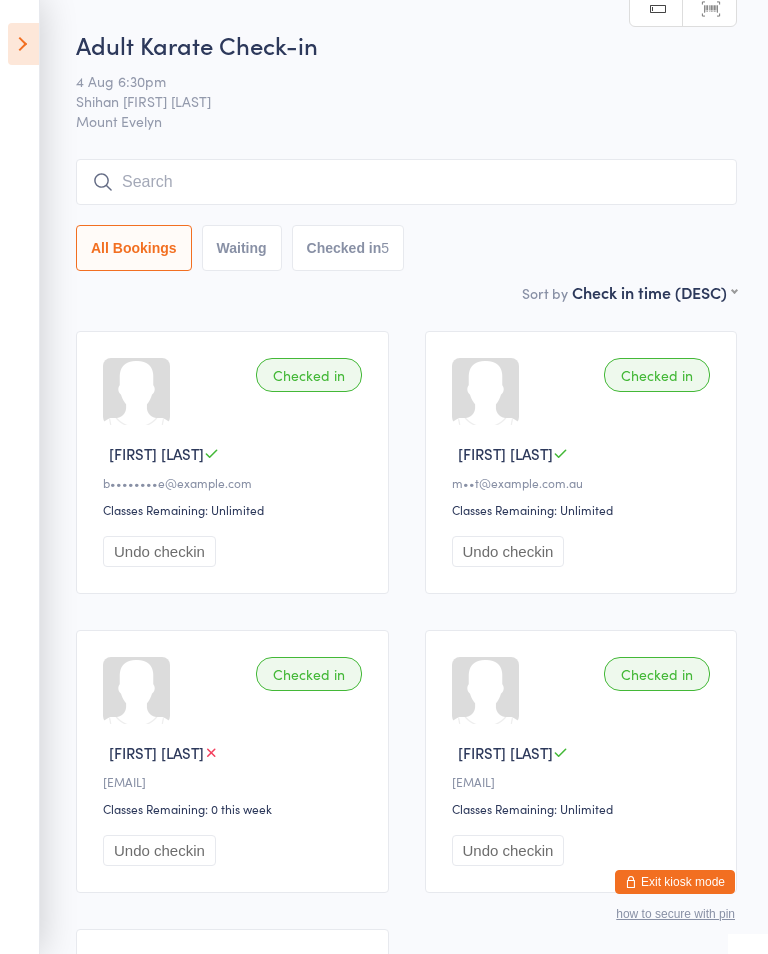click at bounding box center [406, 182] 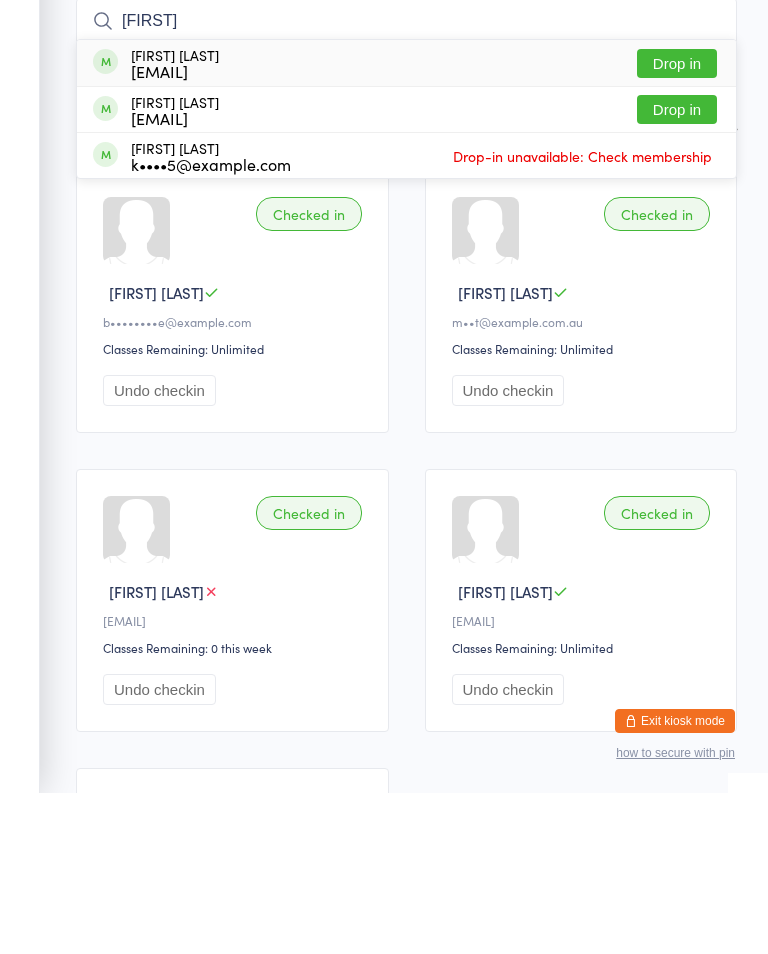 type on "[FIRST]" 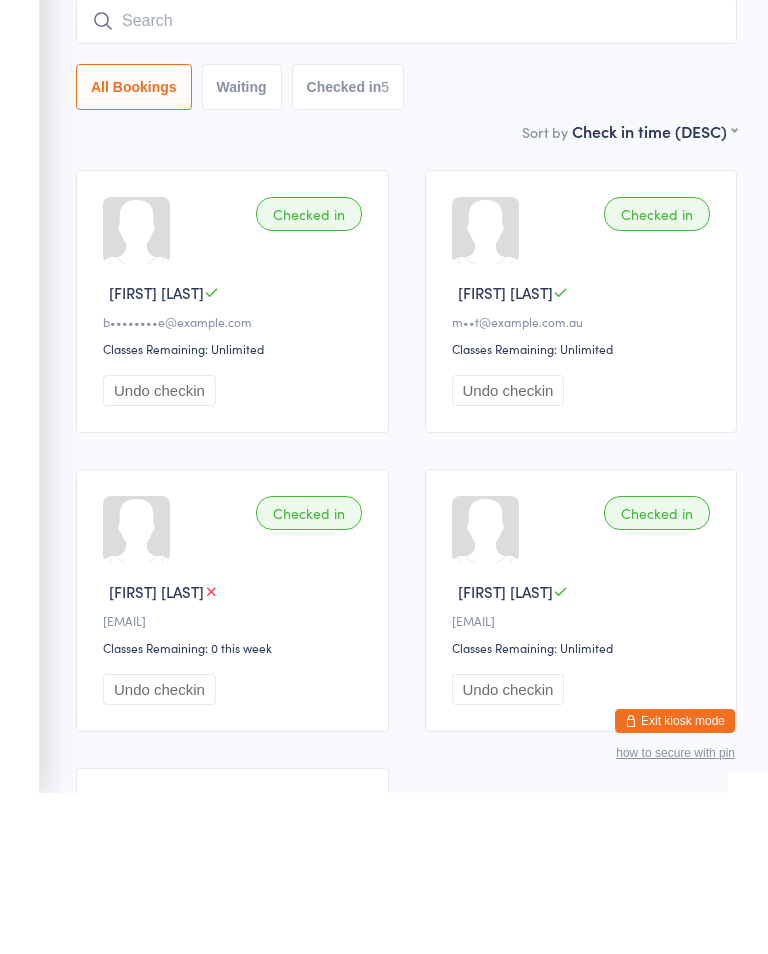 scroll, scrollTop: 161, scrollLeft: 0, axis: vertical 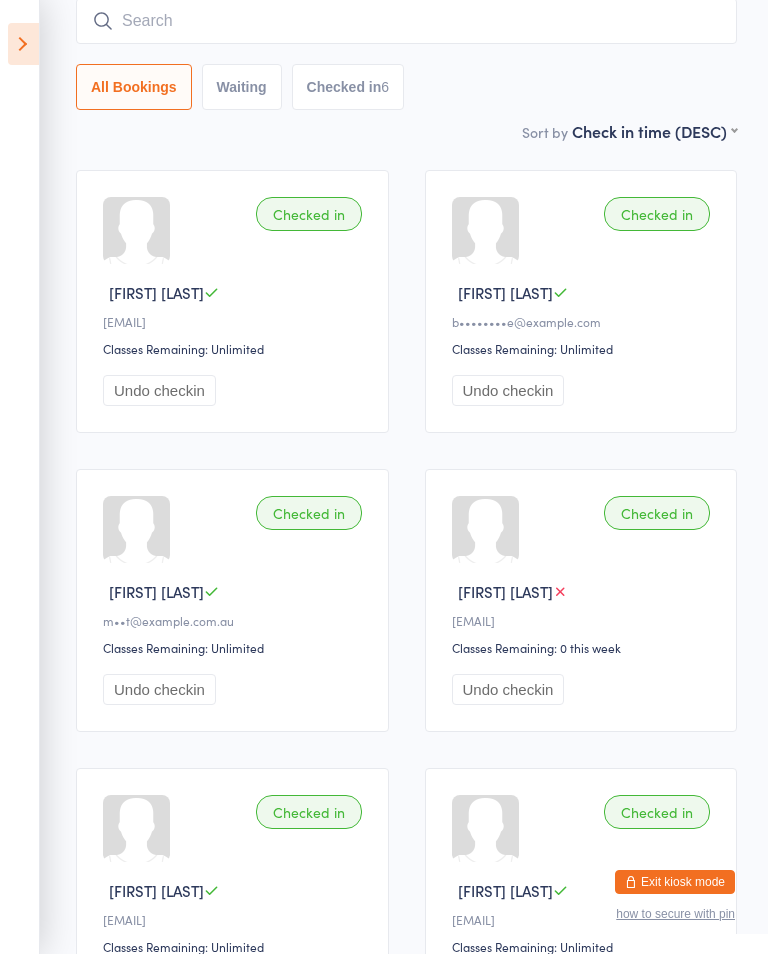 click at bounding box center [23, 44] 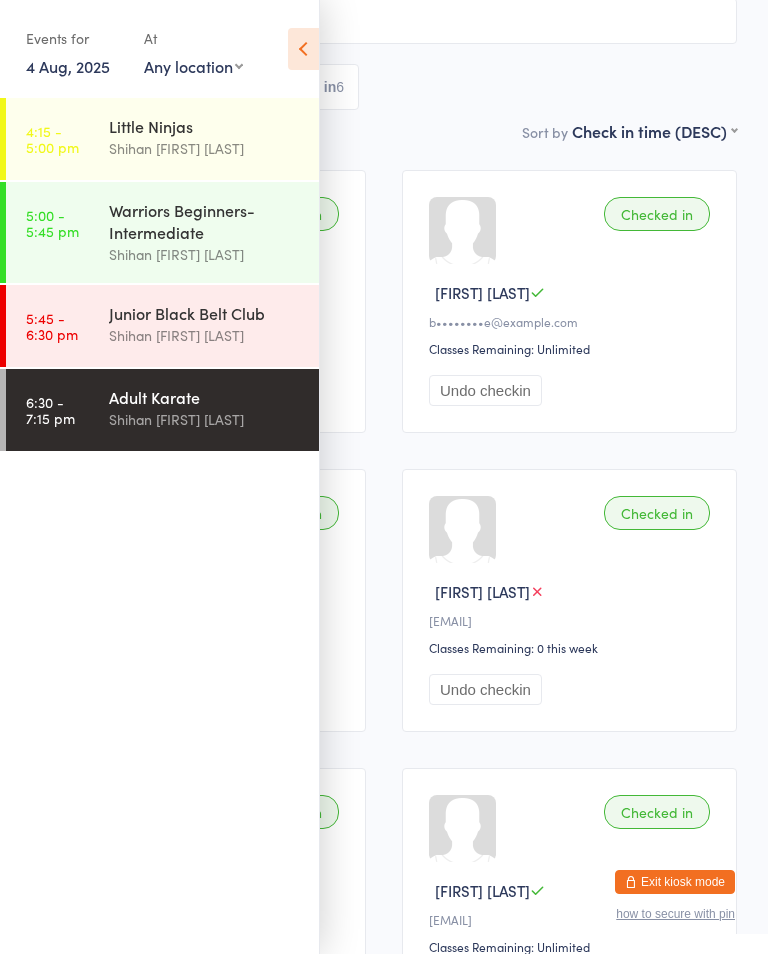 click on "6:30 - 7:15 pm Adult Karate Shihan [LAST] [LAST]" at bounding box center (162, 410) 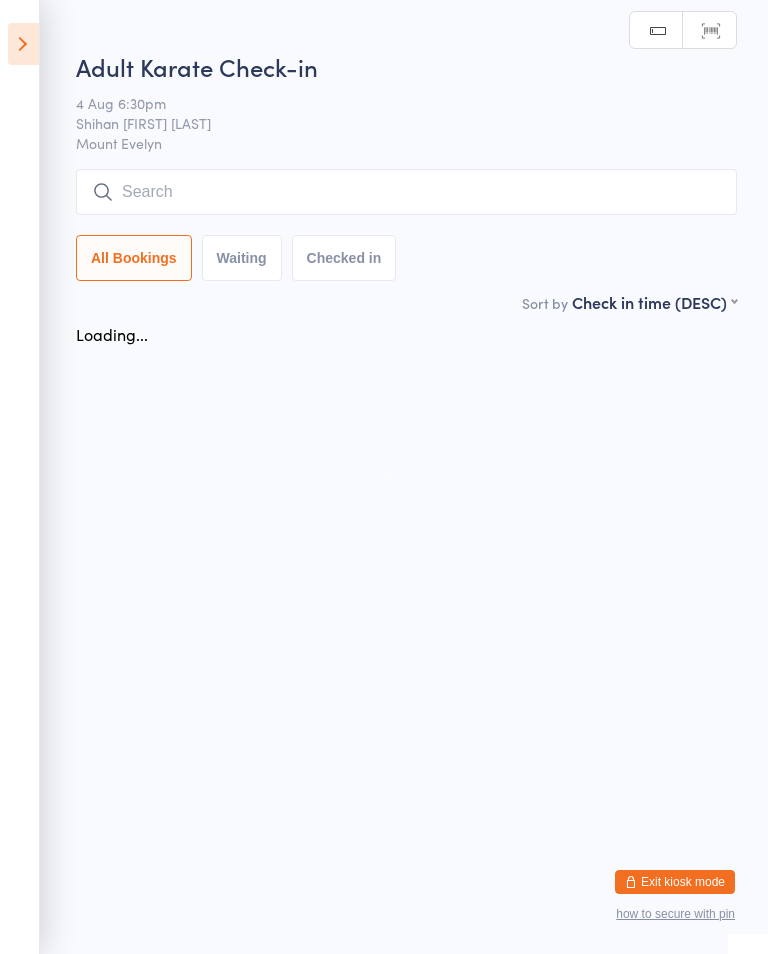 scroll, scrollTop: 0, scrollLeft: 0, axis: both 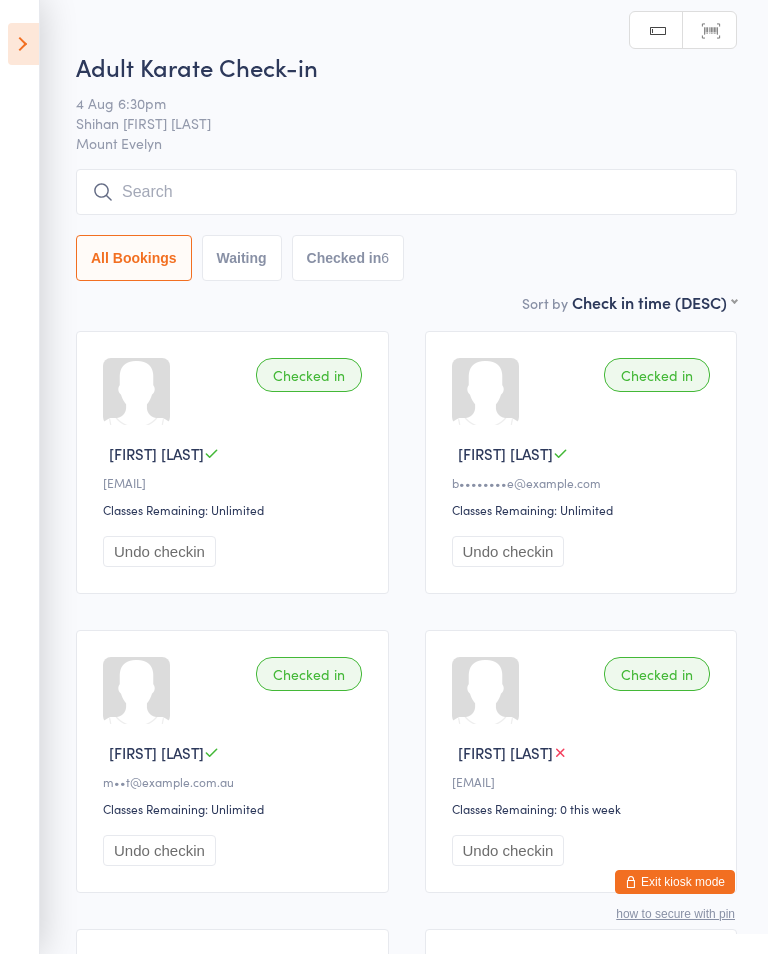 click at bounding box center [406, 192] 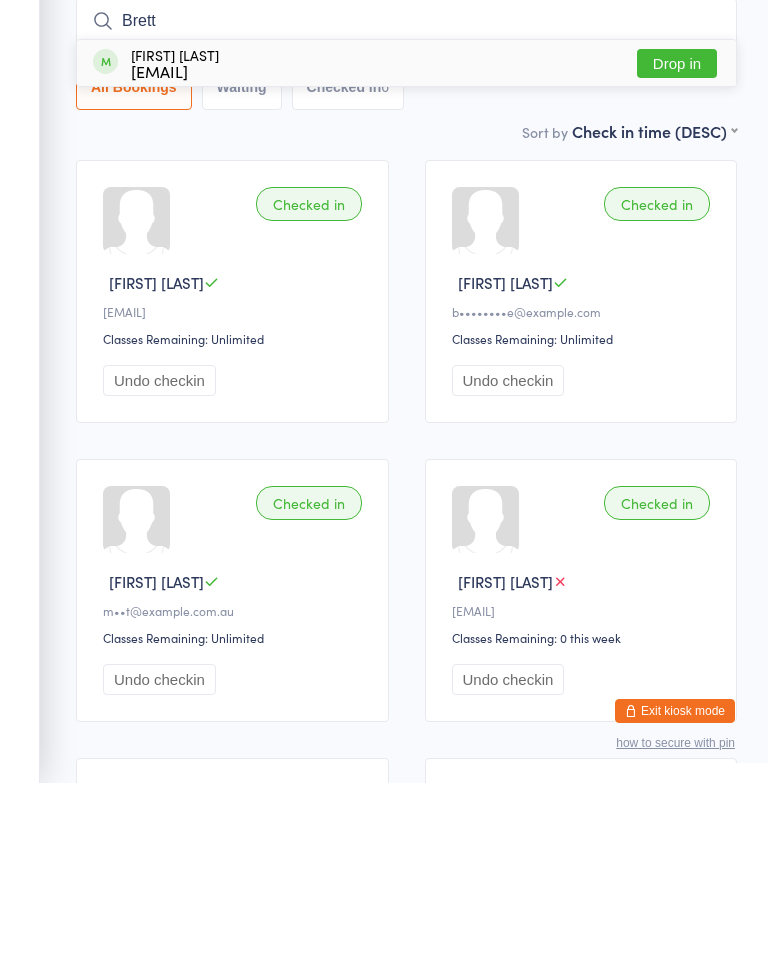 type on "Brett" 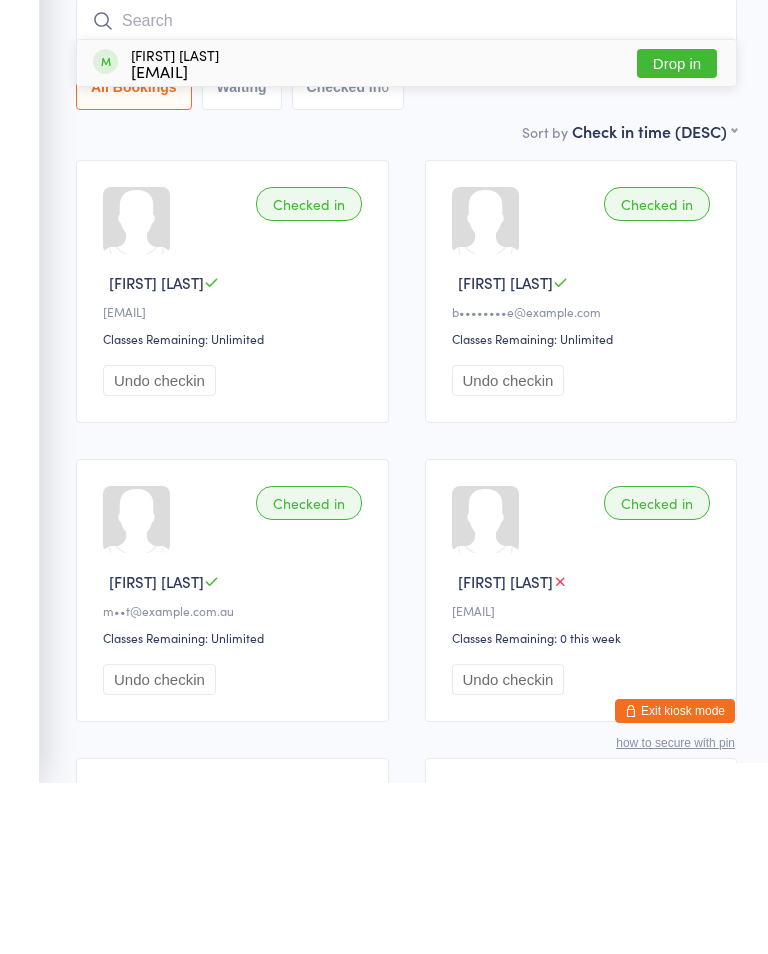 scroll, scrollTop: 171, scrollLeft: 0, axis: vertical 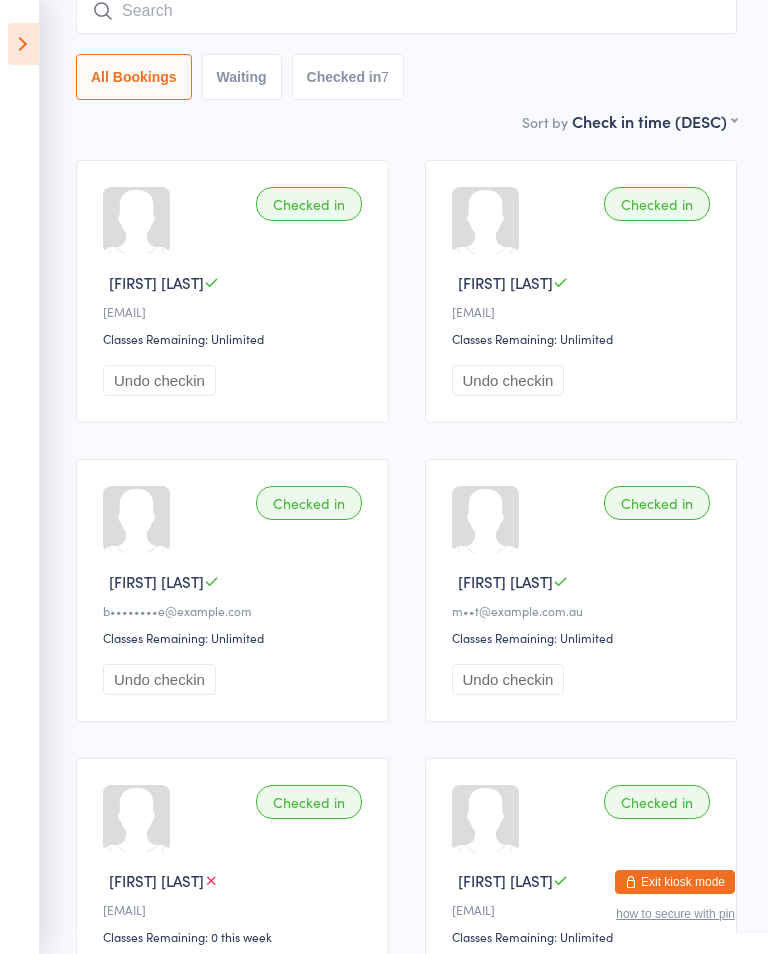 click at bounding box center [406, 11] 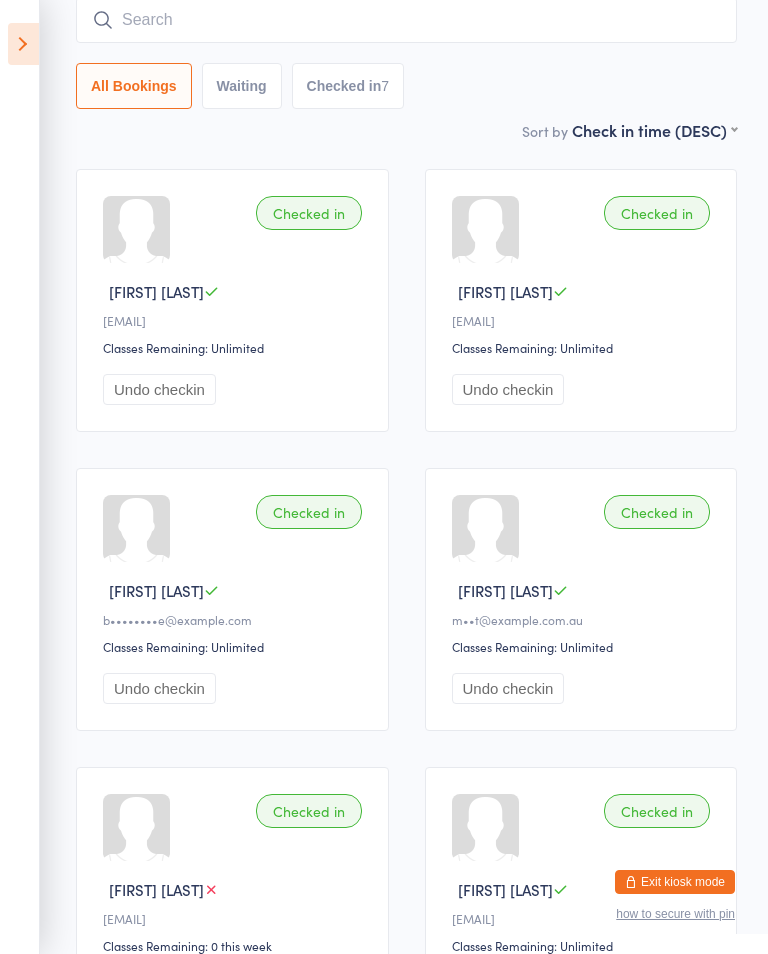 scroll, scrollTop: 161, scrollLeft: 0, axis: vertical 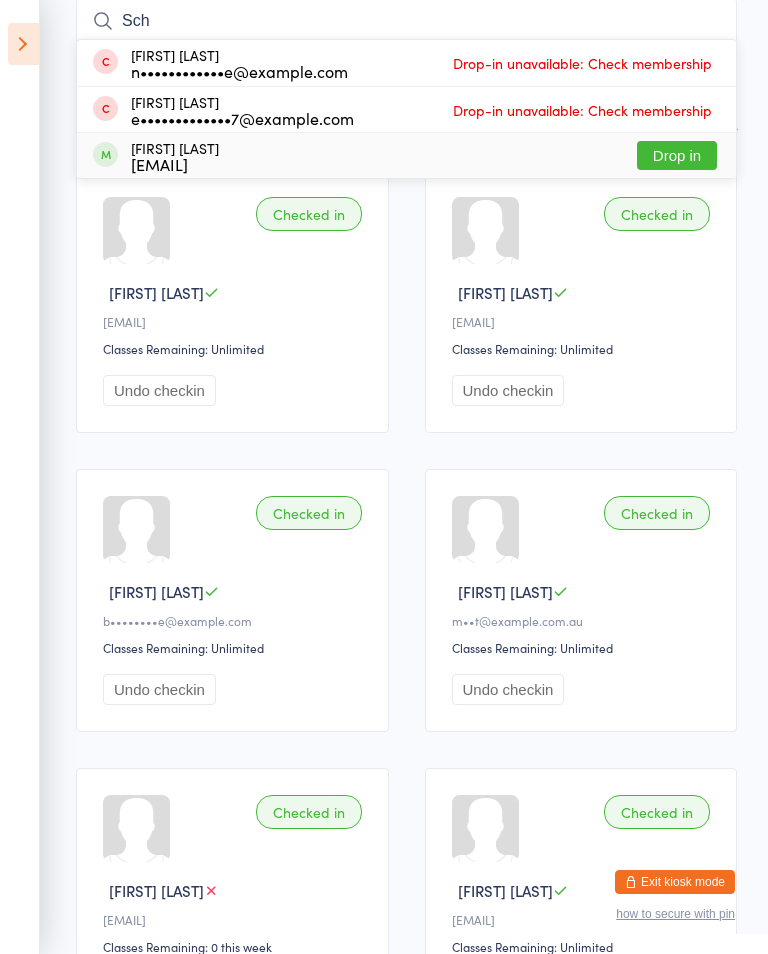 type on "Sch" 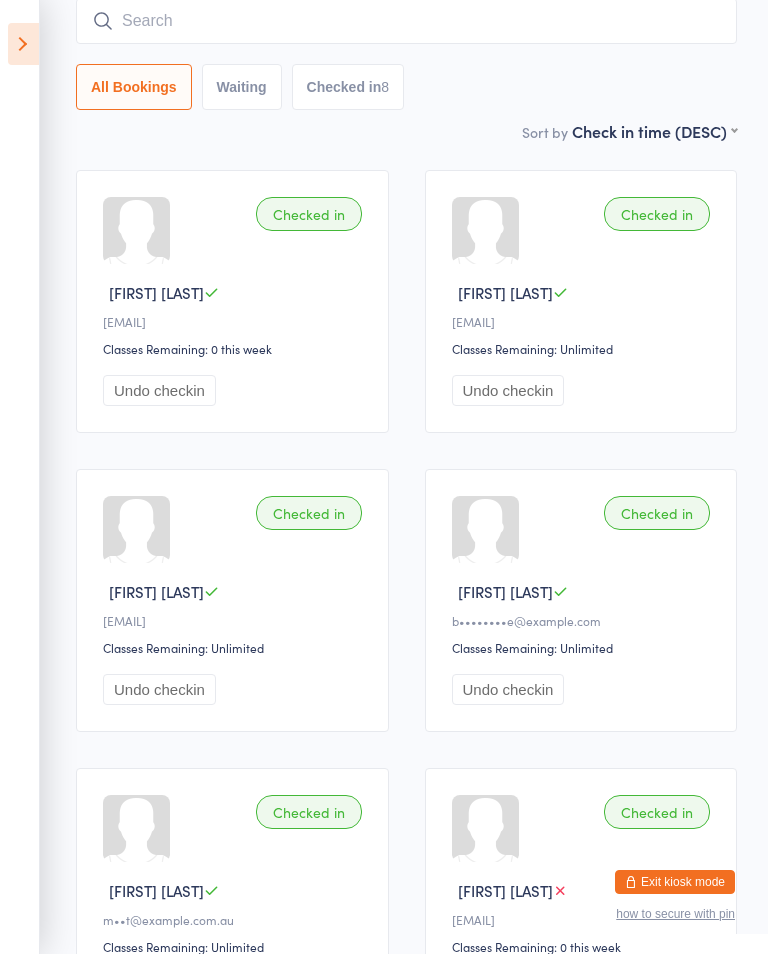 click at bounding box center (23, 44) 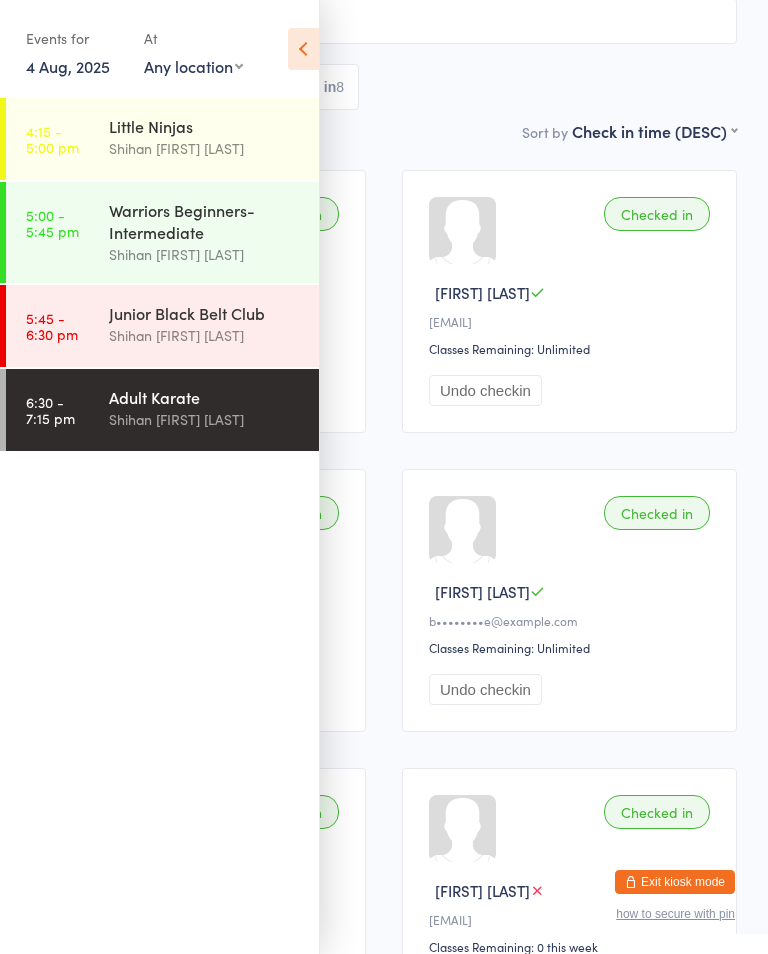 click on "Shihan [FIRST] [LAST]" at bounding box center [205, 419] 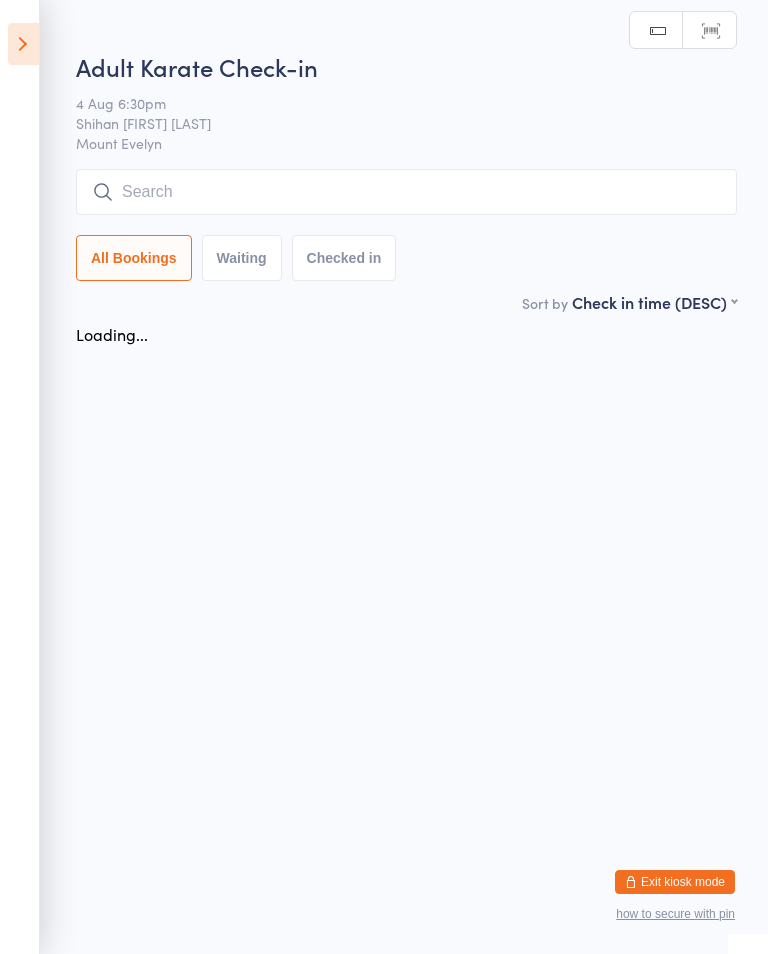 scroll, scrollTop: 0, scrollLeft: 0, axis: both 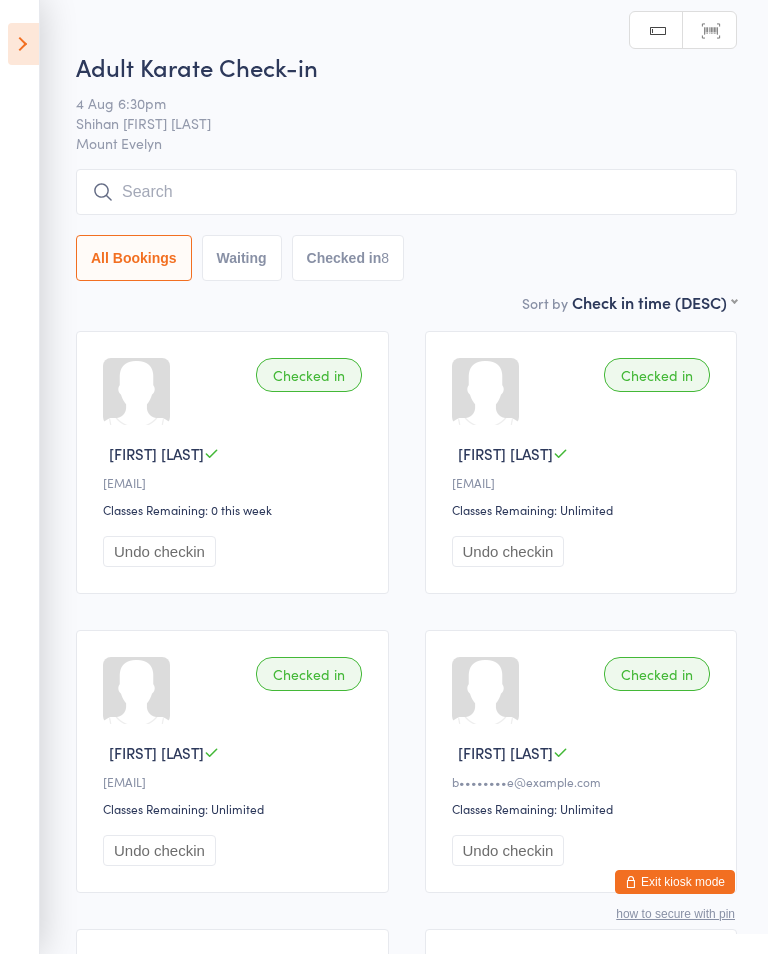 click at bounding box center [406, 192] 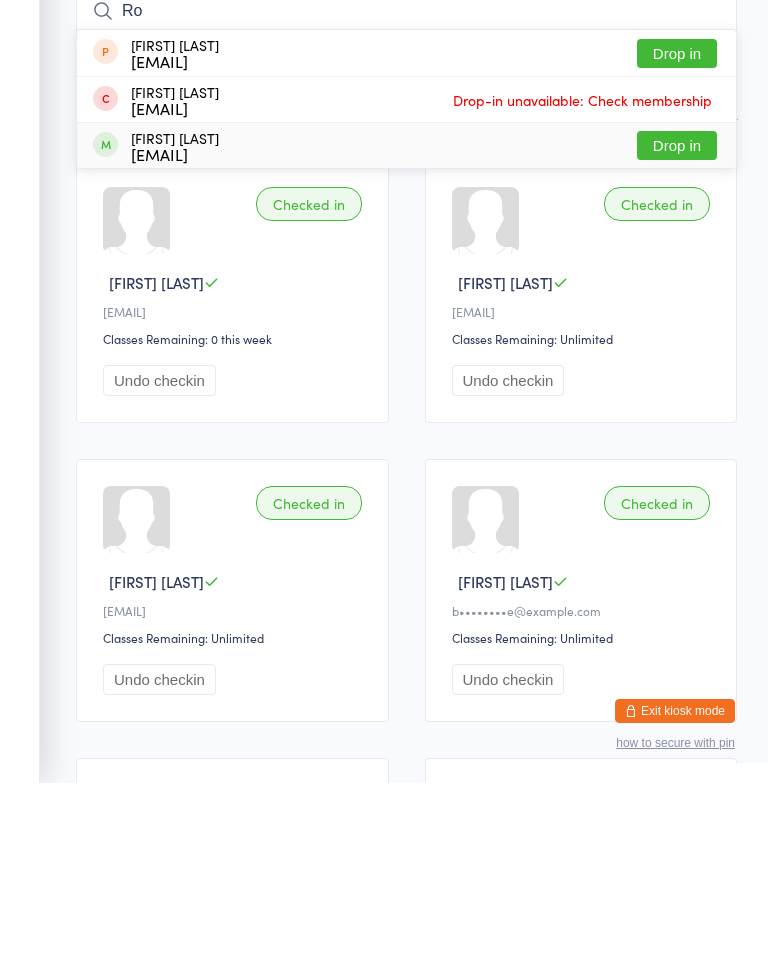 type on "Ro" 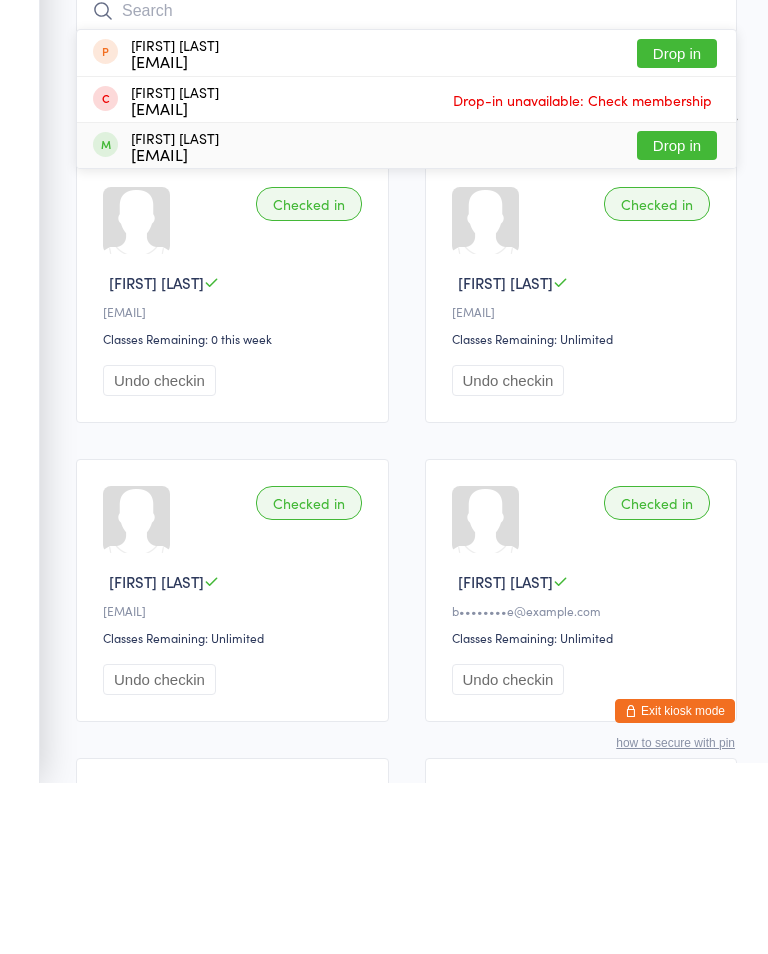 scroll, scrollTop: 171, scrollLeft: 0, axis: vertical 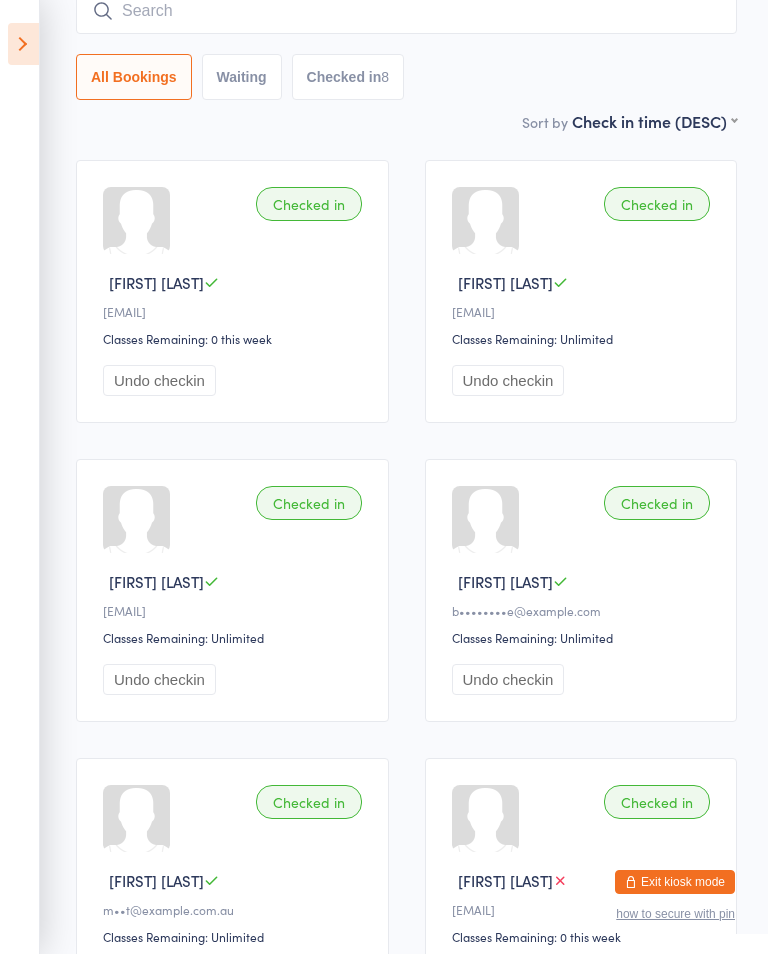 click at bounding box center [406, 11] 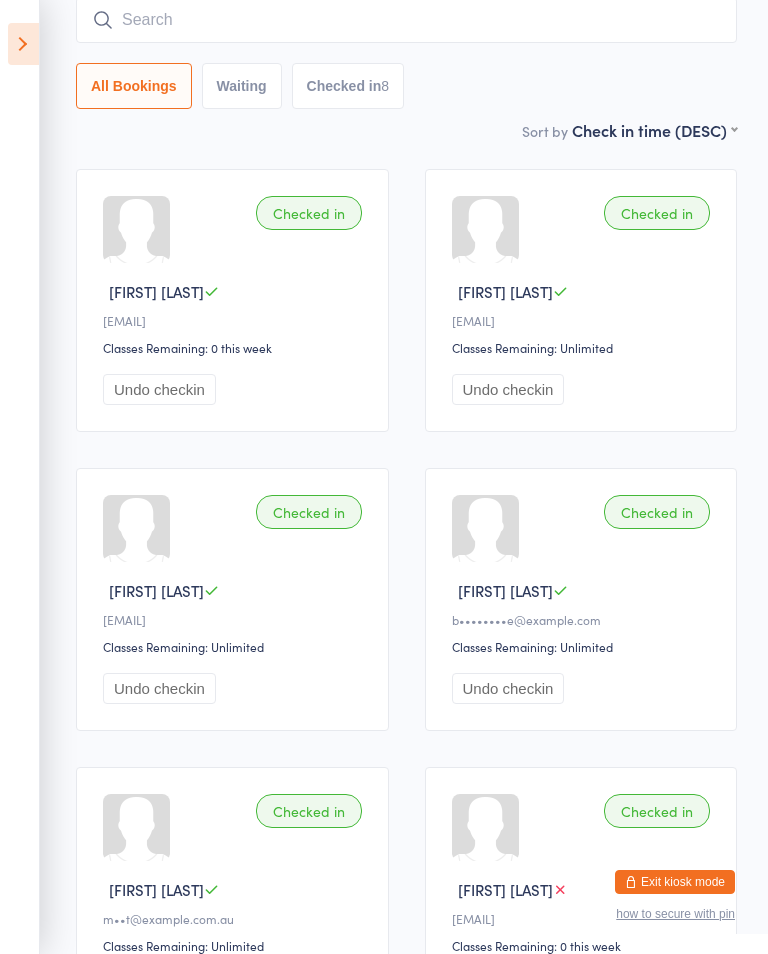 scroll, scrollTop: 161, scrollLeft: 0, axis: vertical 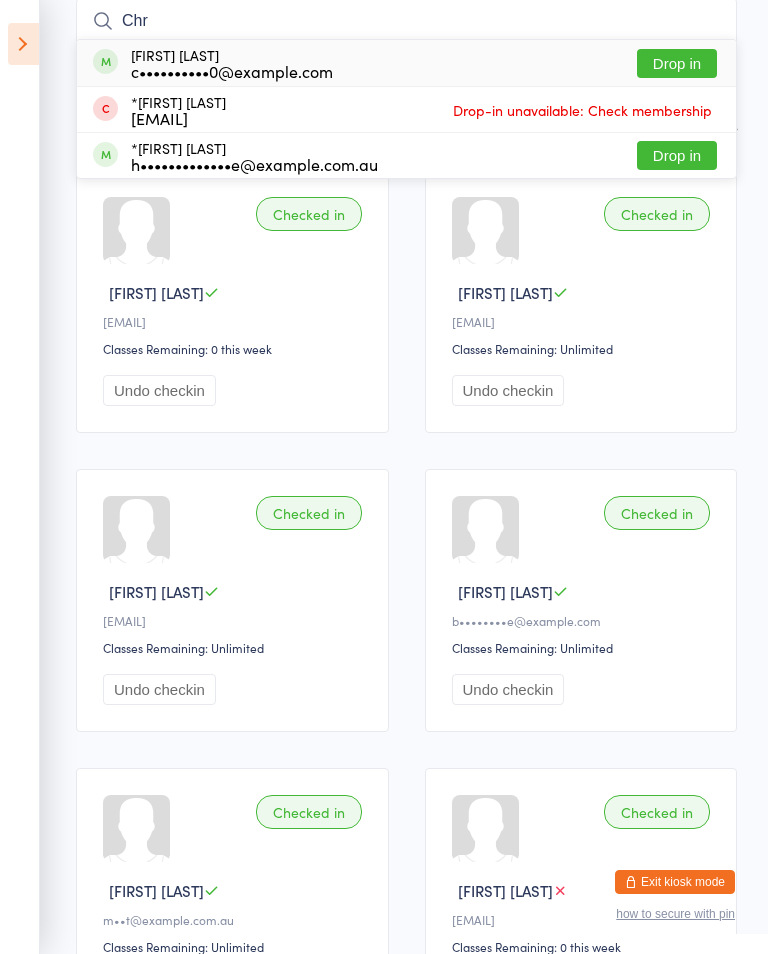 type on "Chr" 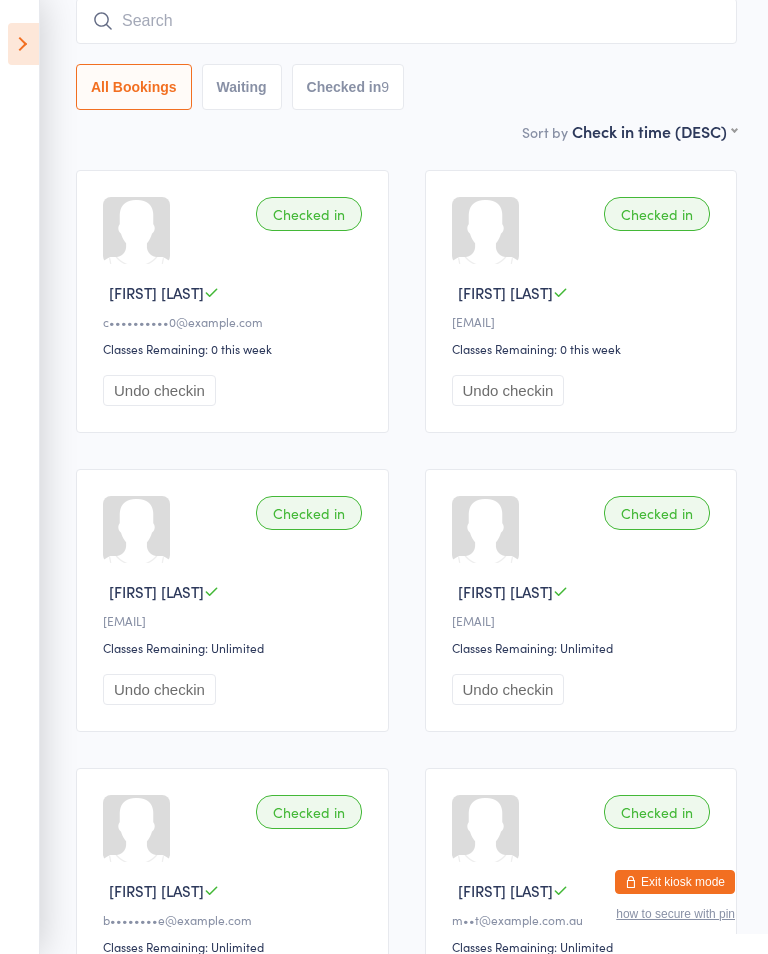 click at bounding box center [406, 21] 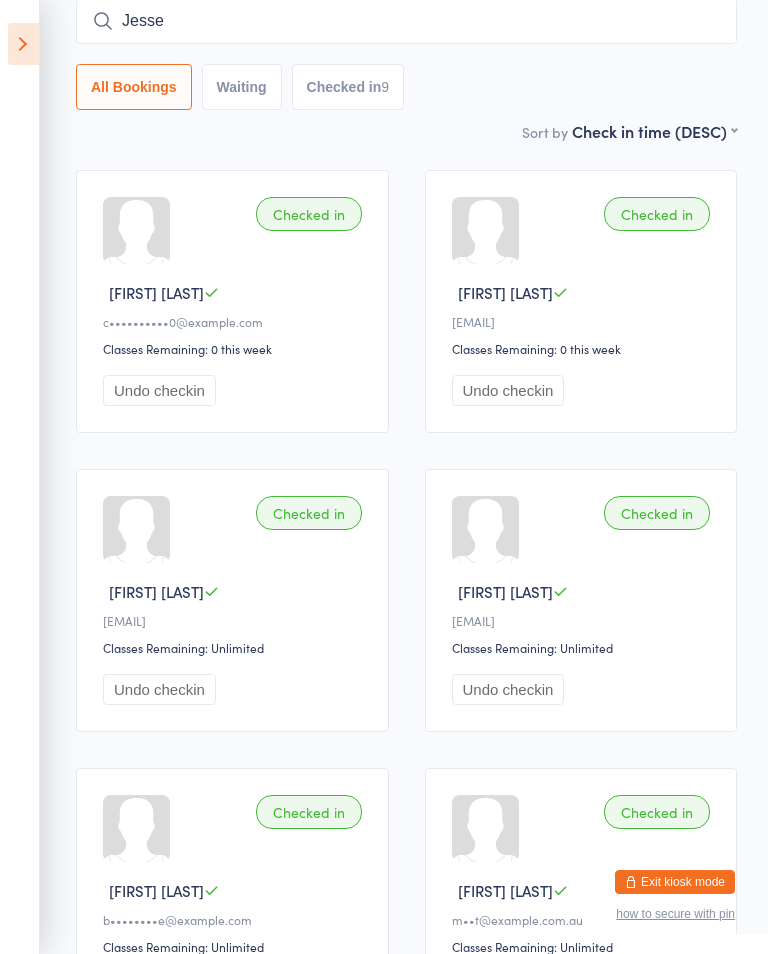 type on "Jesse" 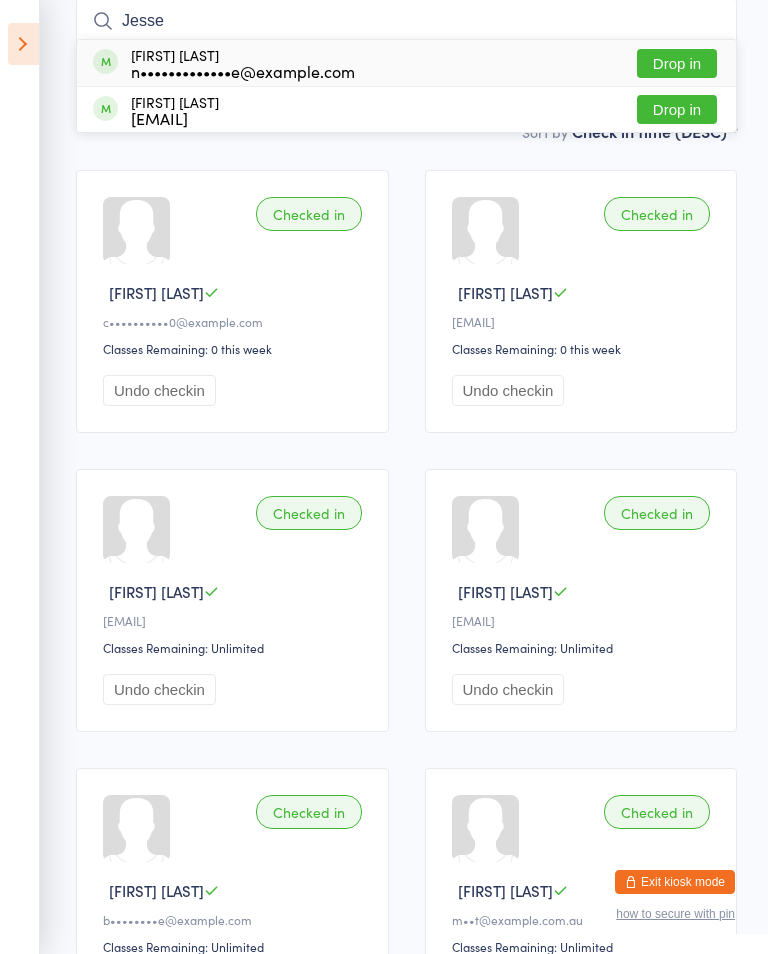 click on "Drop in" at bounding box center (677, 63) 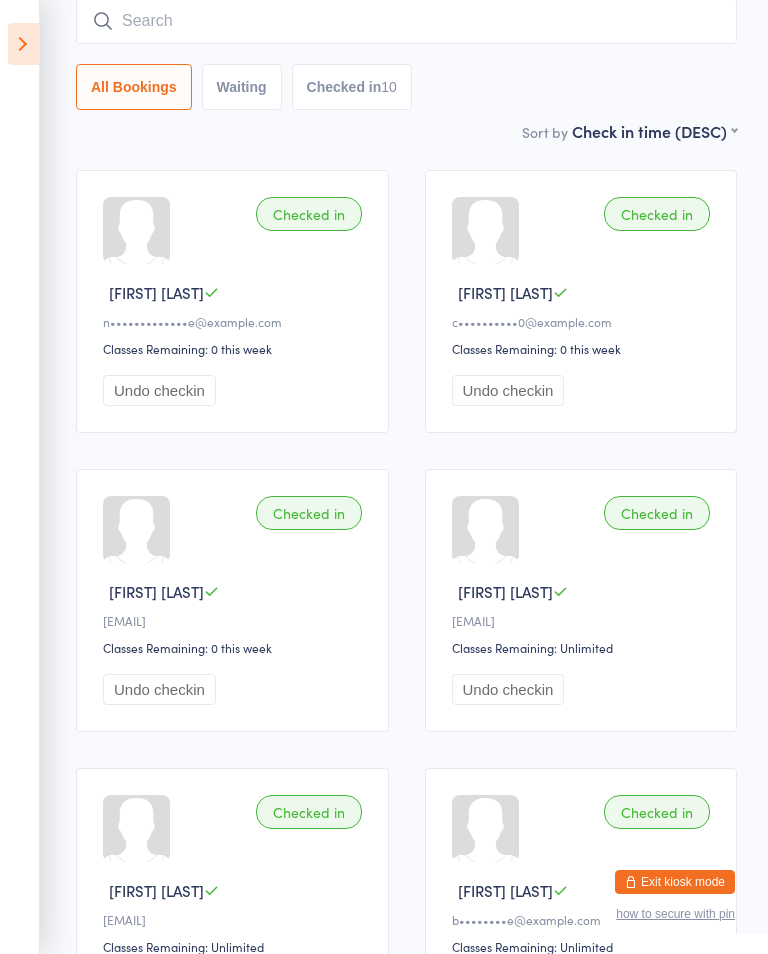 click at bounding box center [406, 21] 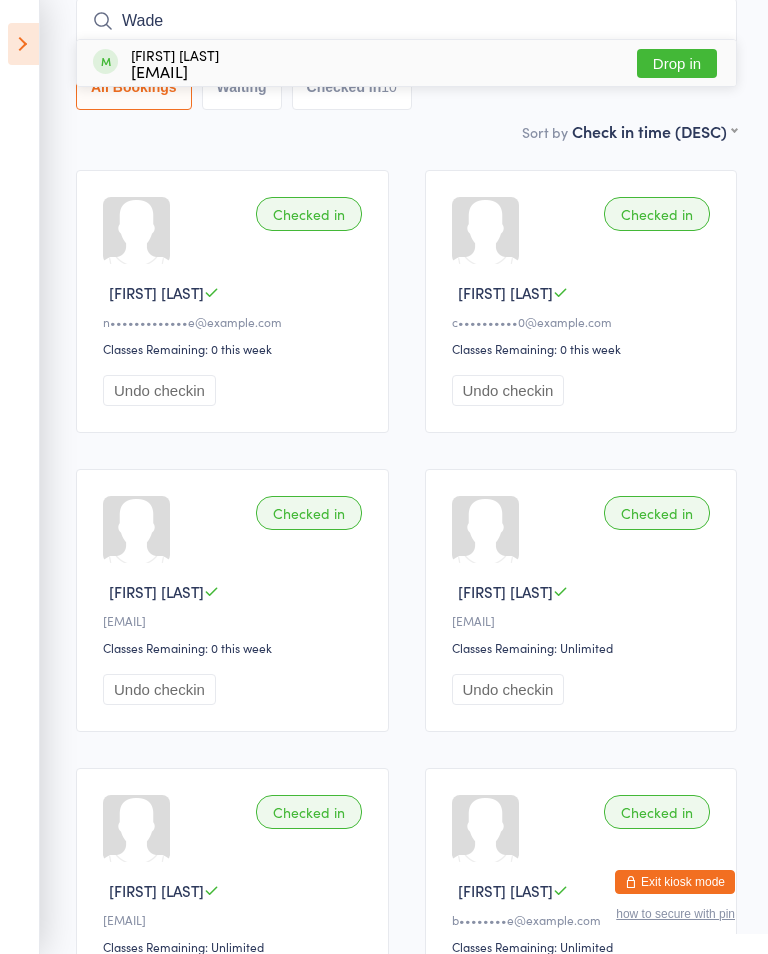 type on "Wade" 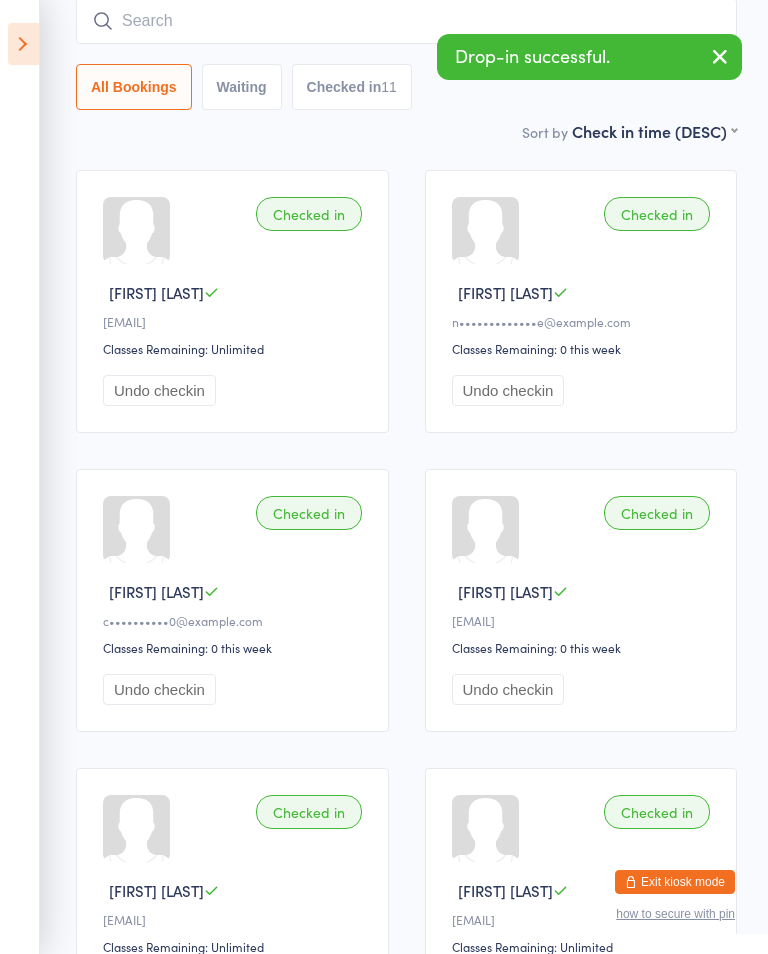 click at bounding box center [406, 21] 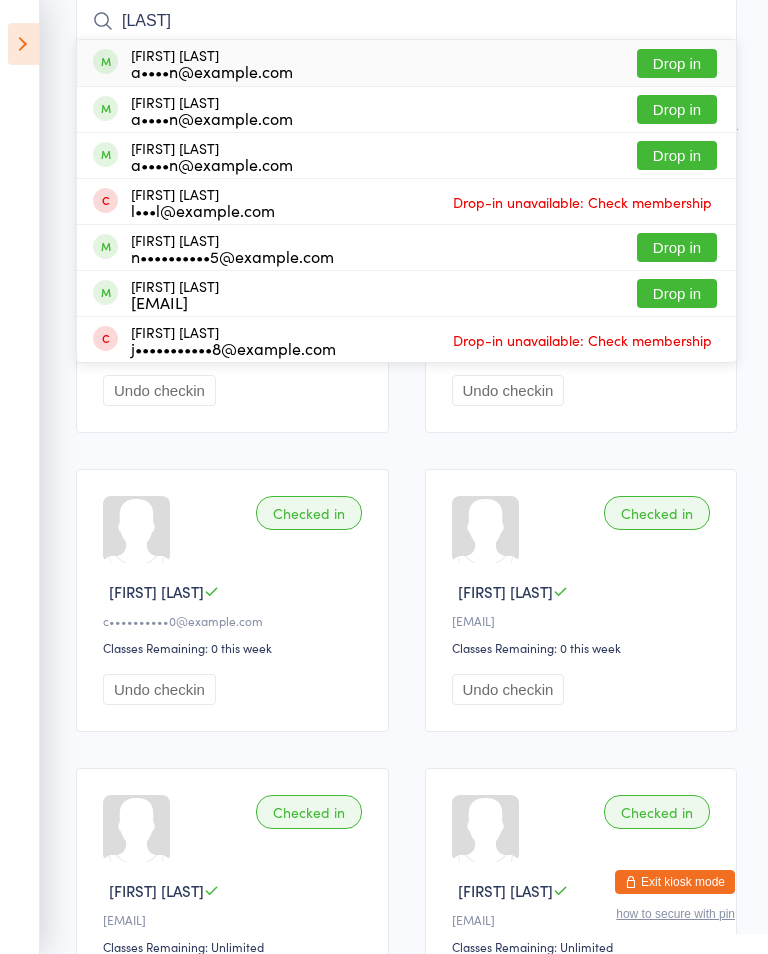 type on "[LAST]" 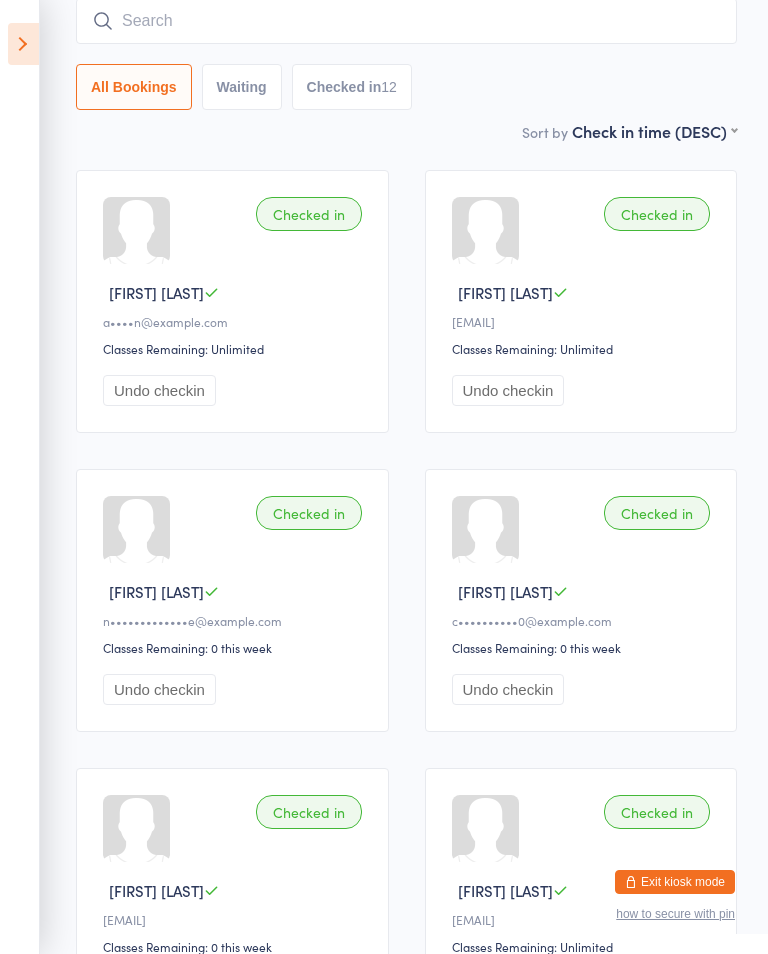 click at bounding box center (406, 21) 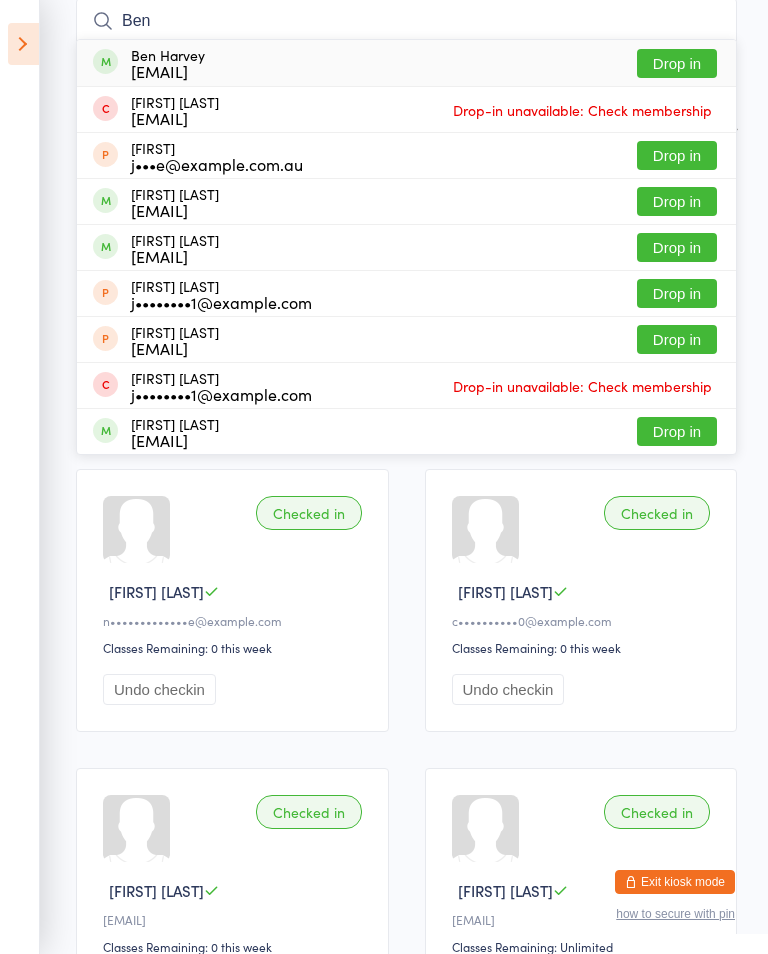 type on "Ben" 